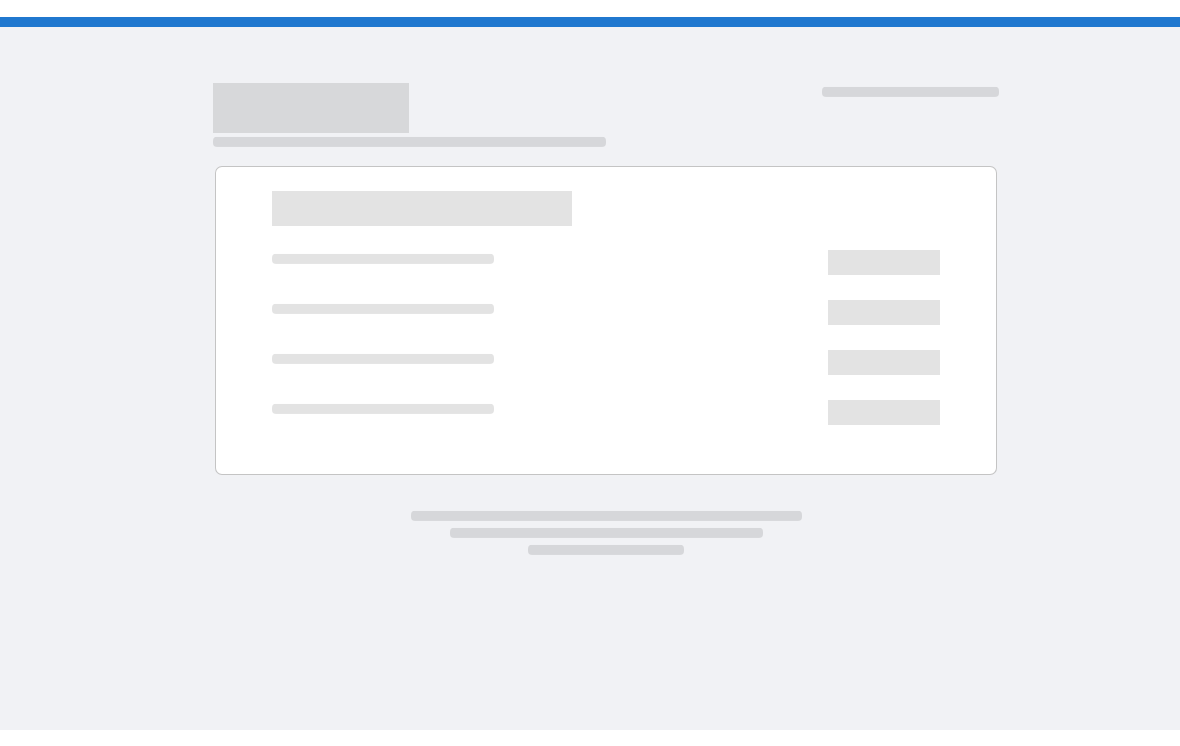 scroll, scrollTop: 0, scrollLeft: 0, axis: both 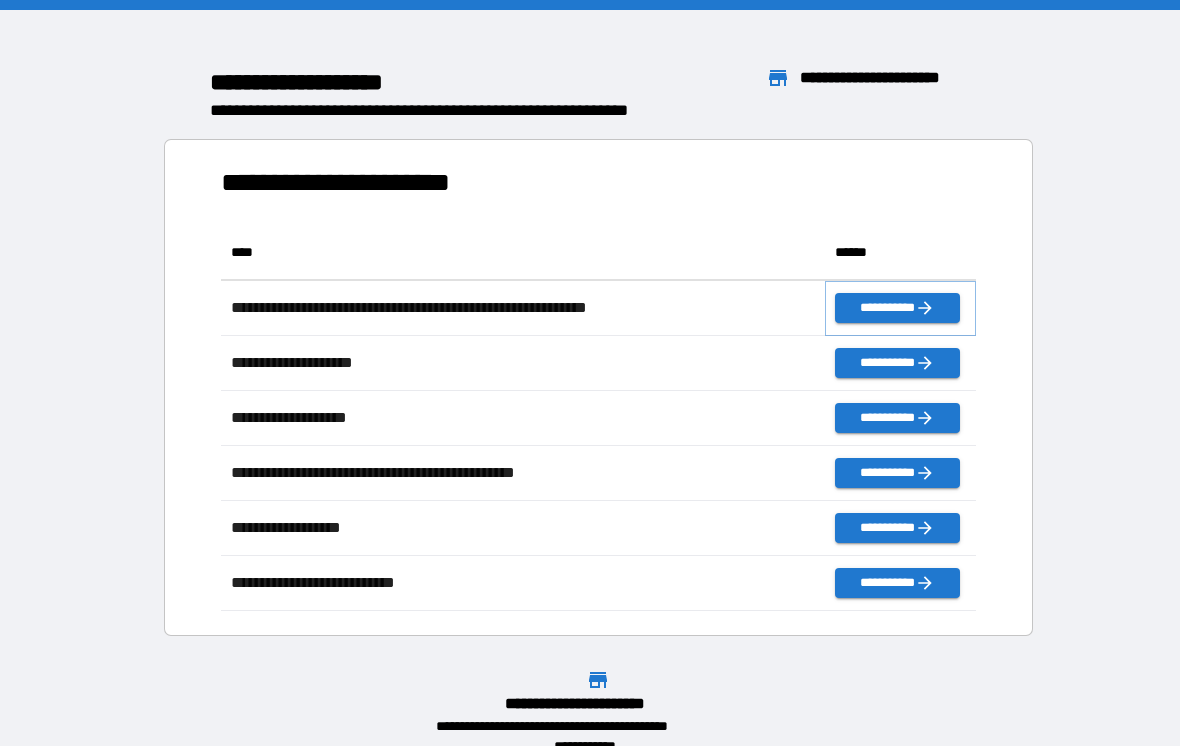 click on "**********" at bounding box center [897, 308] 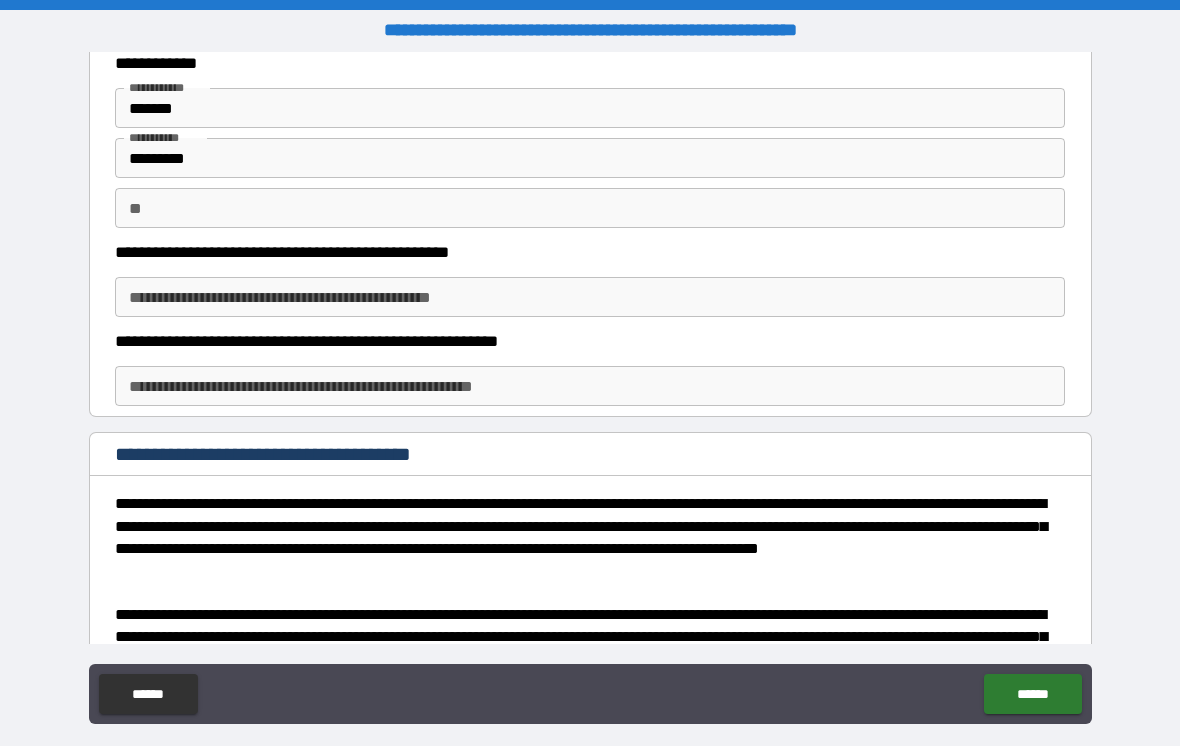 scroll, scrollTop: 60, scrollLeft: 0, axis: vertical 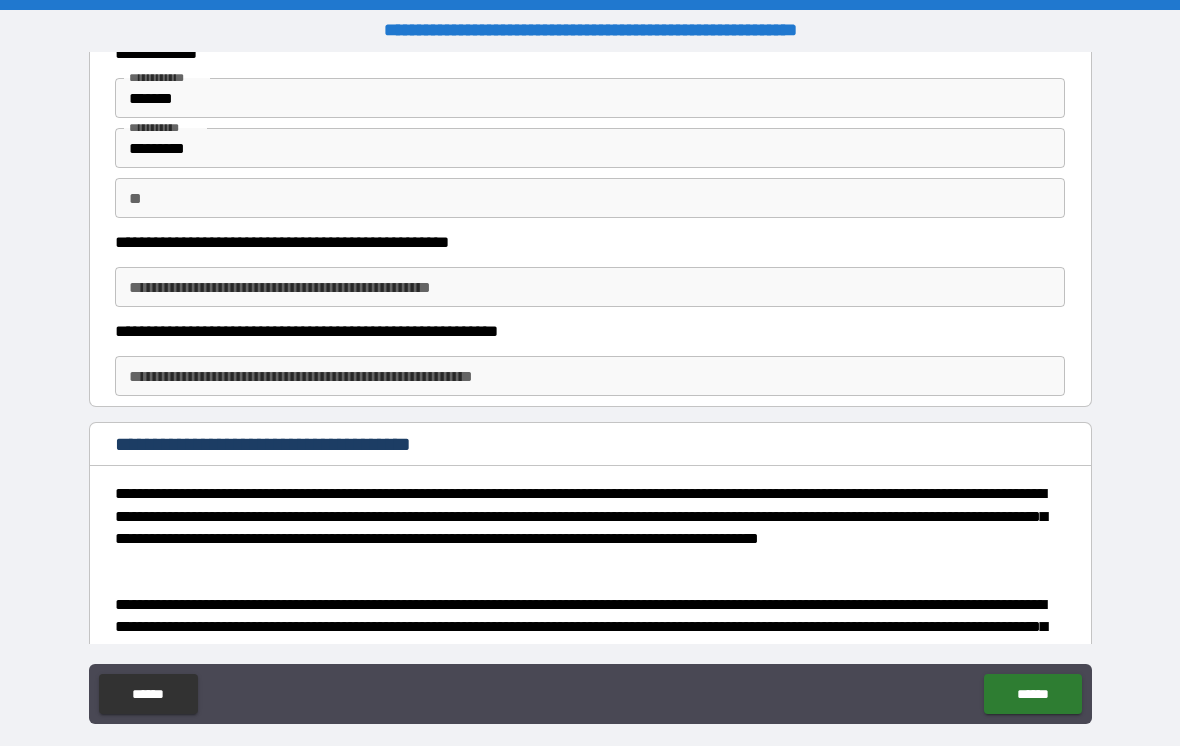 click on "**********" at bounding box center (590, 287) 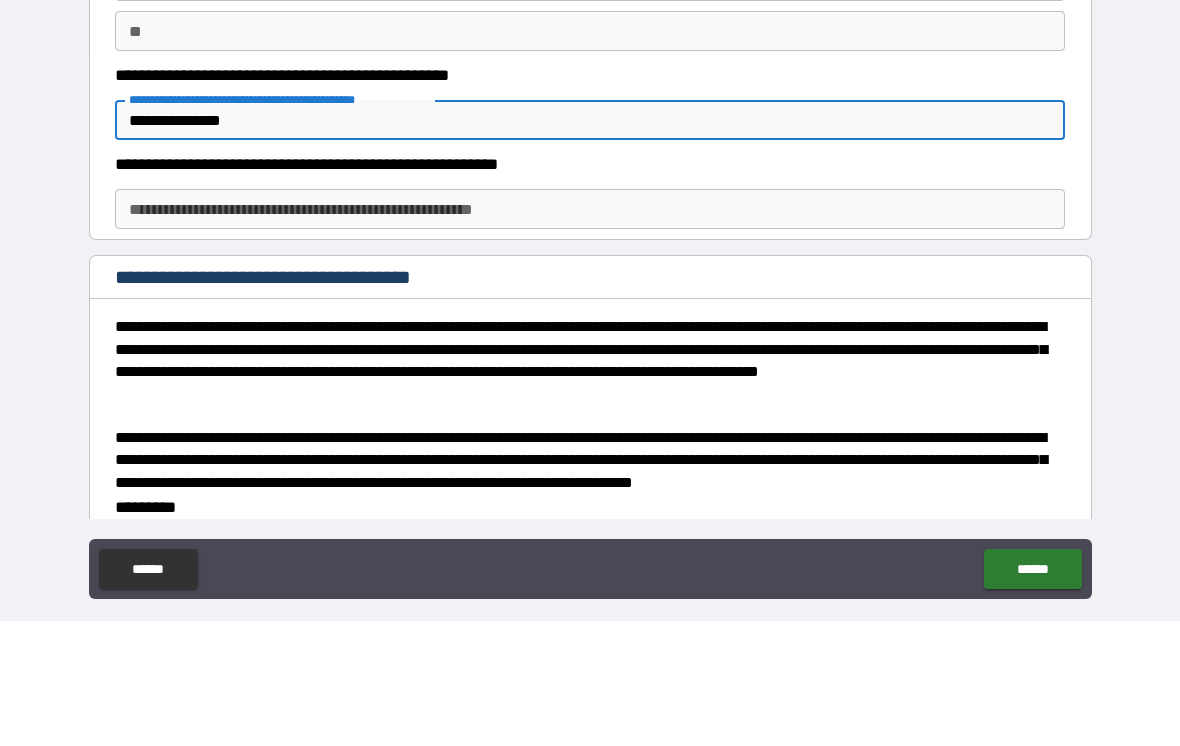 scroll, scrollTop: 100, scrollLeft: 0, axis: vertical 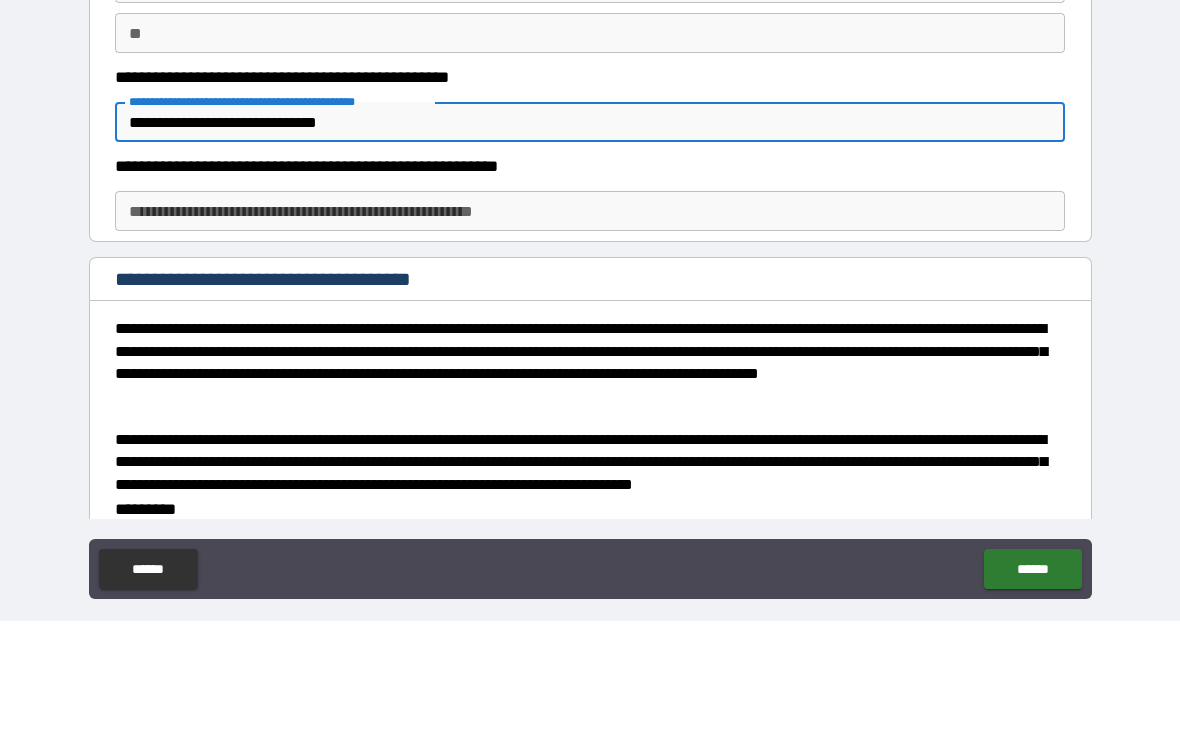 type on "**********" 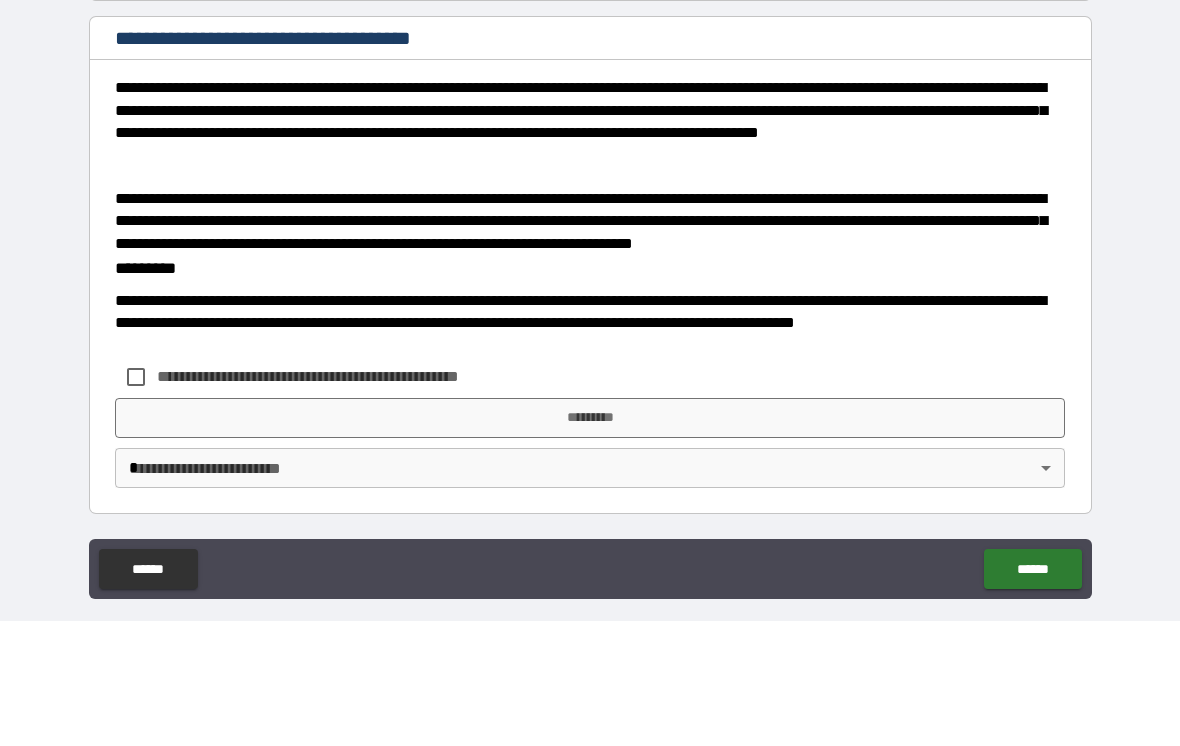 scroll, scrollTop: 340, scrollLeft: 0, axis: vertical 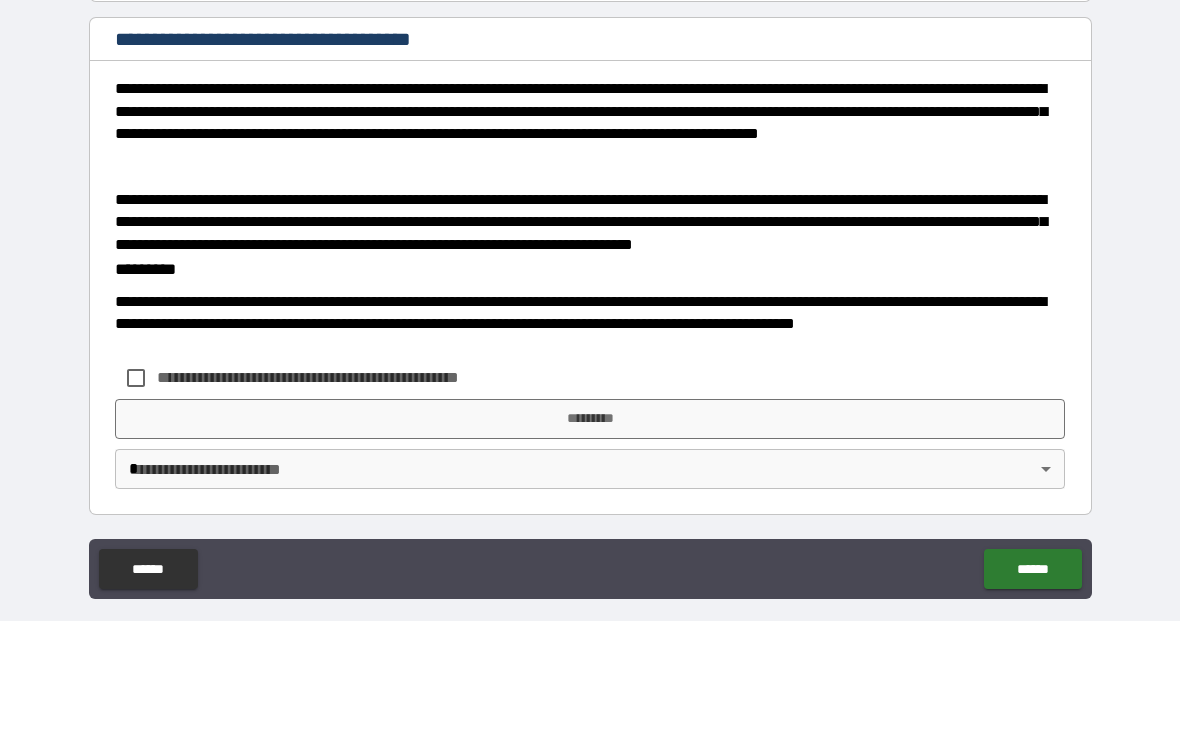 type on "**********" 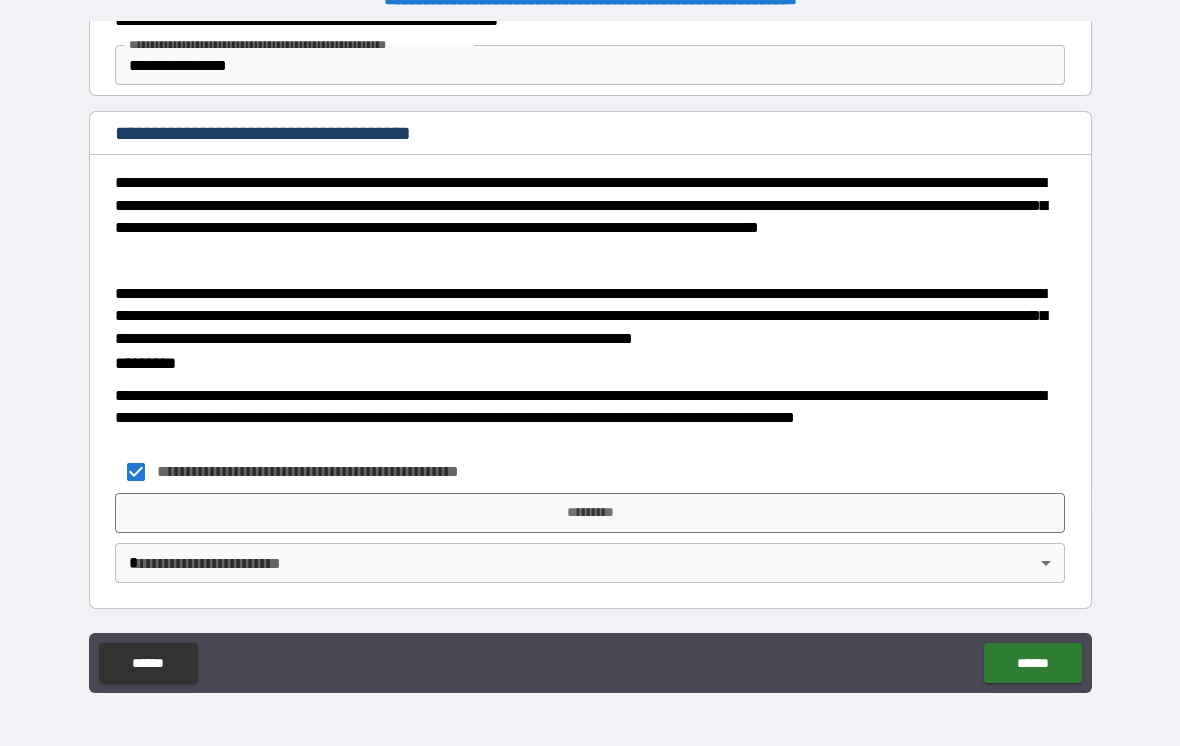 click on "*********" at bounding box center (590, 513) 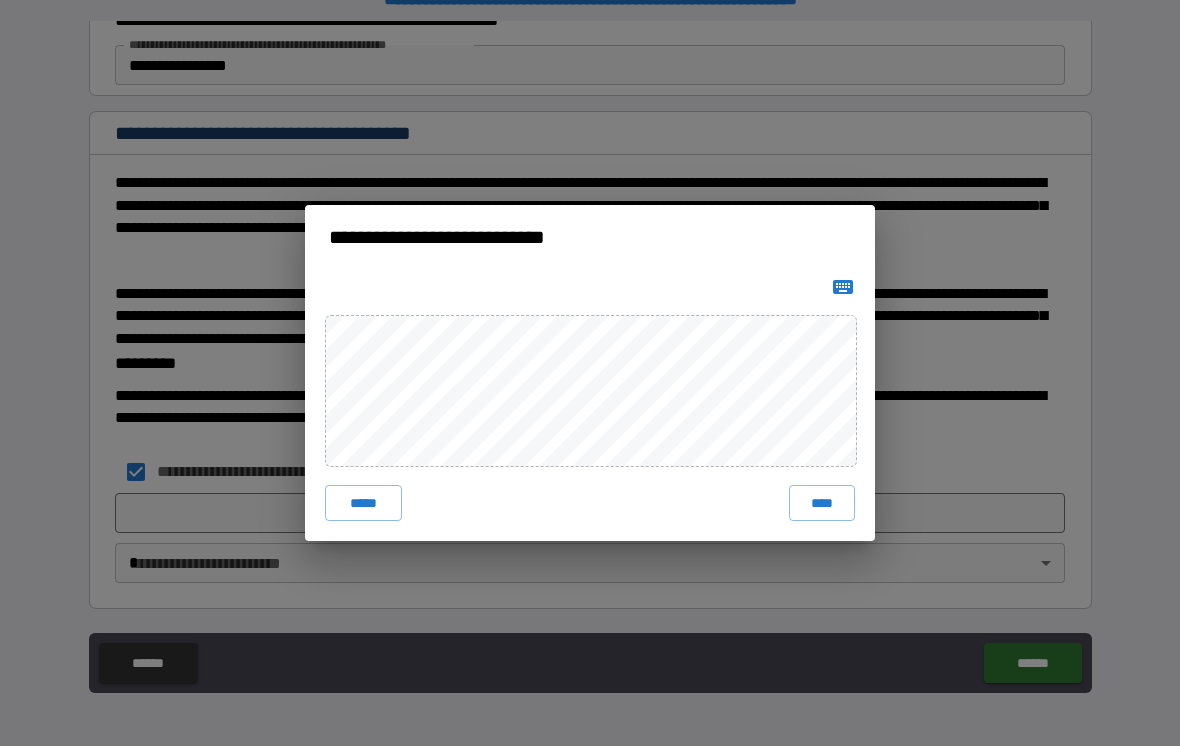 click on "****" at bounding box center (822, 503) 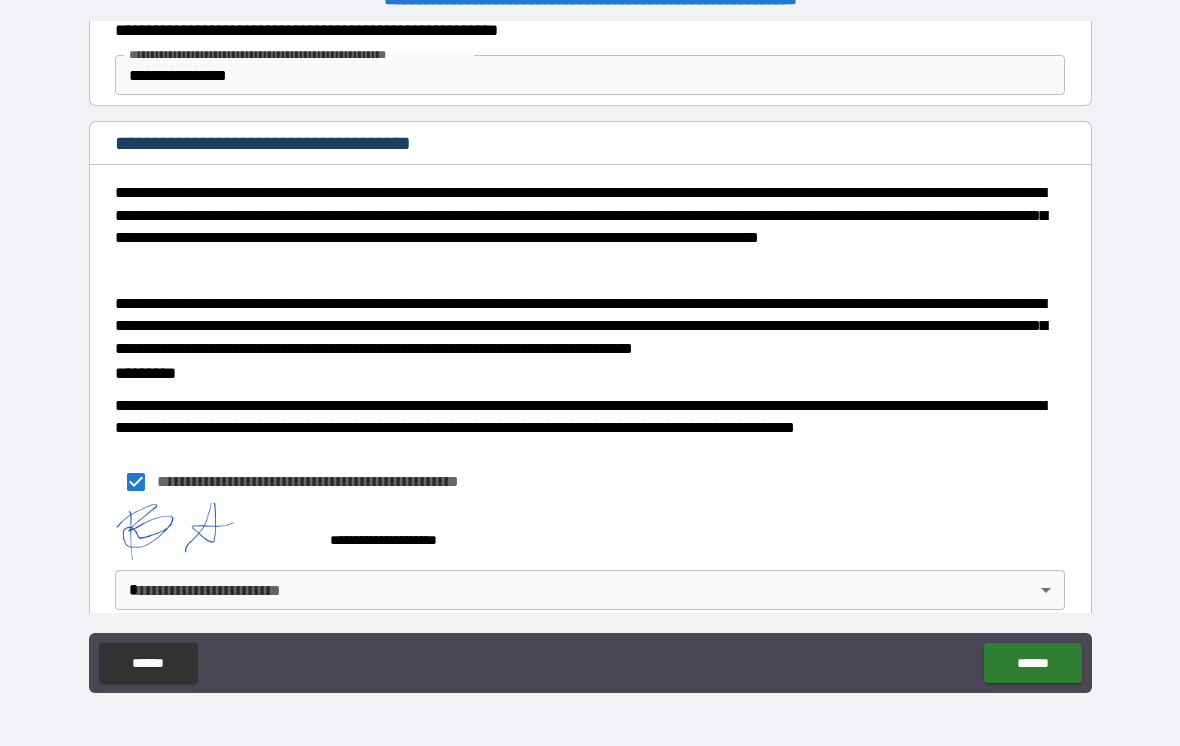 click on "******" at bounding box center (1032, 663) 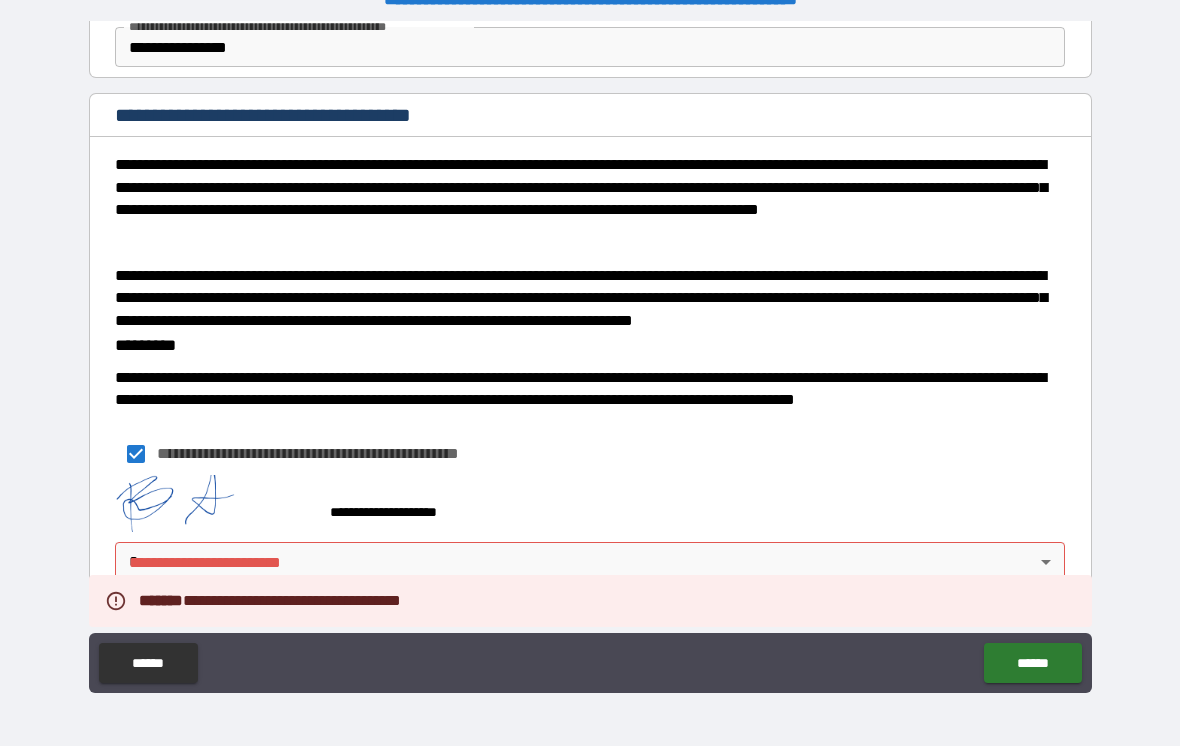 scroll, scrollTop: 357, scrollLeft: 0, axis: vertical 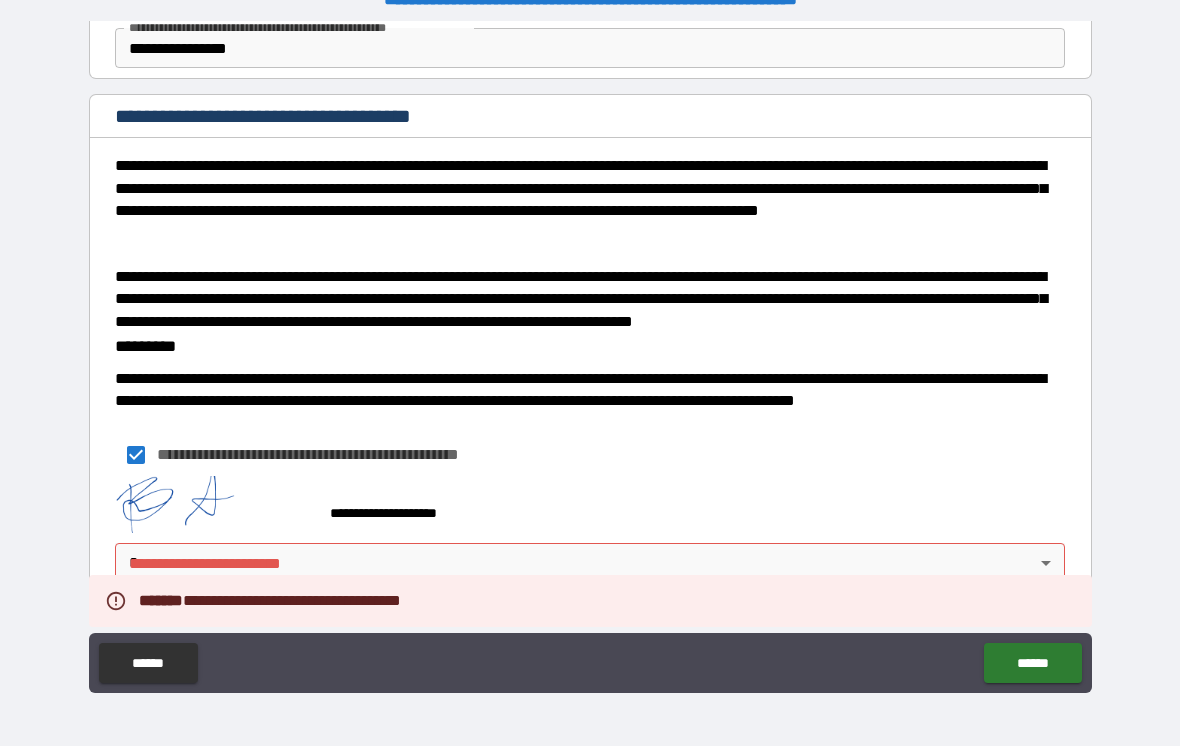 click on "**********" at bounding box center (590, 357) 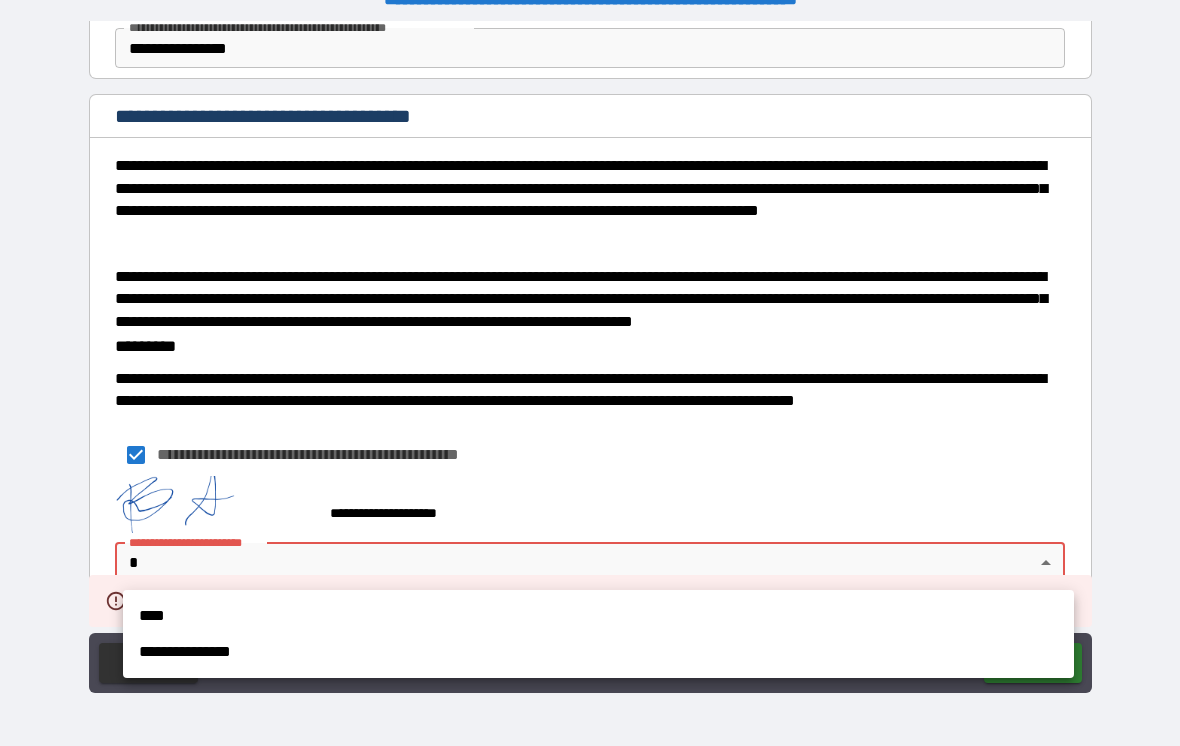 click on "****" at bounding box center [598, 616] 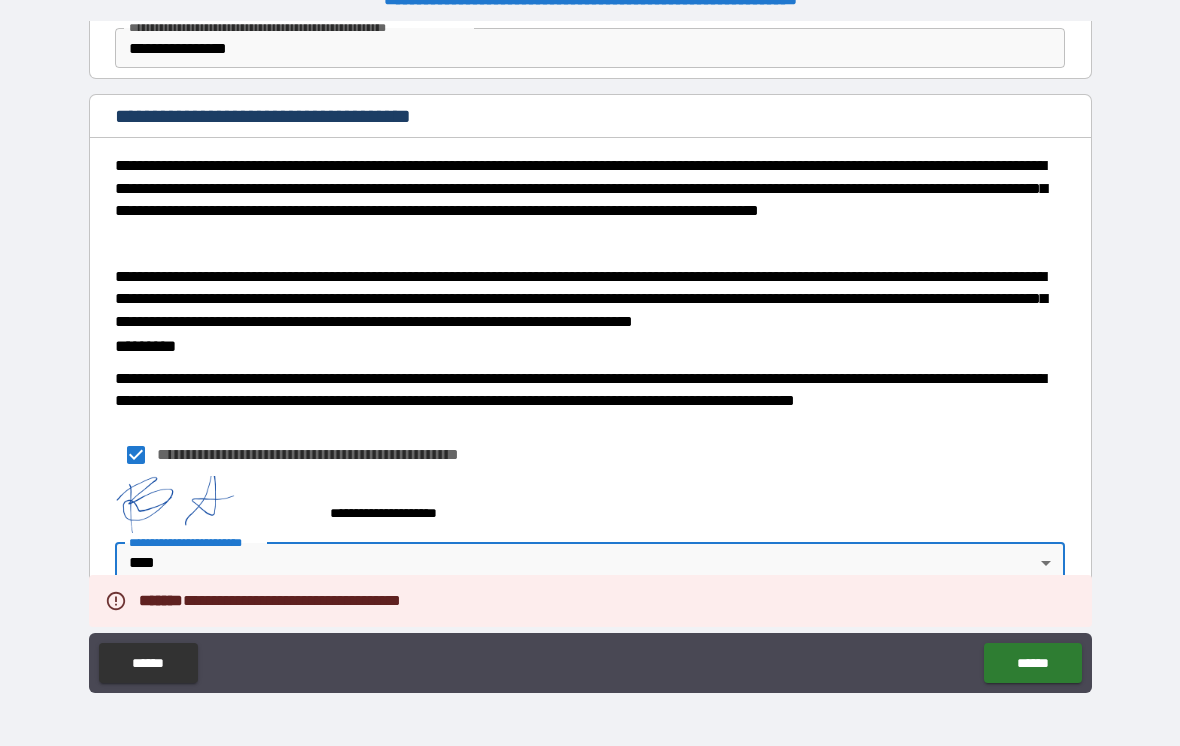 click on "******" at bounding box center (1032, 663) 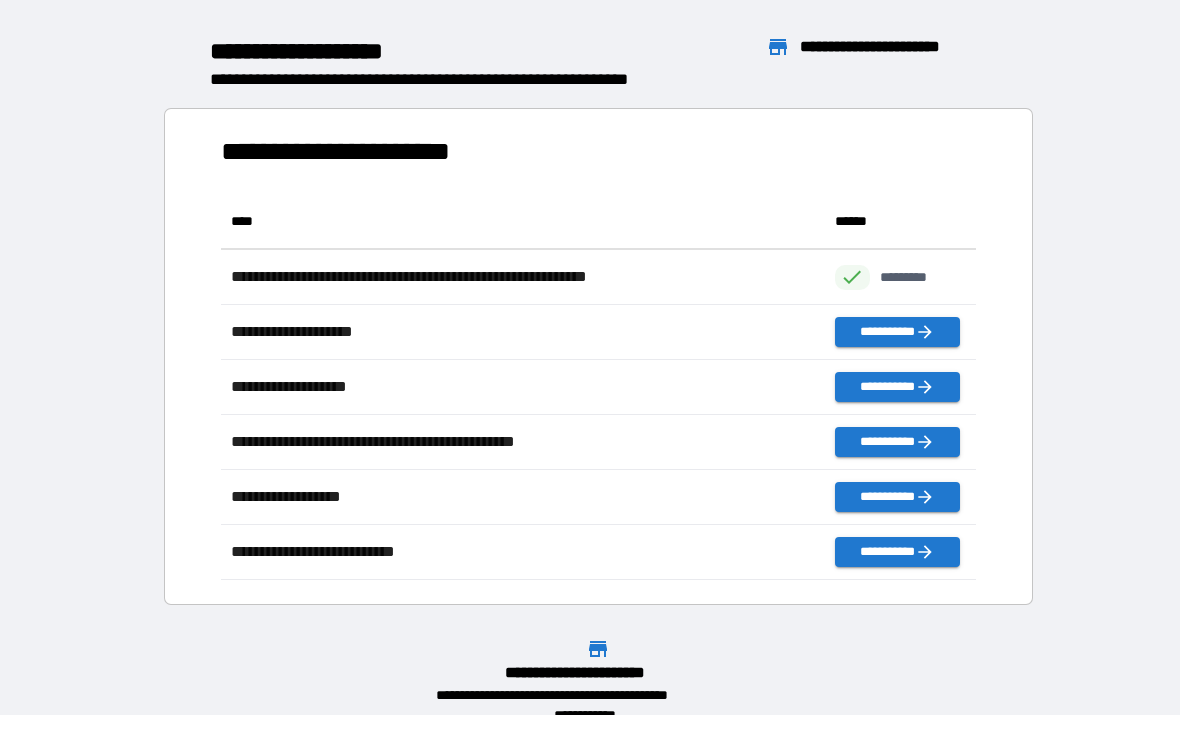 scroll, scrollTop: 1, scrollLeft: 1, axis: both 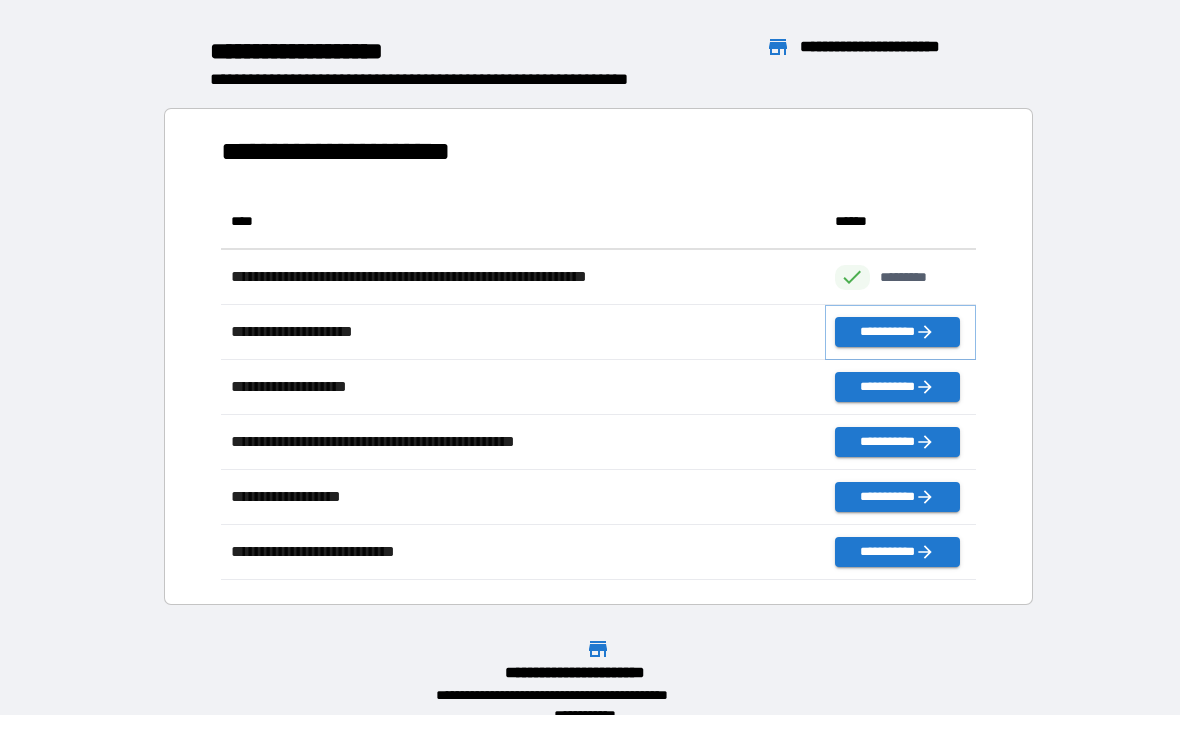 click 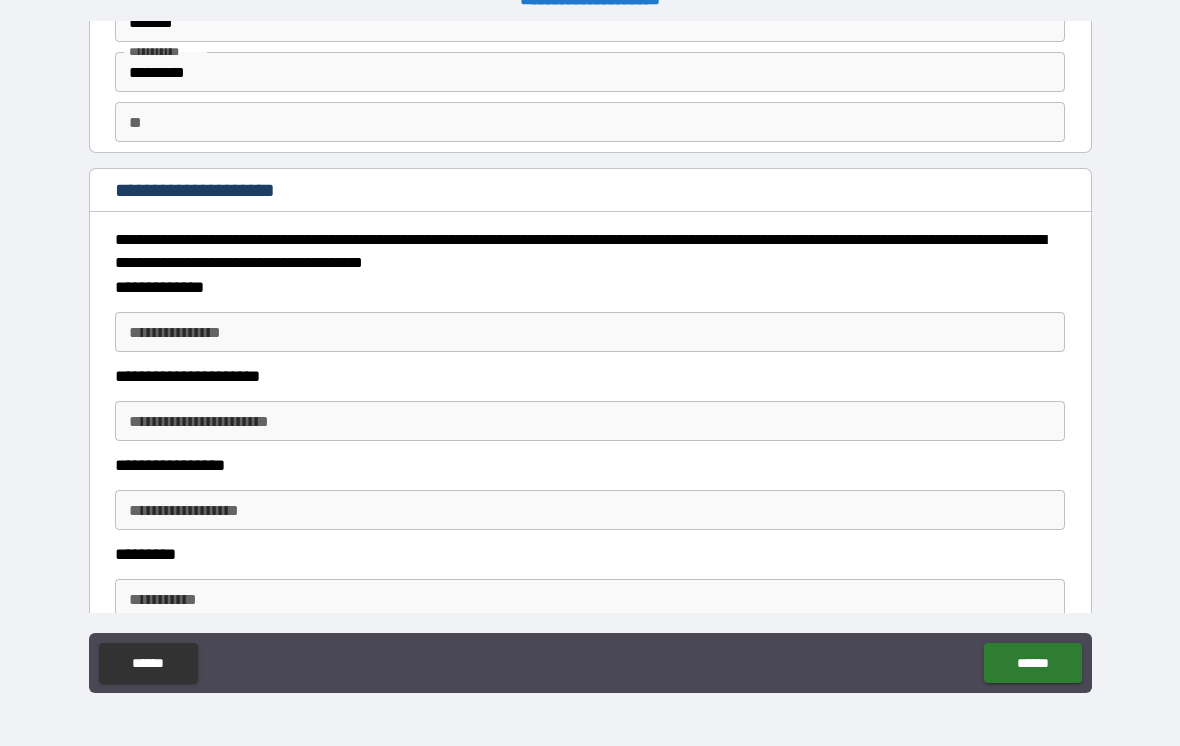 scroll, scrollTop: 109, scrollLeft: 0, axis: vertical 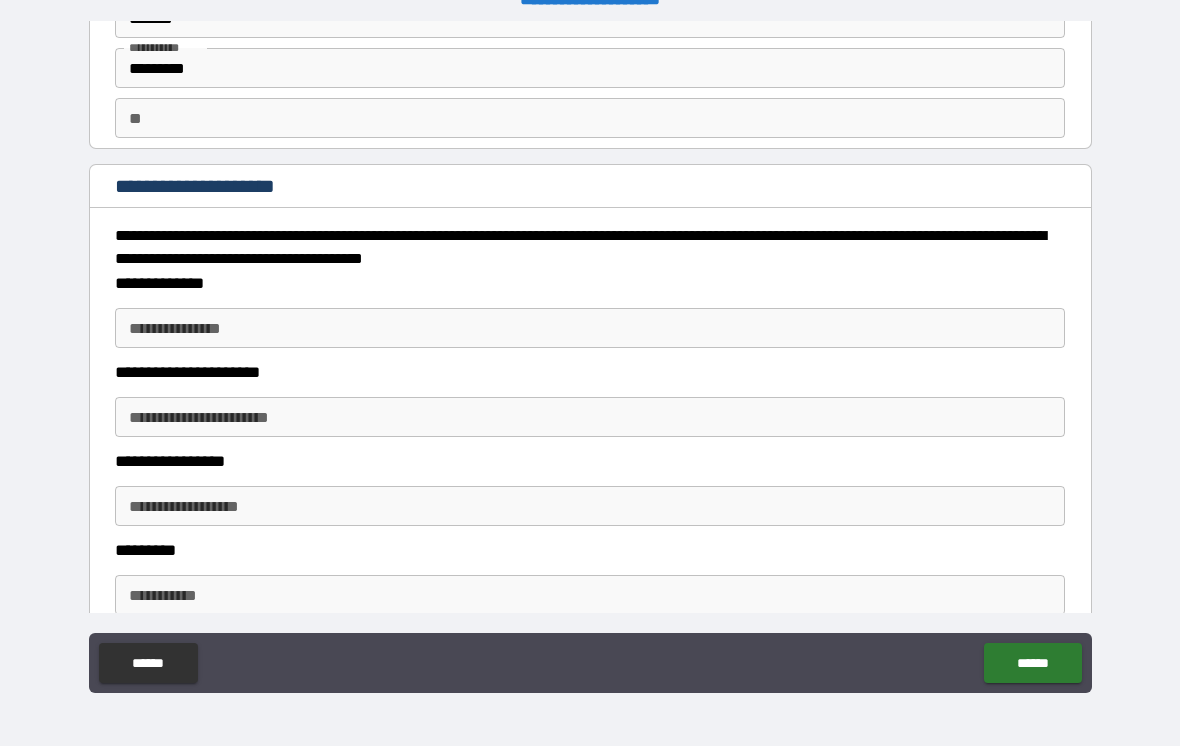 click on "**********" at bounding box center (590, 328) 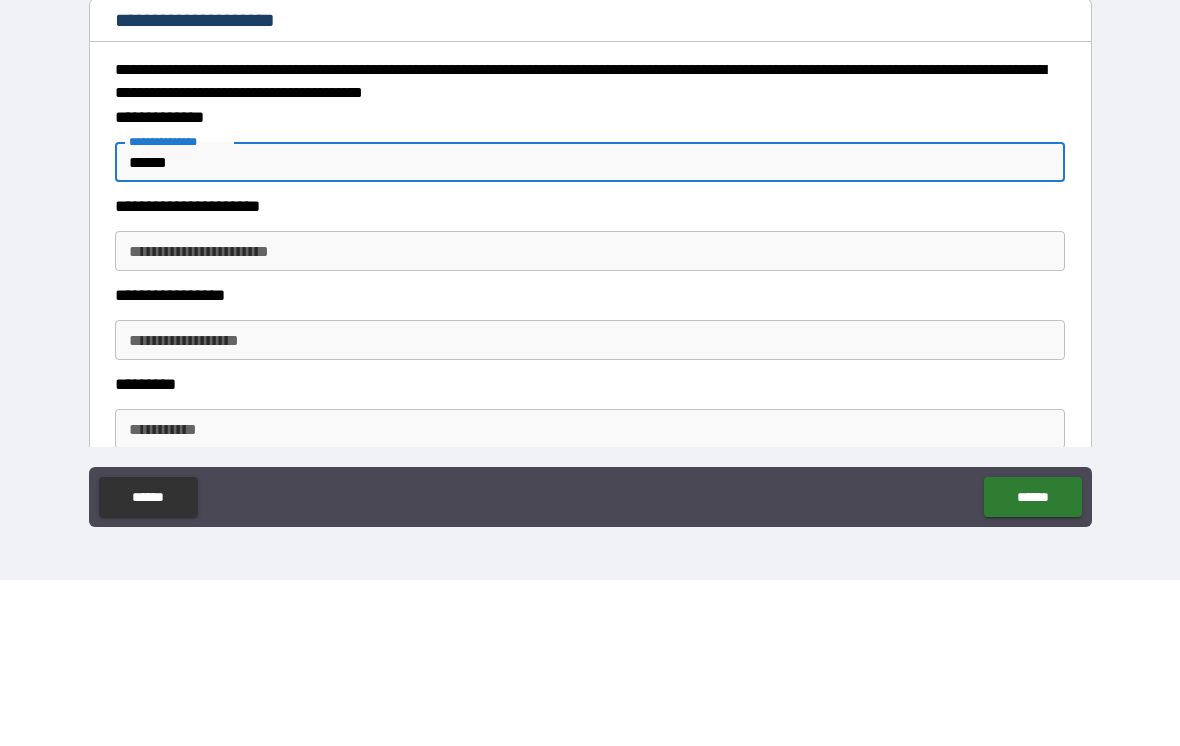 click on "**********" at bounding box center [590, 417] 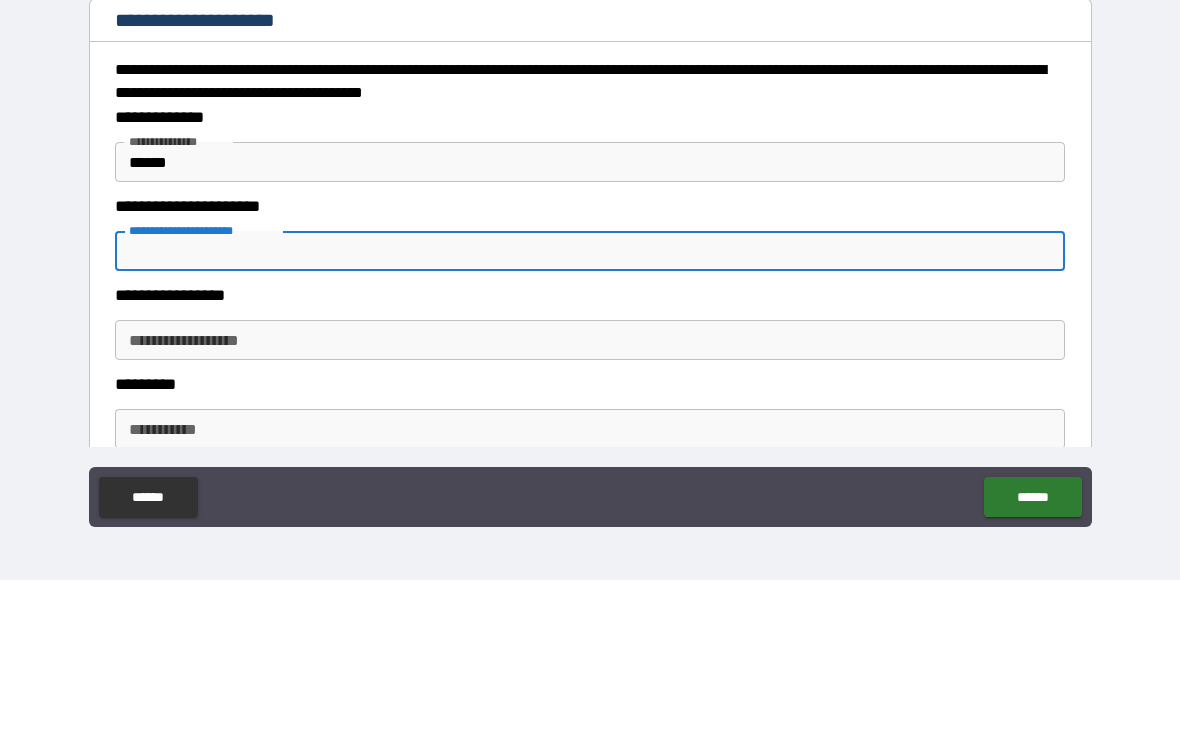 click on "******" at bounding box center [590, 328] 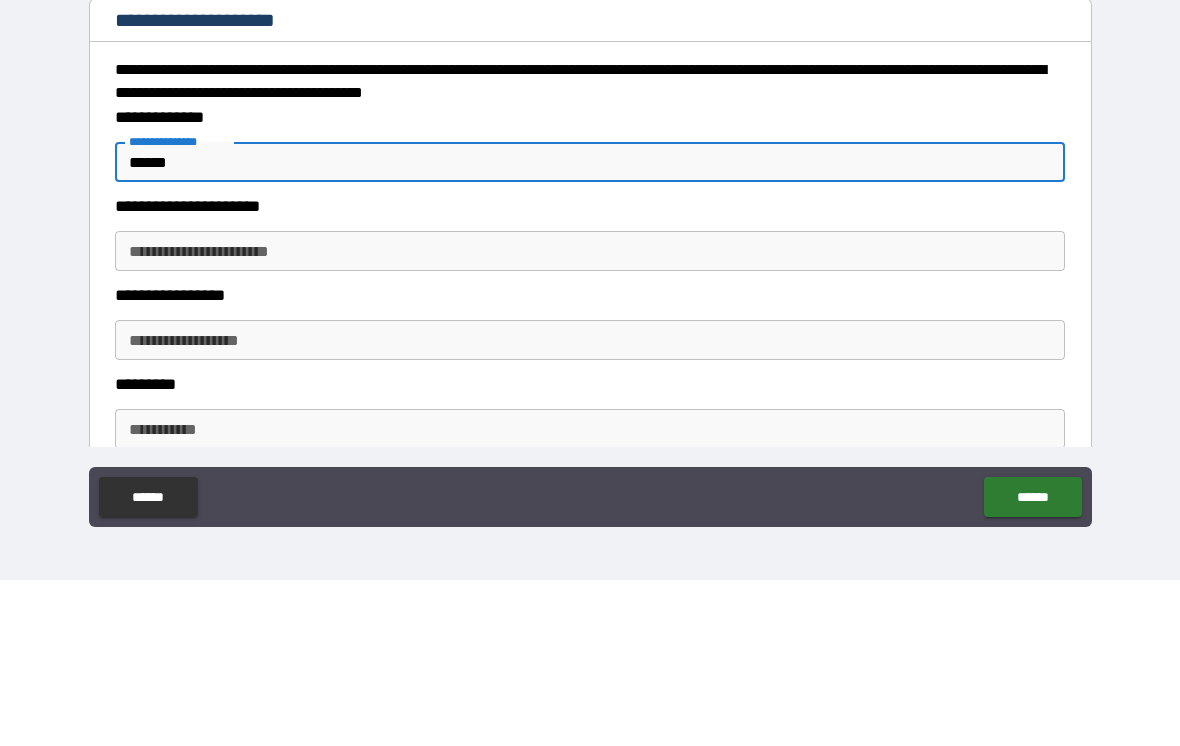 click on "******" at bounding box center [590, 328] 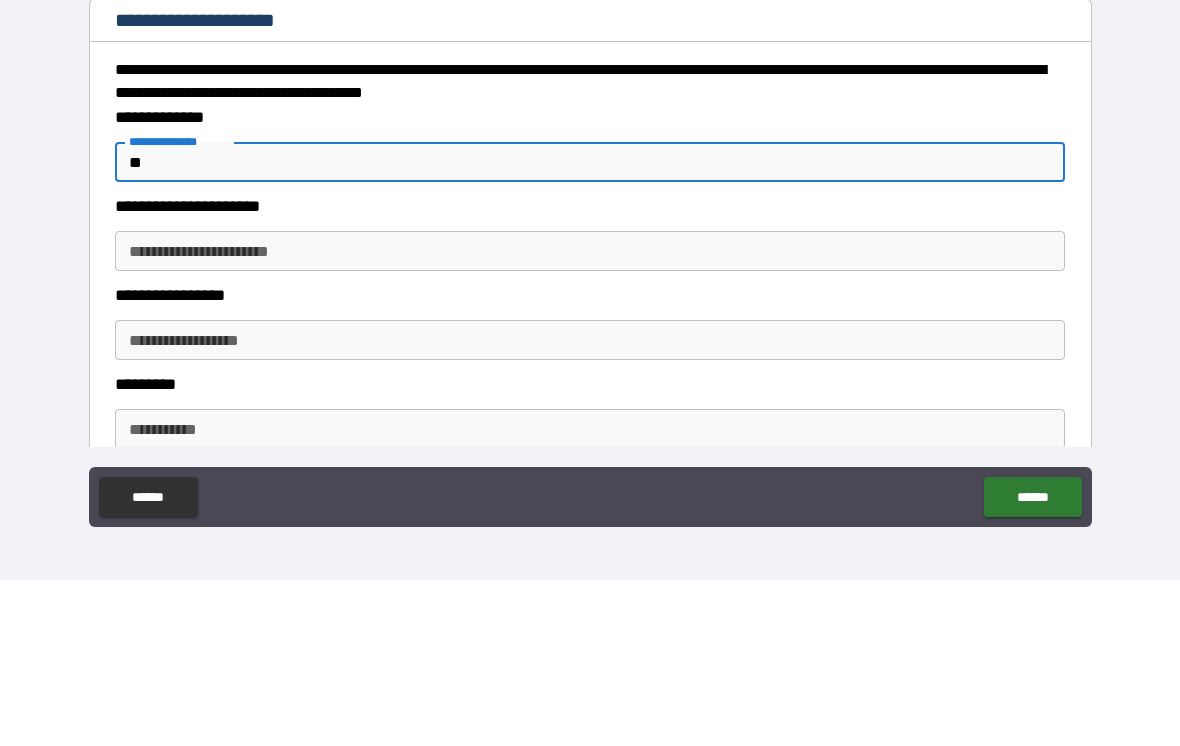 type on "*" 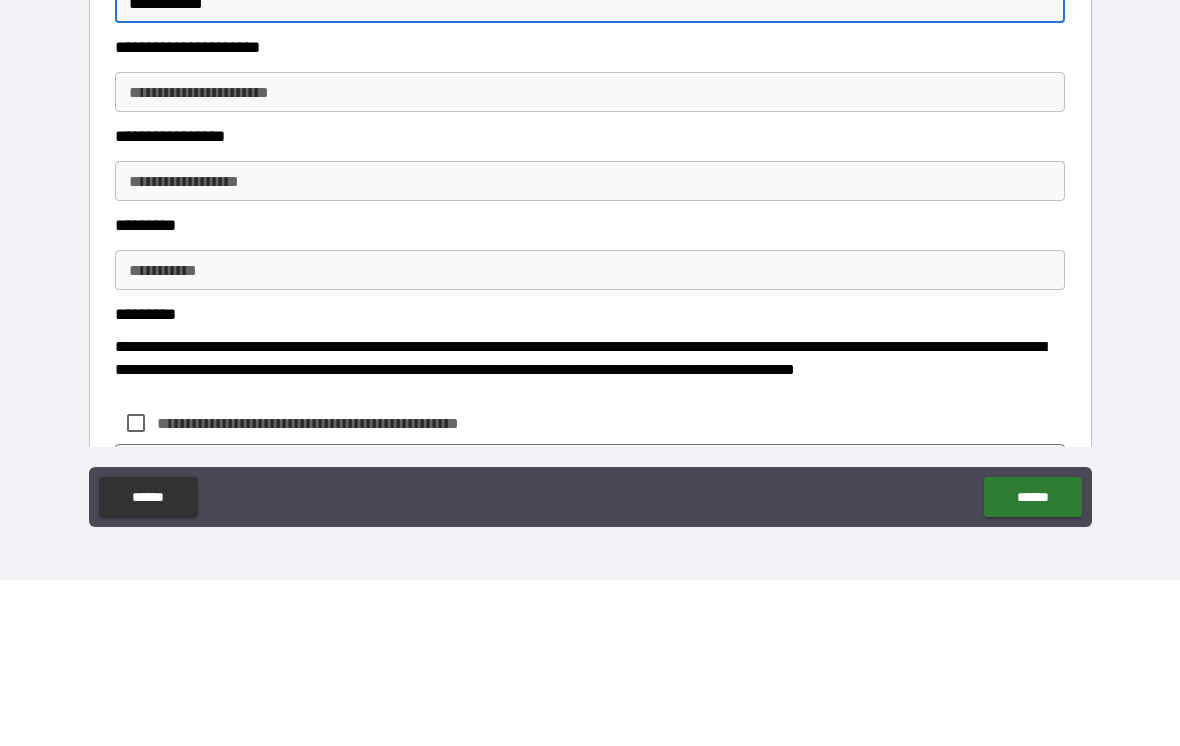 scroll, scrollTop: 265, scrollLeft: 0, axis: vertical 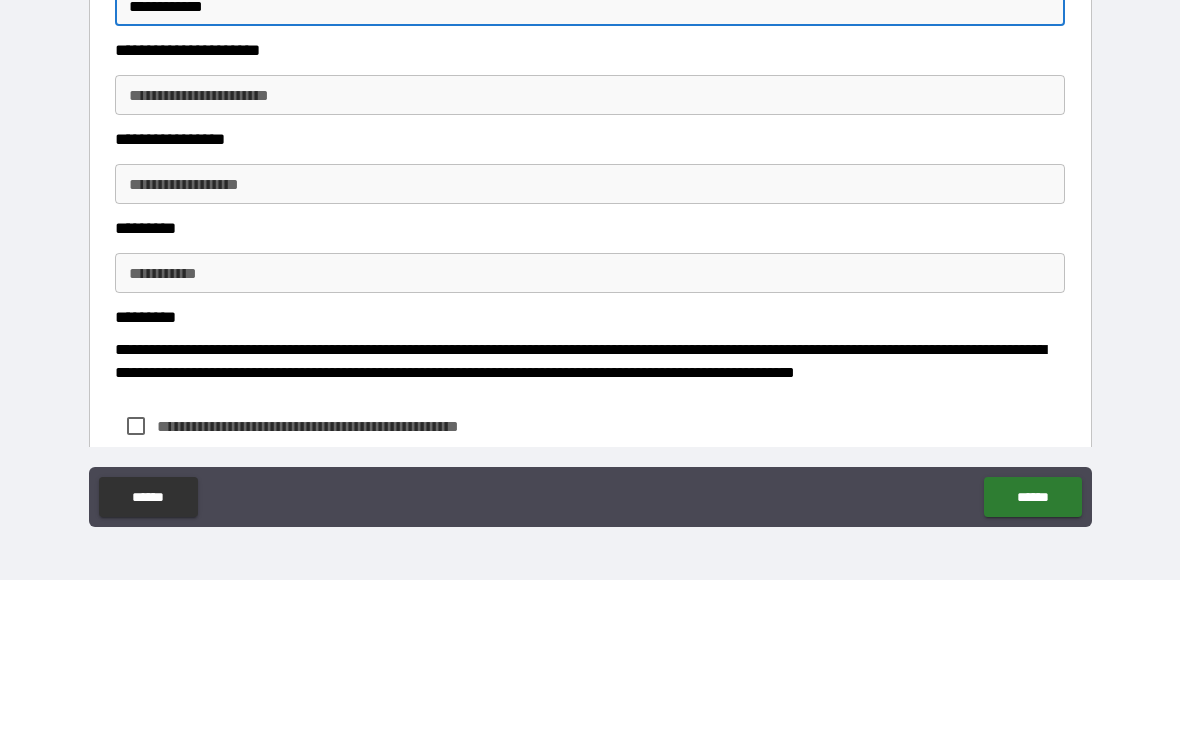 type on "**********" 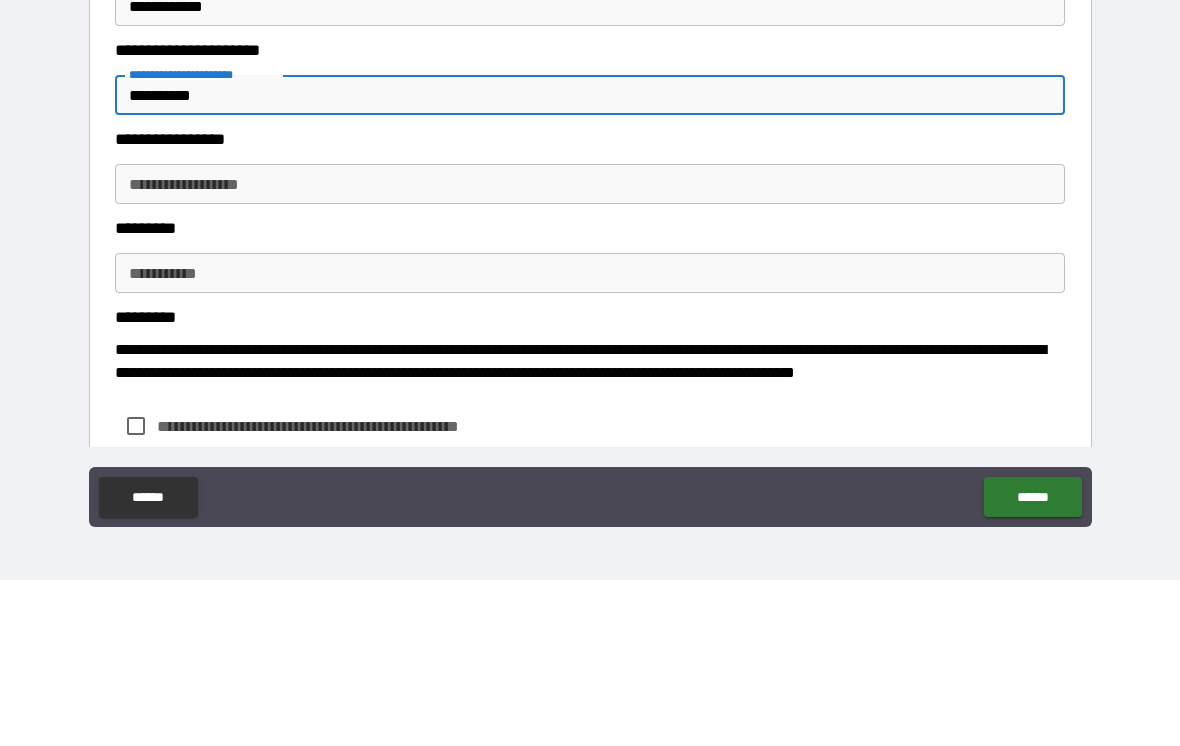 type on "**********" 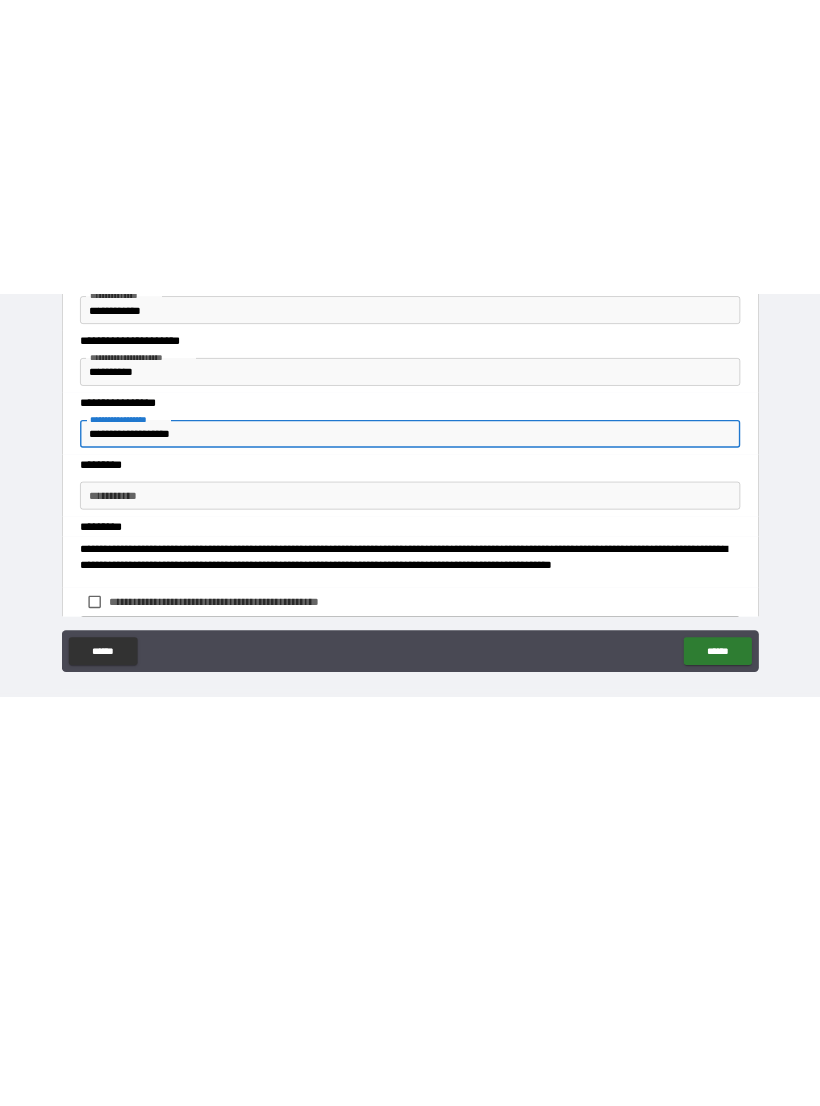 scroll, scrollTop: 0, scrollLeft: 0, axis: both 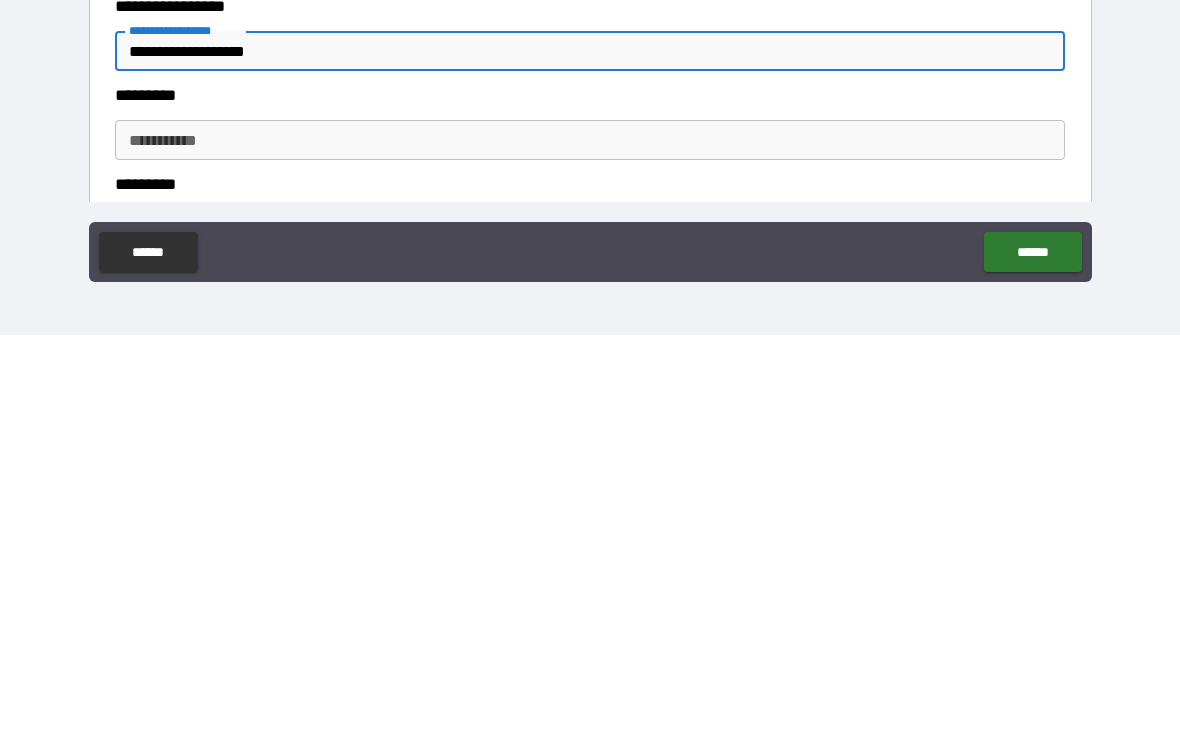 click on "*********   *" at bounding box center [590, 551] 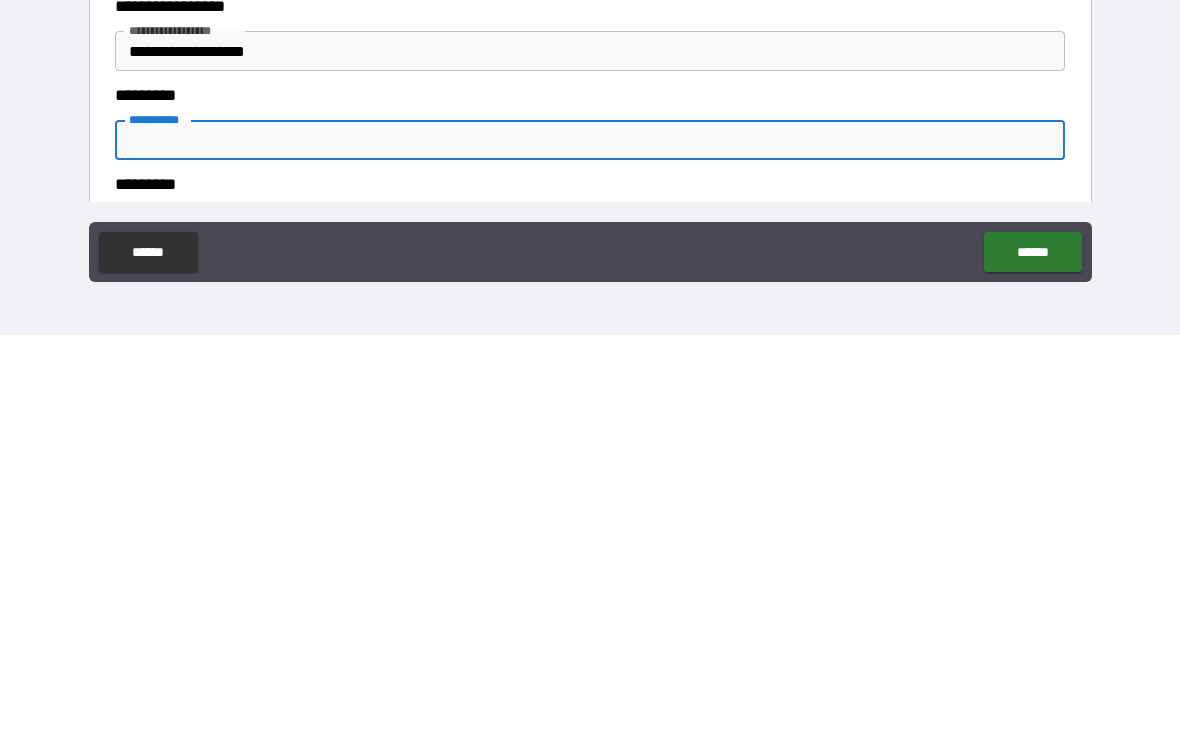 click on "**********" at bounding box center [590, 462] 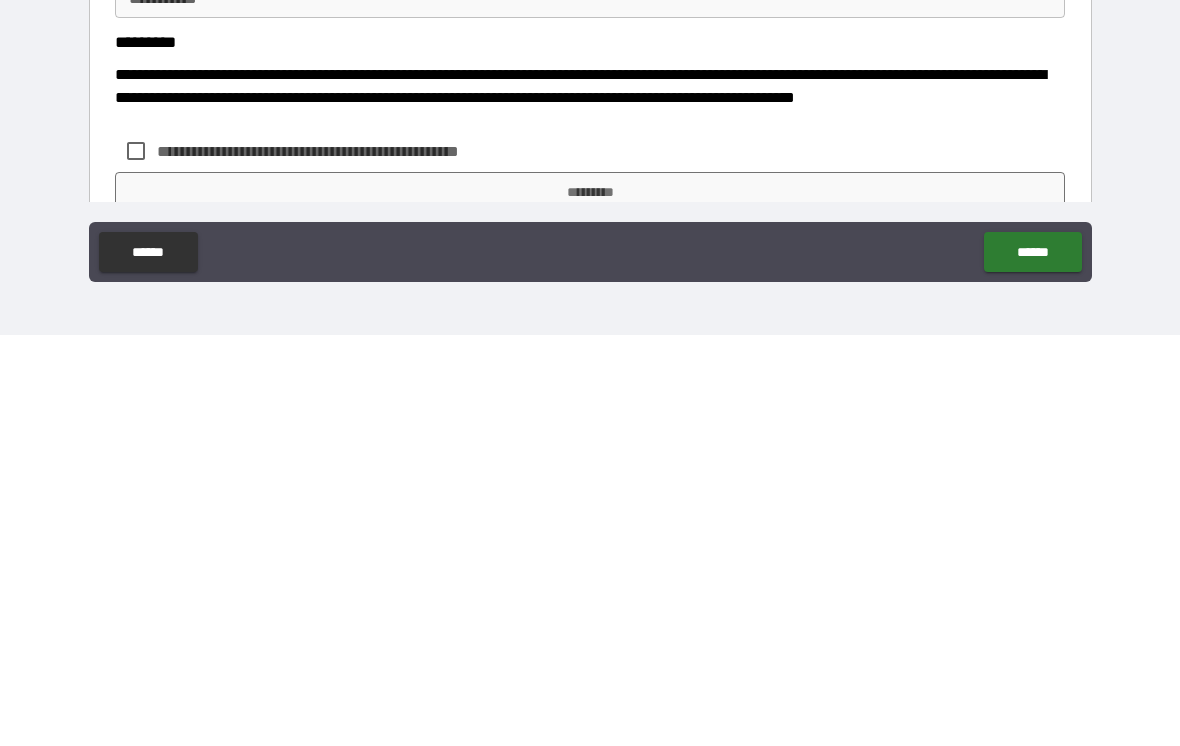 scroll, scrollTop: 297, scrollLeft: 0, axis: vertical 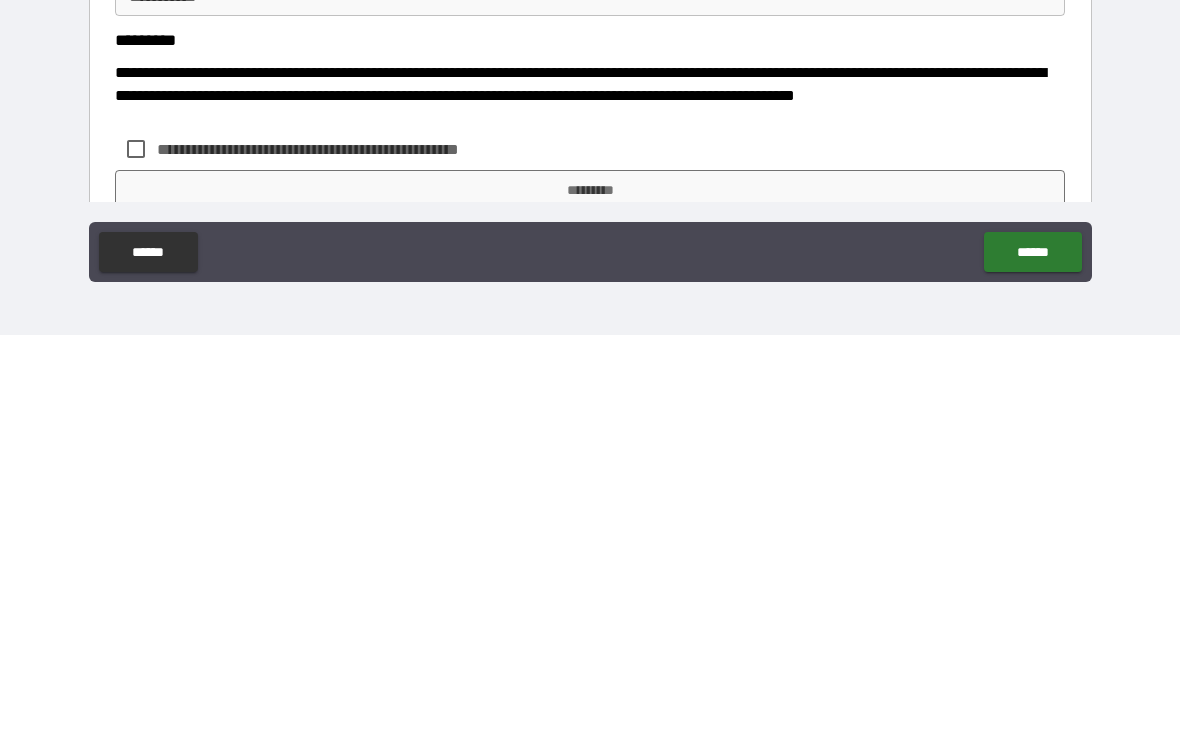 type on "**********" 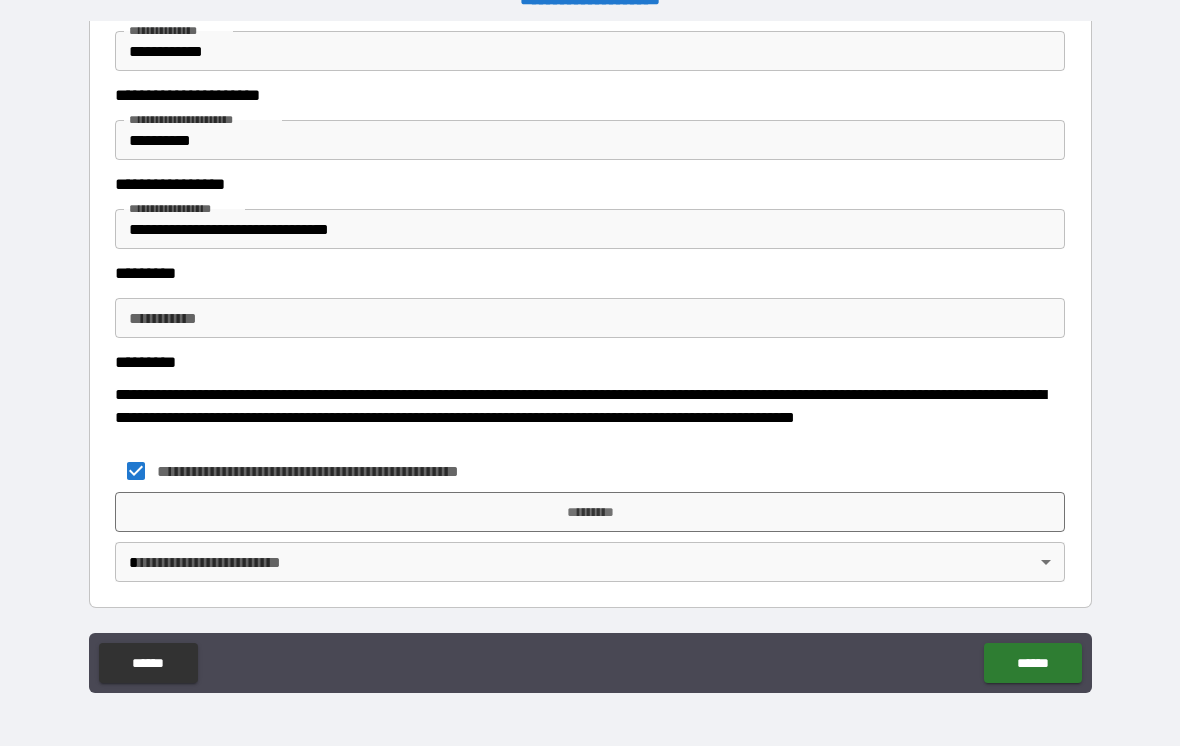 scroll, scrollTop: 386, scrollLeft: 0, axis: vertical 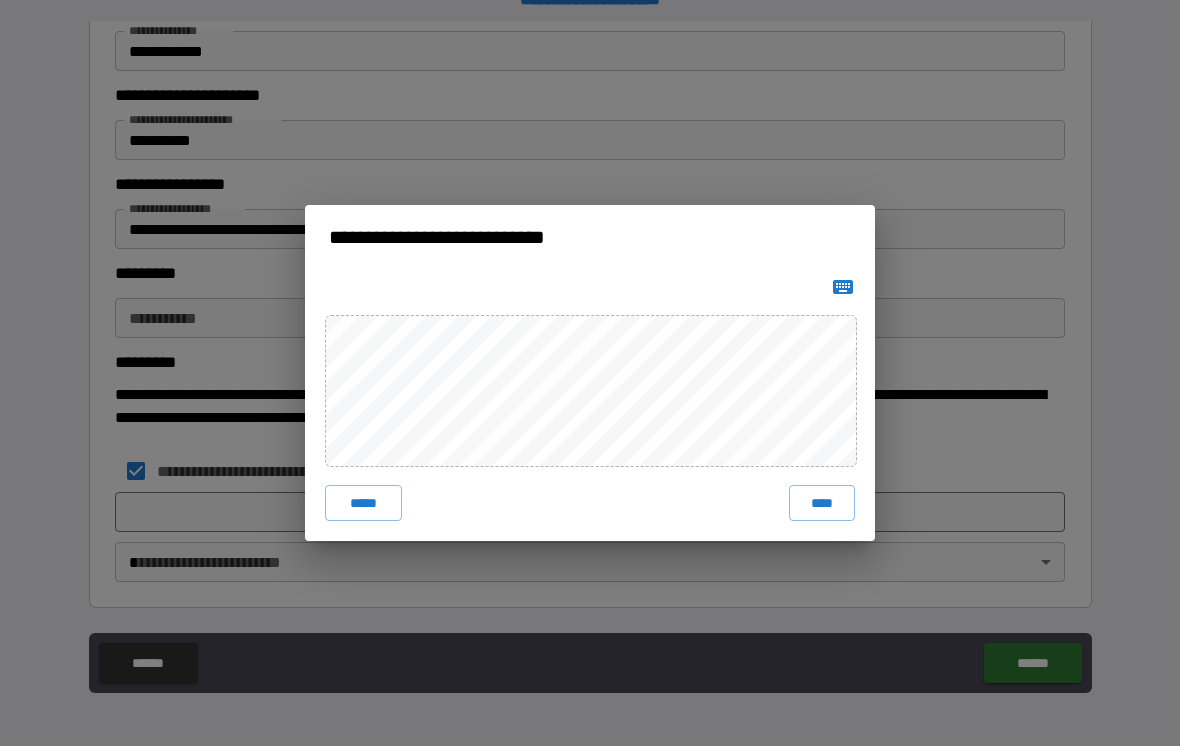 click on "****" at bounding box center [822, 503] 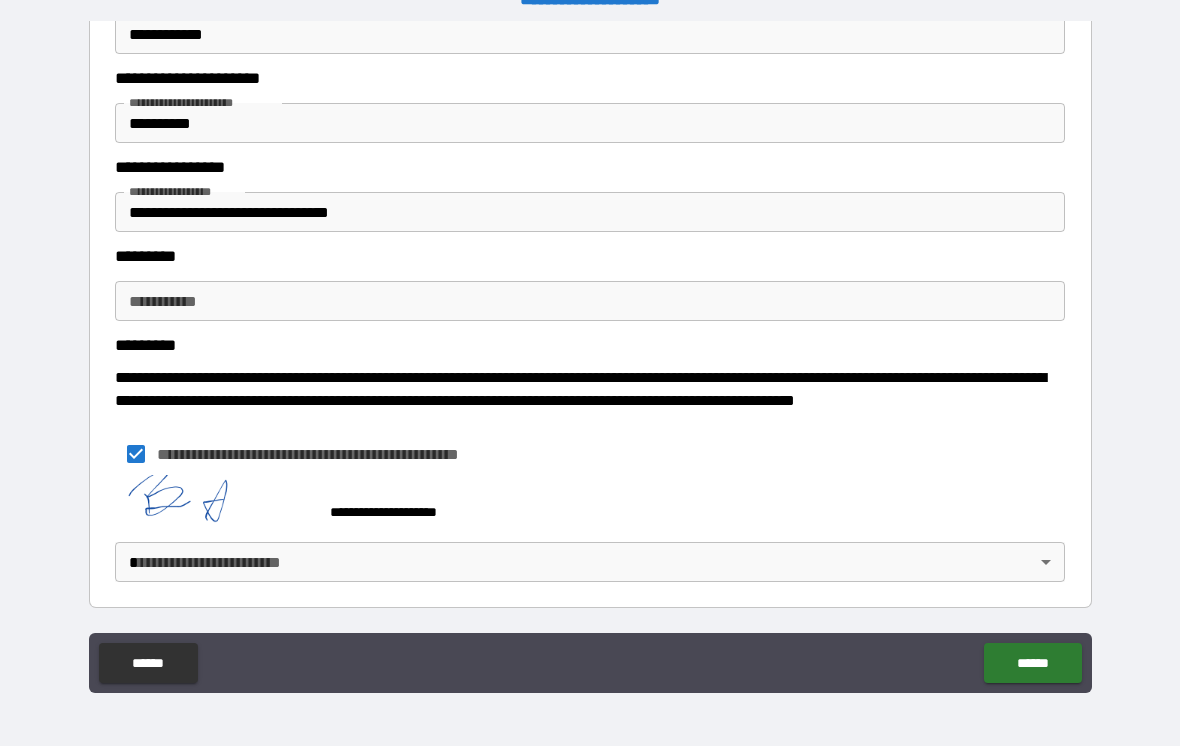 scroll, scrollTop: 403, scrollLeft: 0, axis: vertical 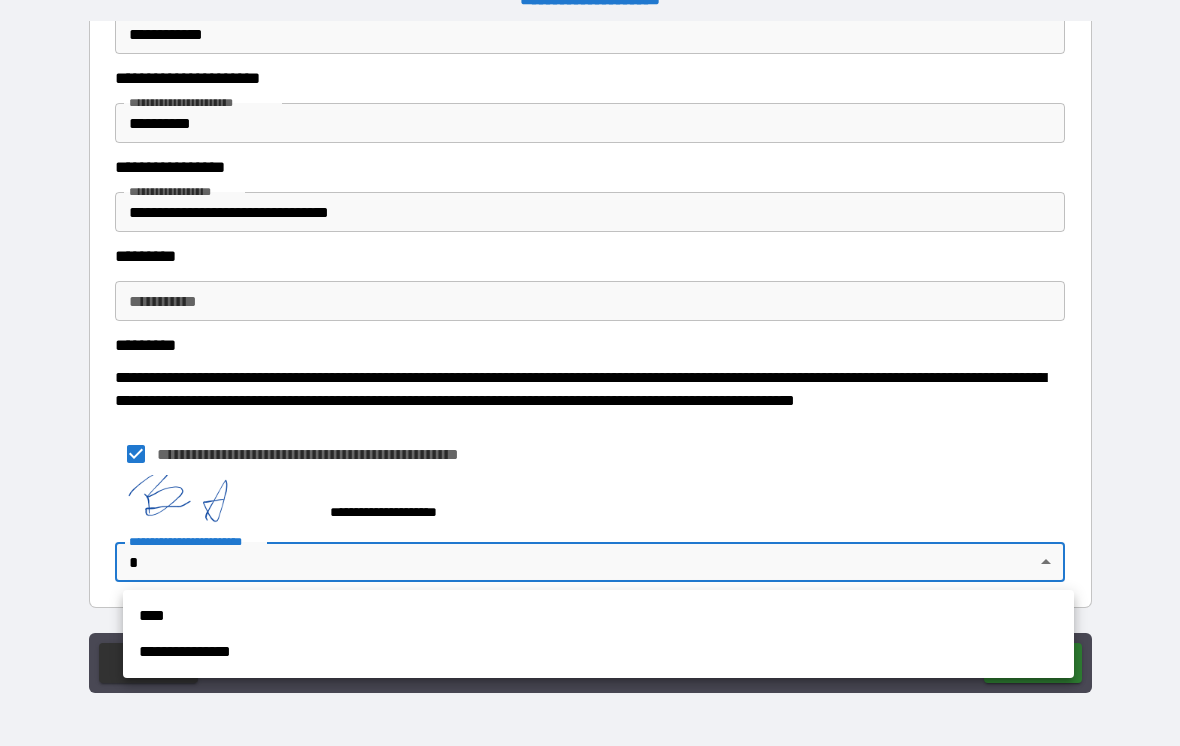 click on "****" at bounding box center (598, 616) 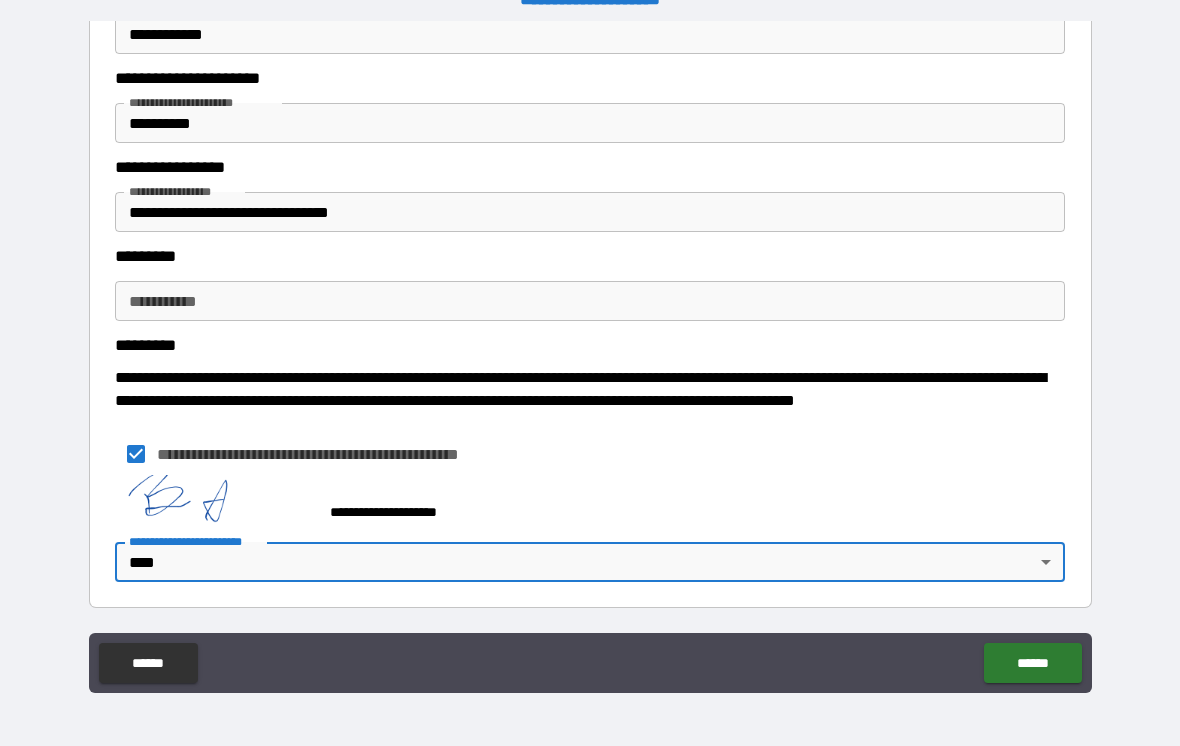 click on "******" at bounding box center [1032, 663] 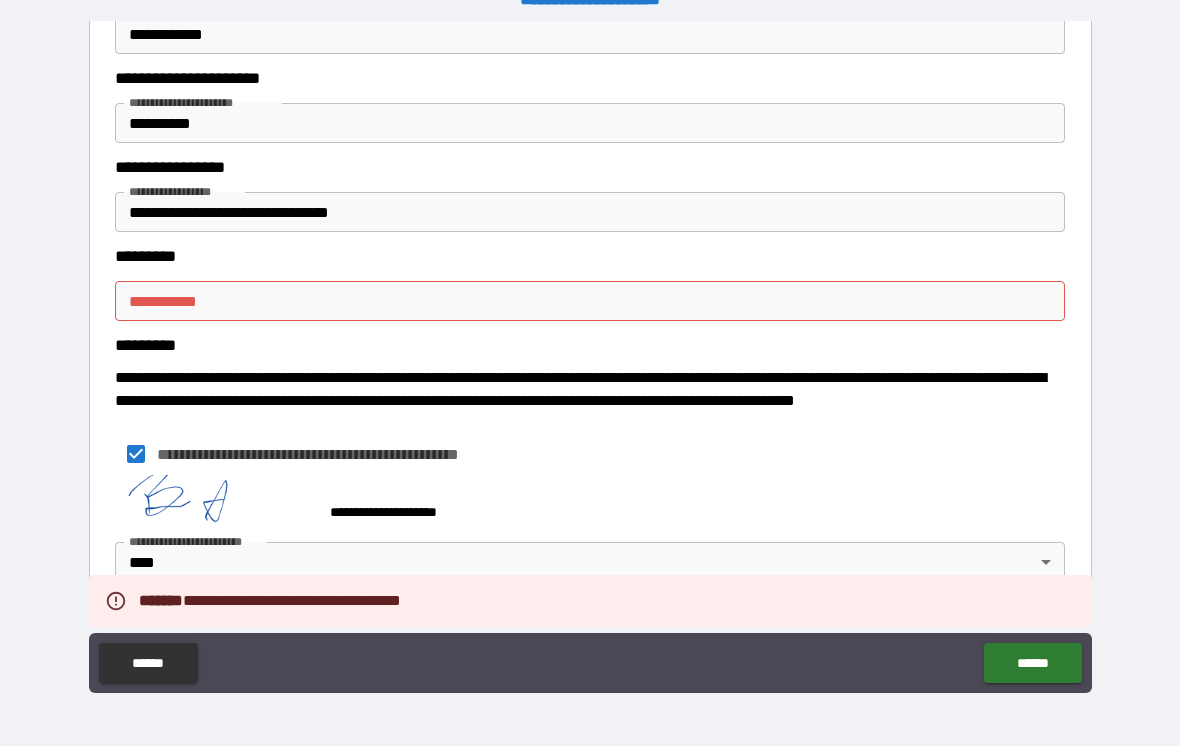 click on "*********   *" at bounding box center [590, 301] 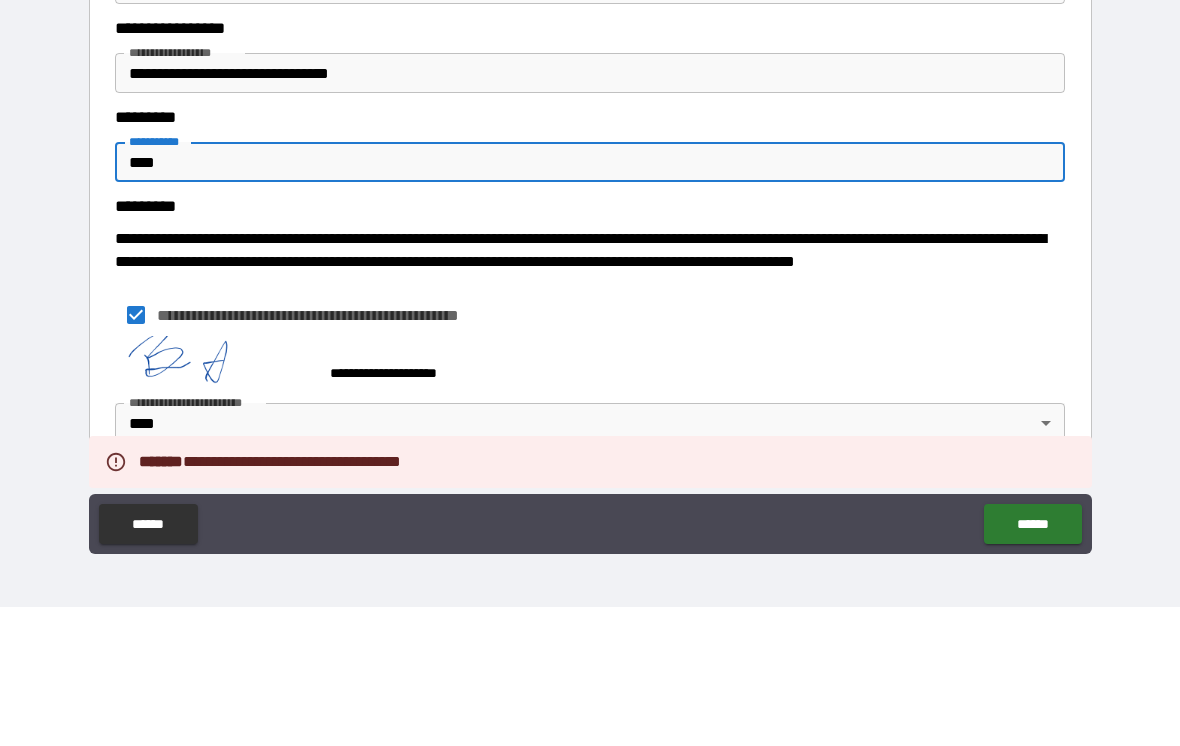 type on "****" 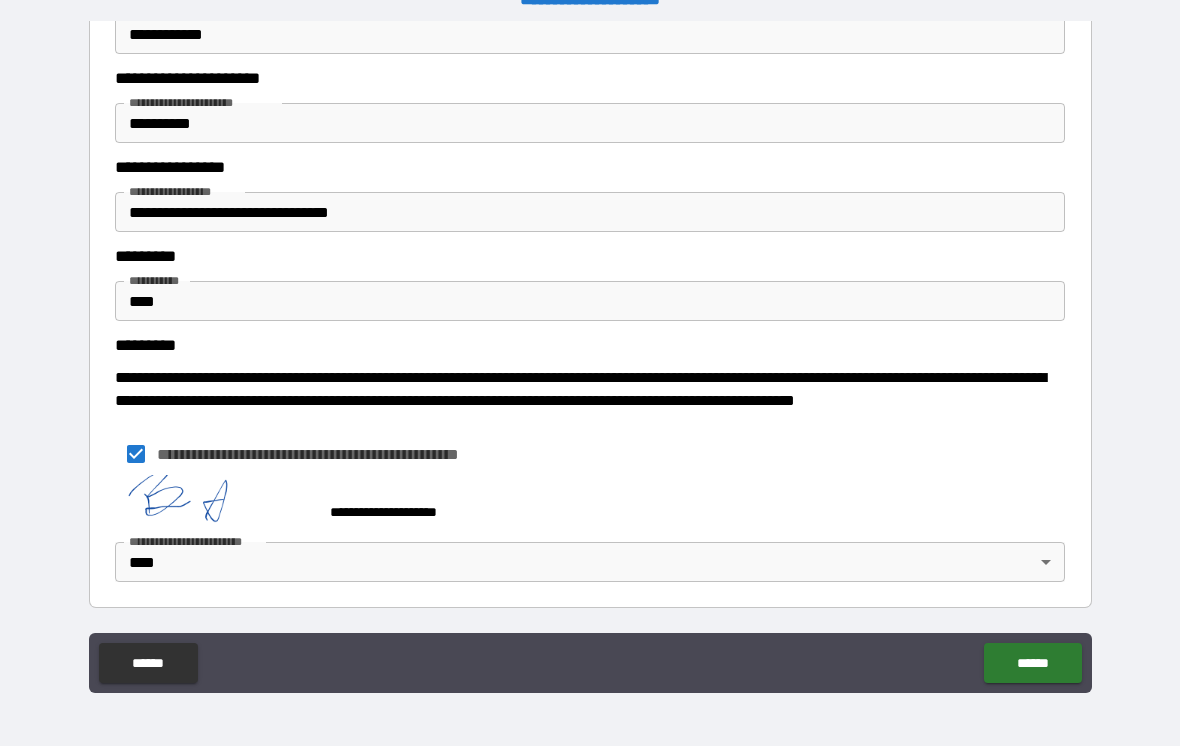 click on "******" at bounding box center (1032, 663) 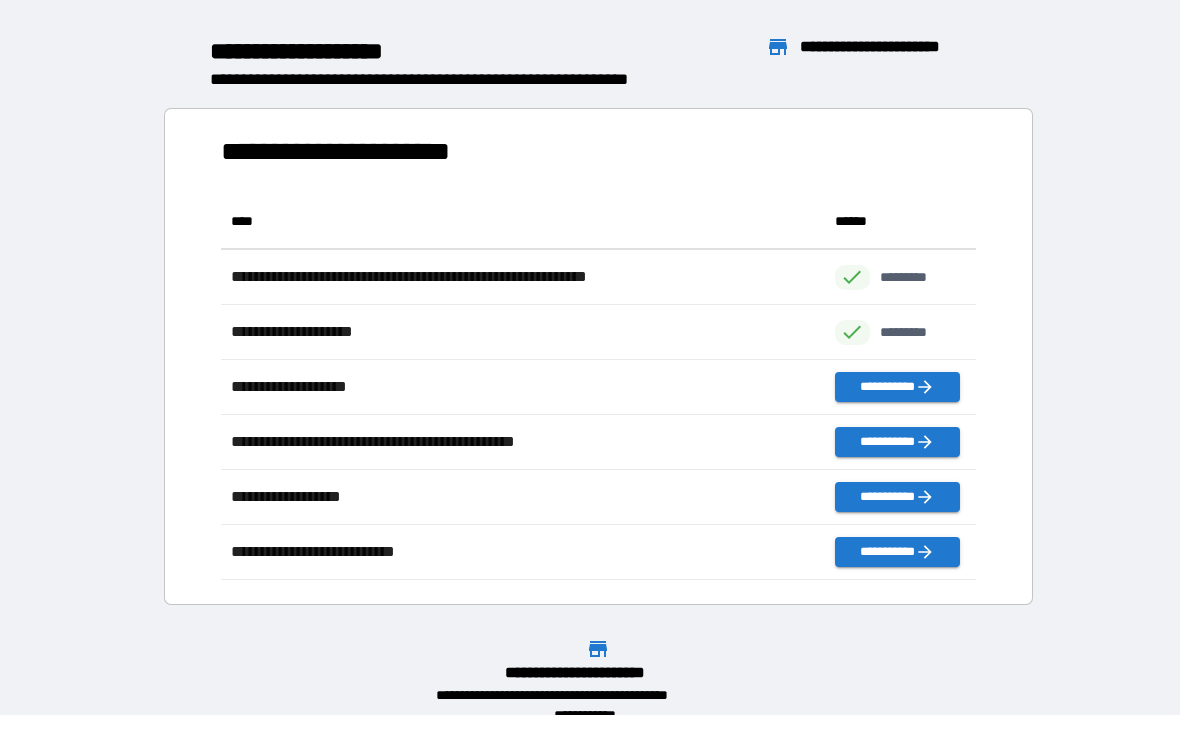 scroll, scrollTop: 1, scrollLeft: 1, axis: both 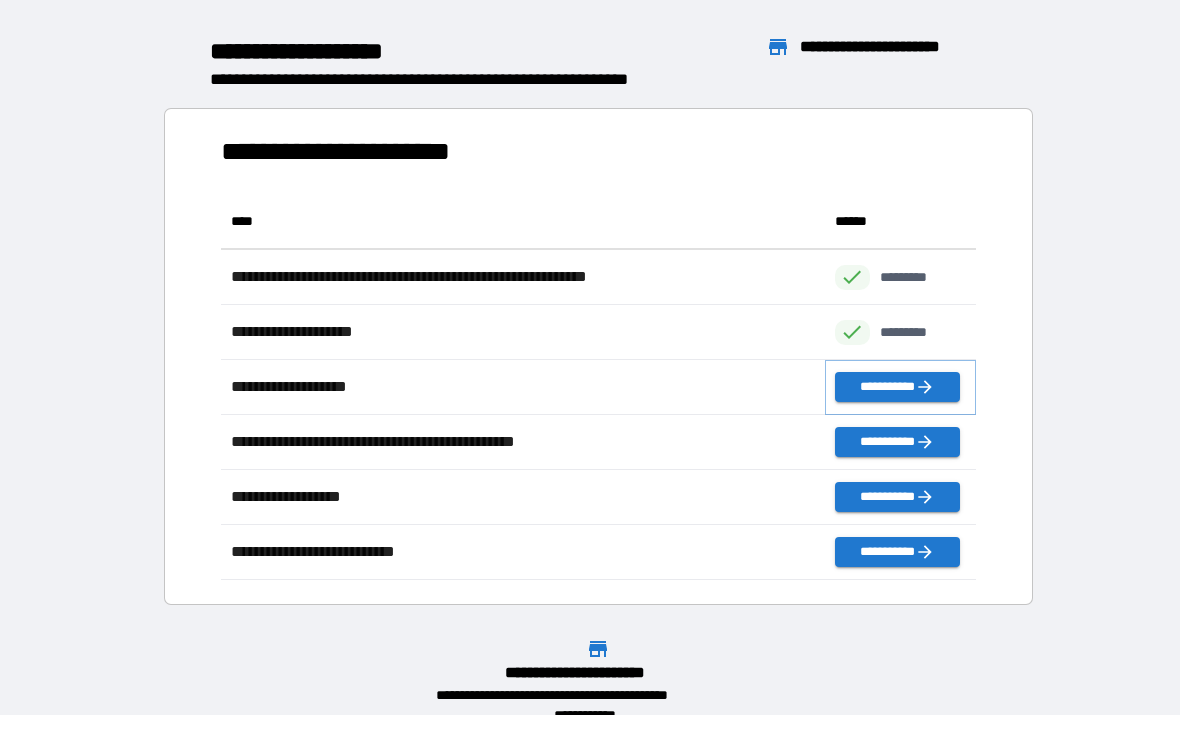click on "**********" at bounding box center (897, 387) 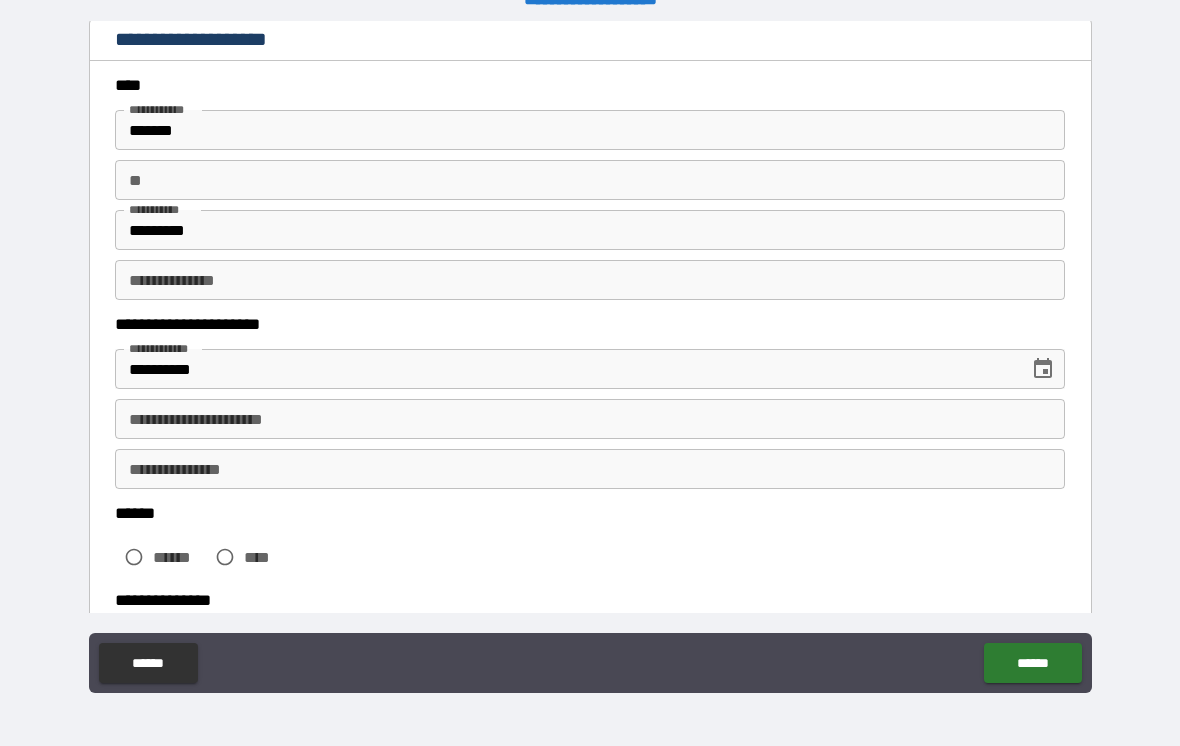 scroll, scrollTop: 61, scrollLeft: 0, axis: vertical 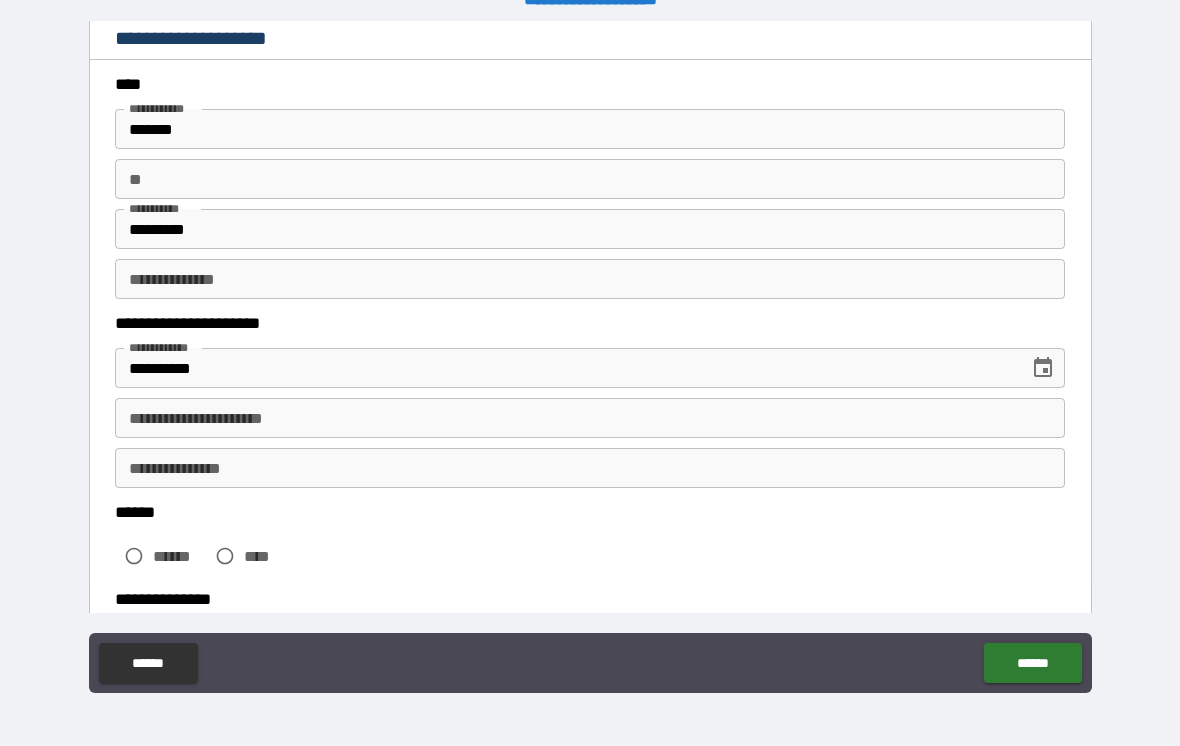 click on "**********" at bounding box center [590, 418] 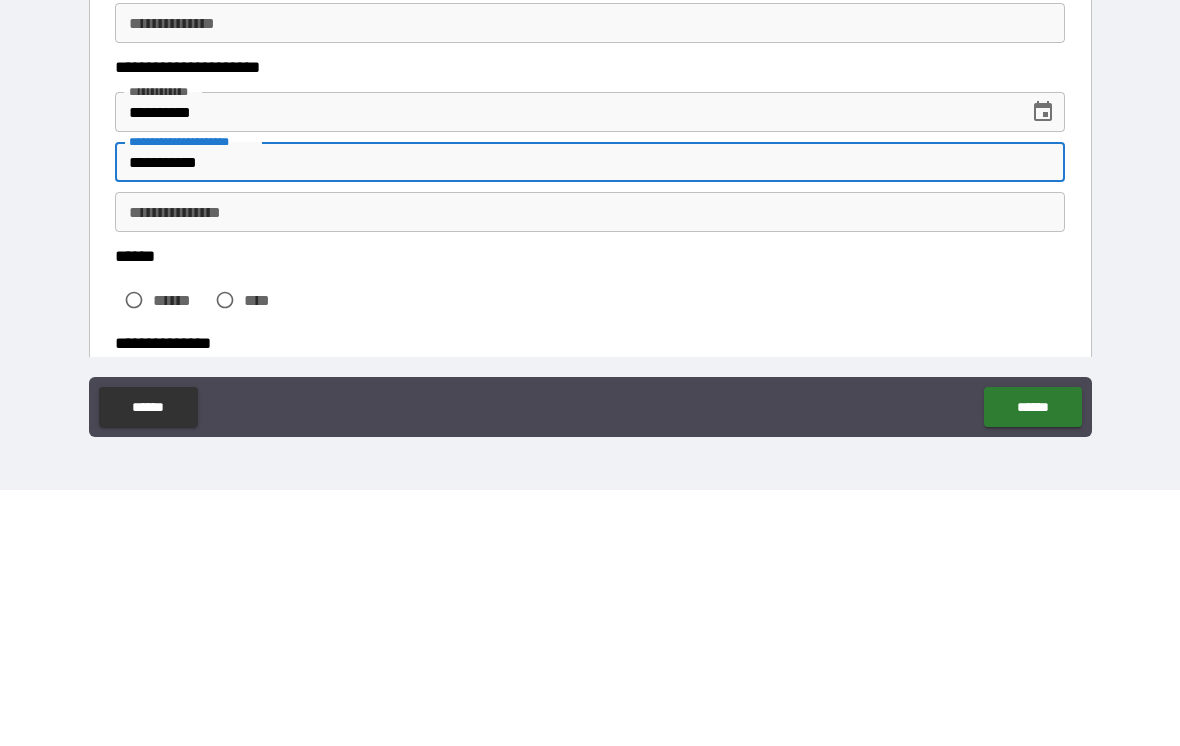 type on "**********" 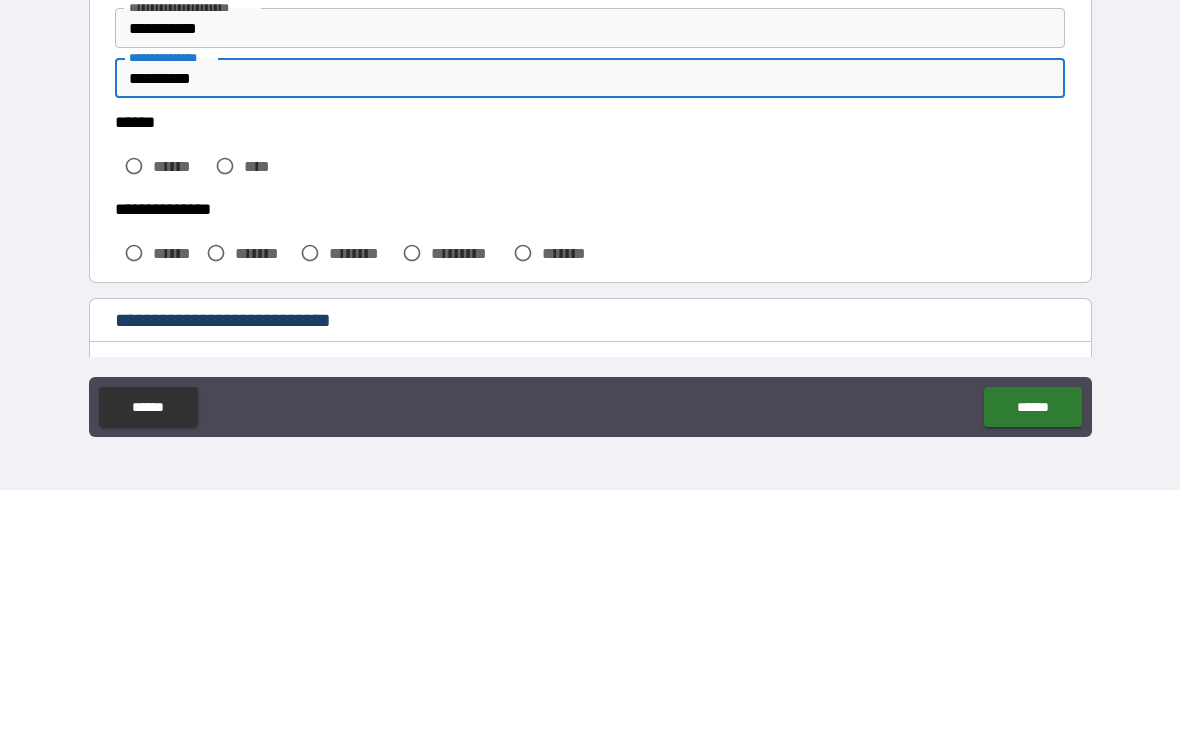 scroll, scrollTop: 200, scrollLeft: 0, axis: vertical 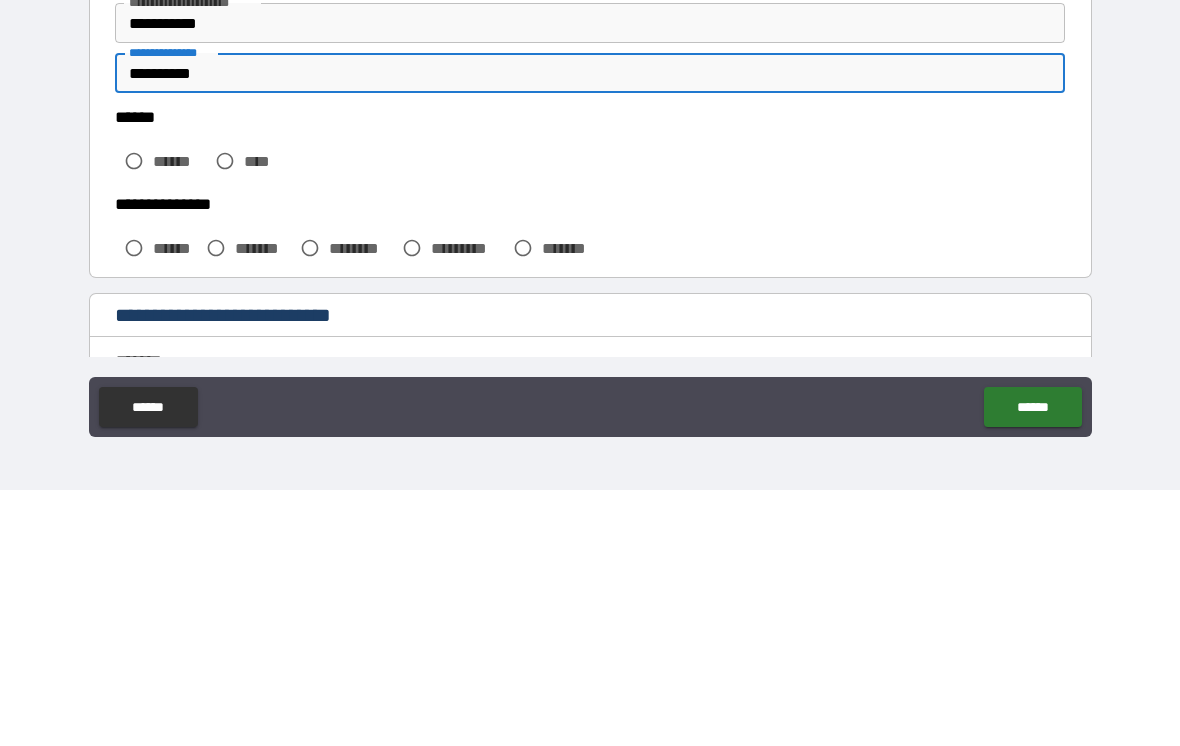 type on "**********" 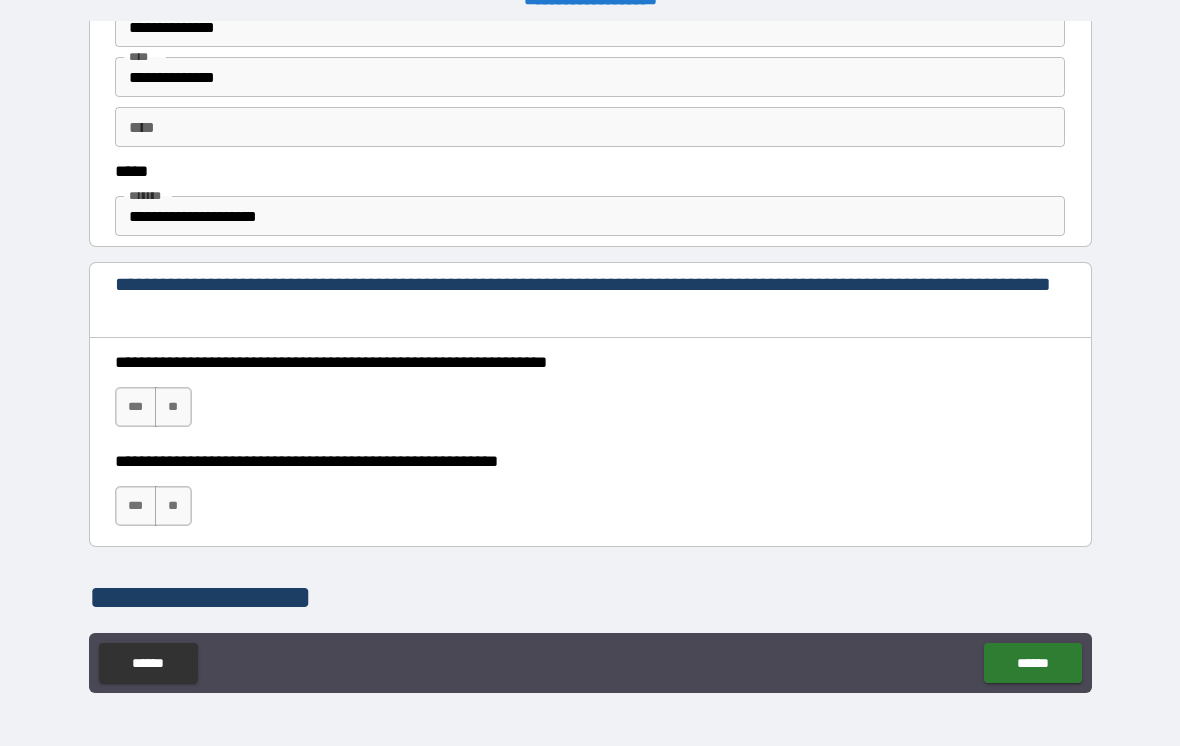 scroll, scrollTop: 1117, scrollLeft: 0, axis: vertical 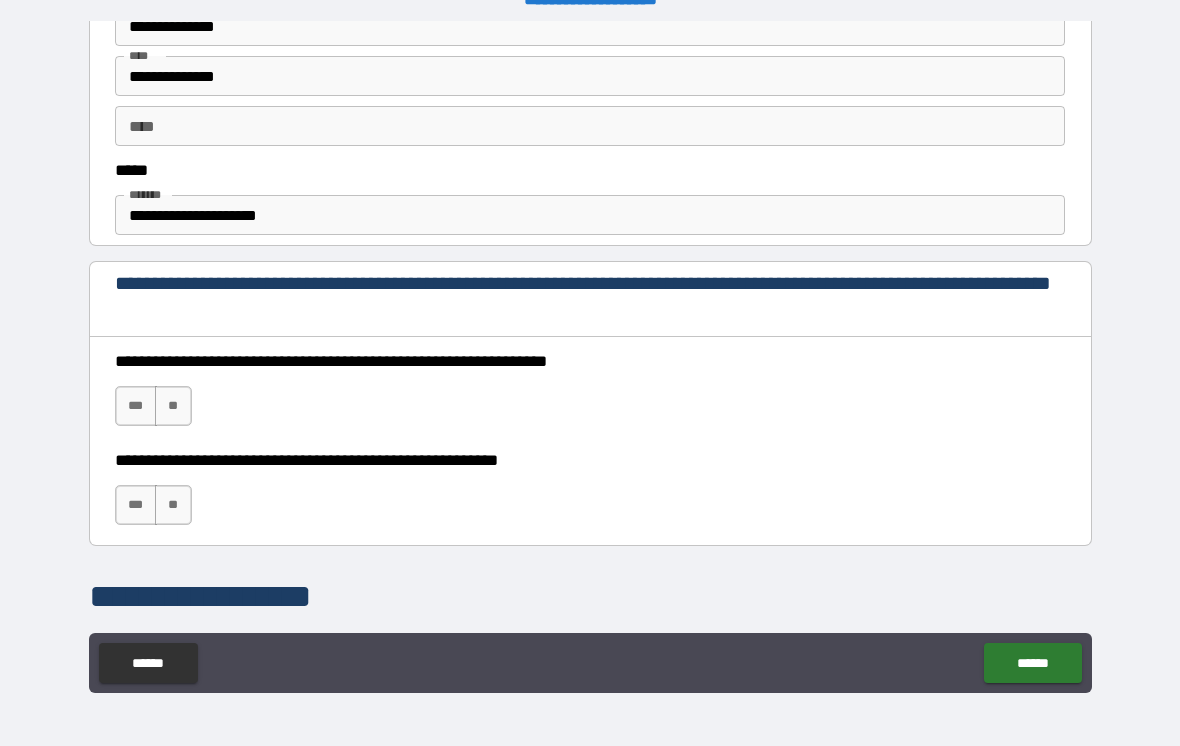 click on "***" at bounding box center [136, 406] 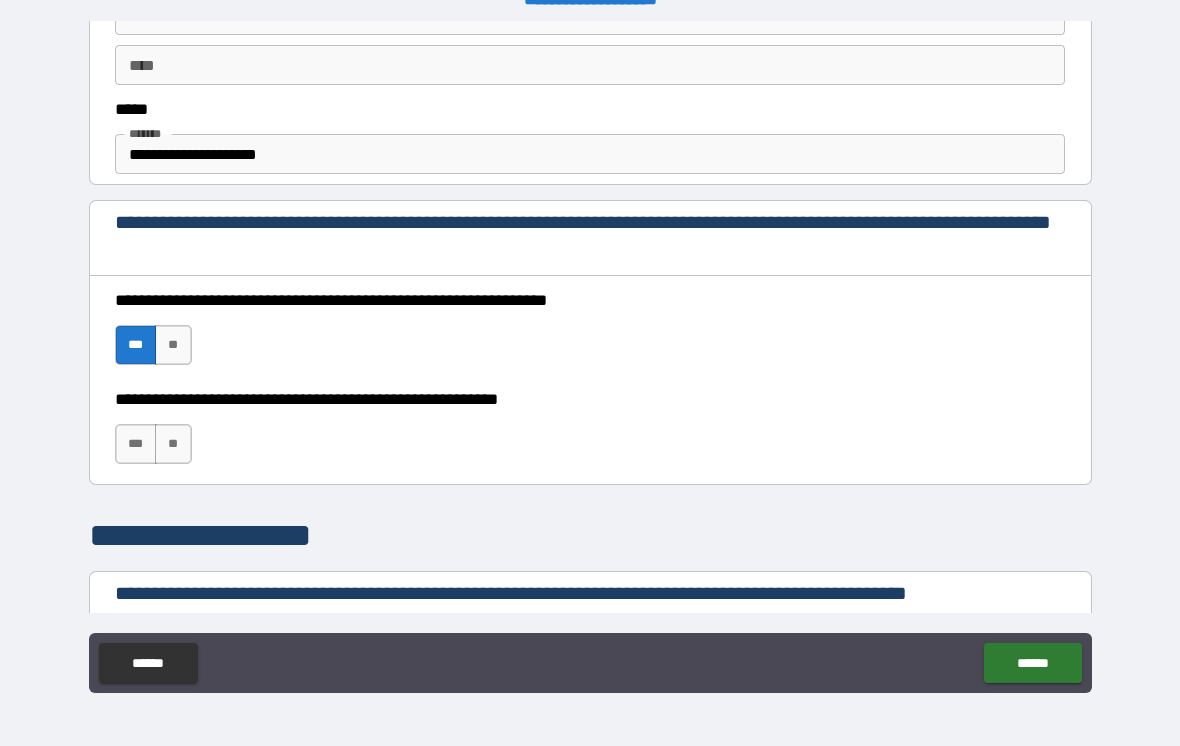 scroll, scrollTop: 1181, scrollLeft: 0, axis: vertical 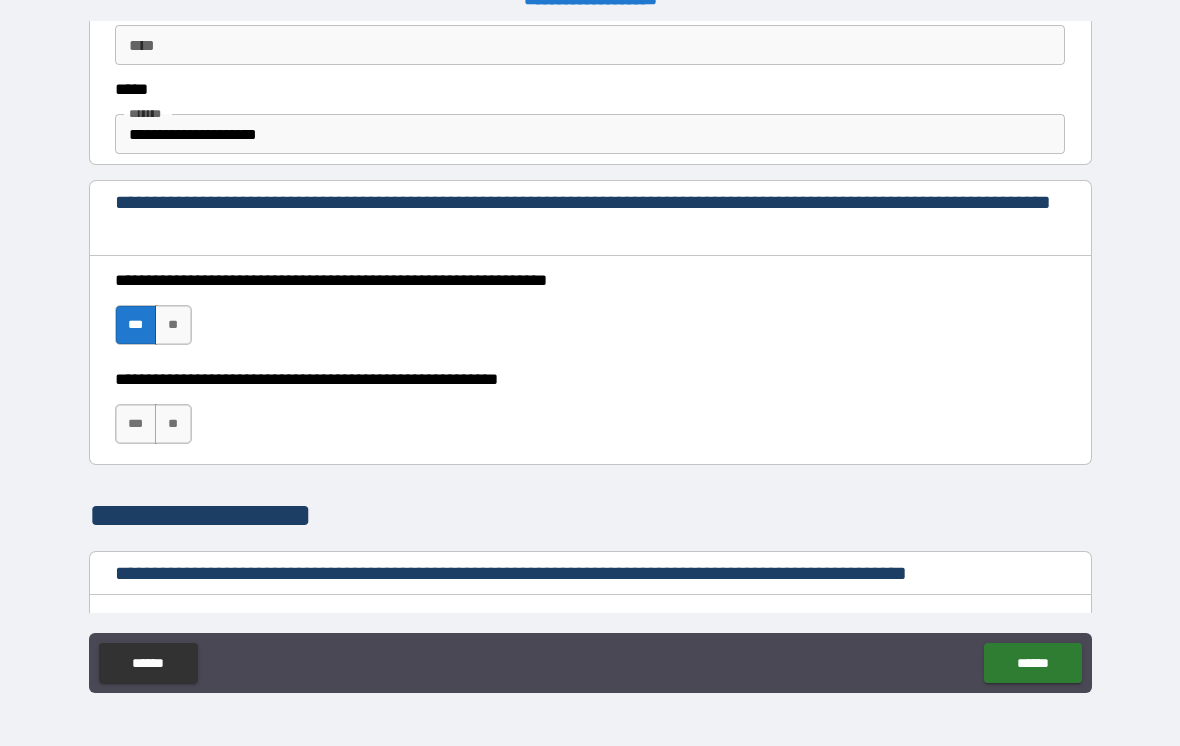 click on "***" at bounding box center (136, 424) 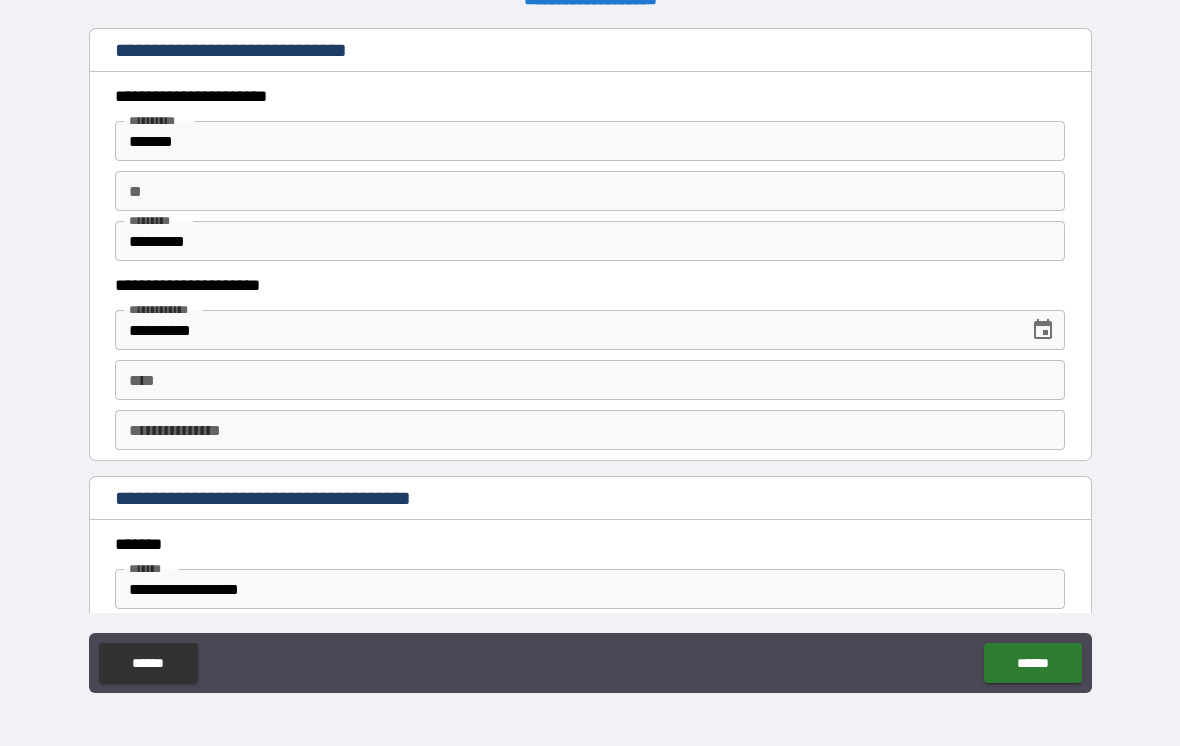 scroll, scrollTop: 1894, scrollLeft: 0, axis: vertical 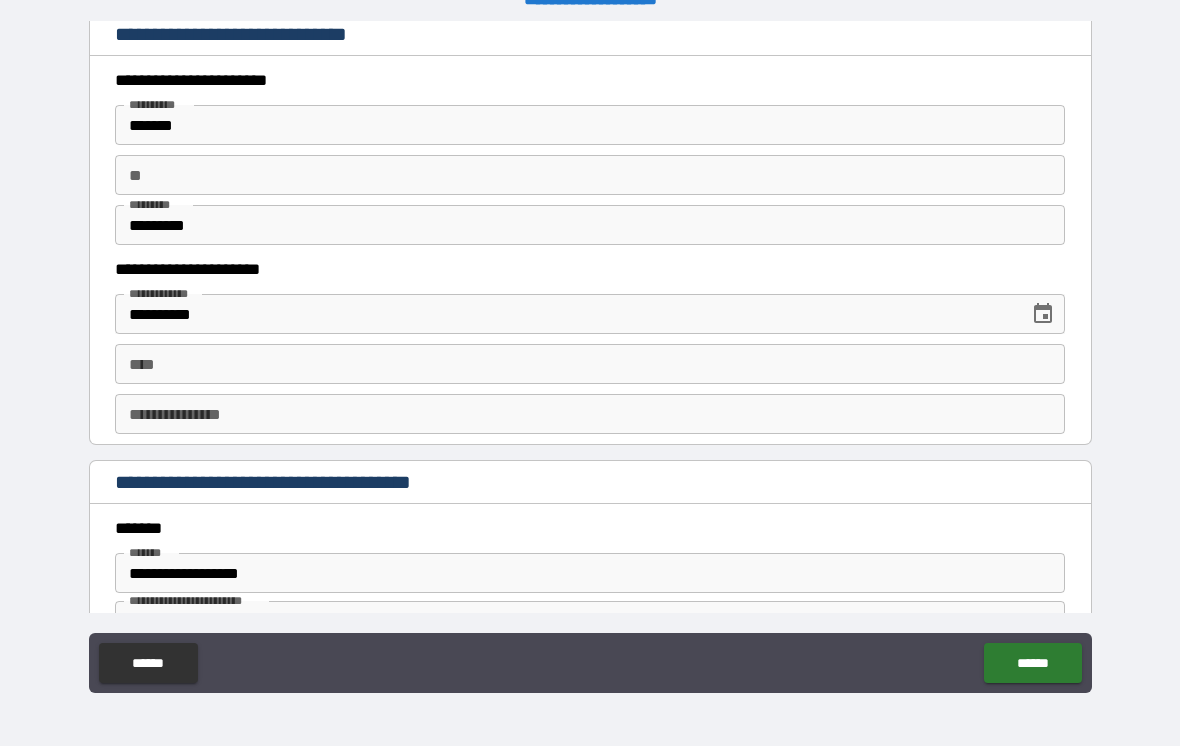 click on "****" at bounding box center [590, 364] 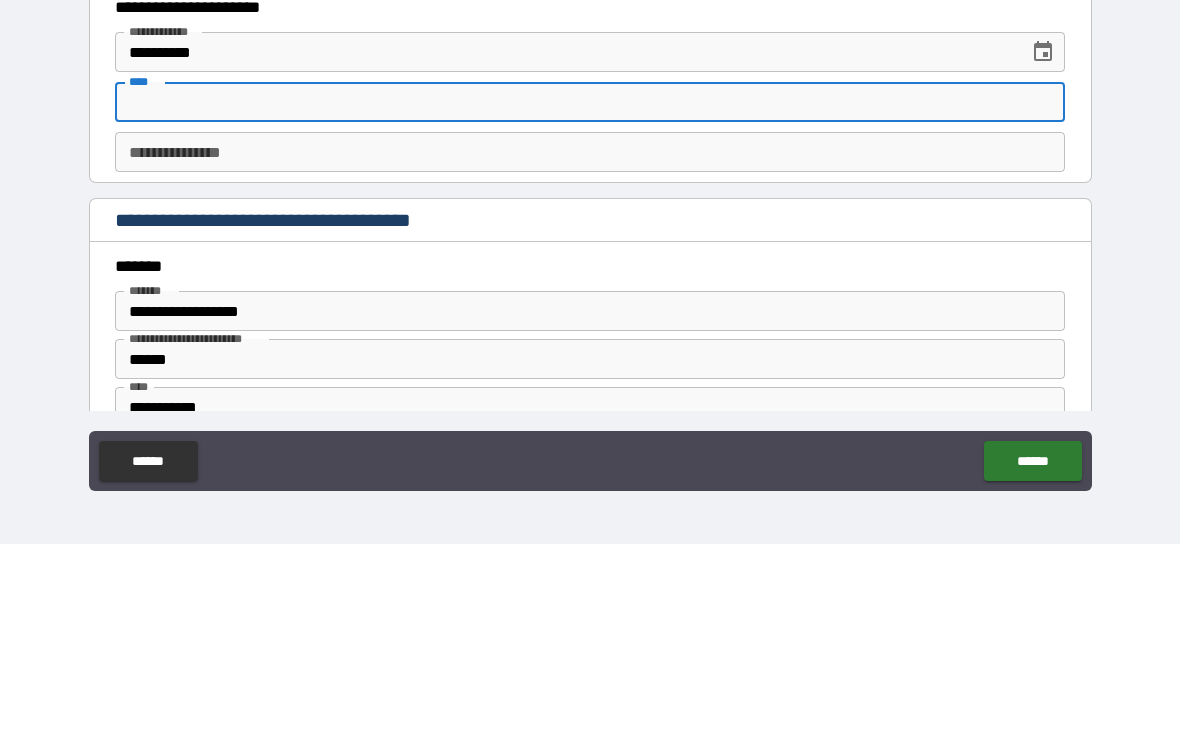 scroll, scrollTop: 1952, scrollLeft: 0, axis: vertical 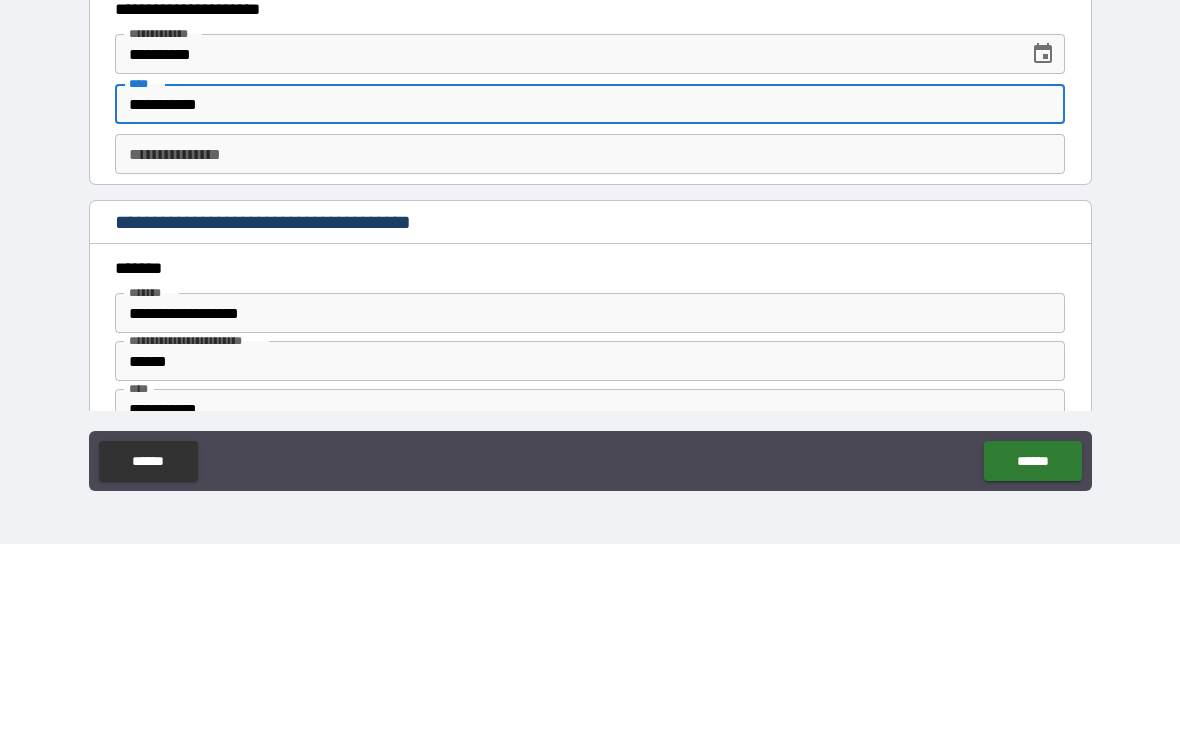 type on "**********" 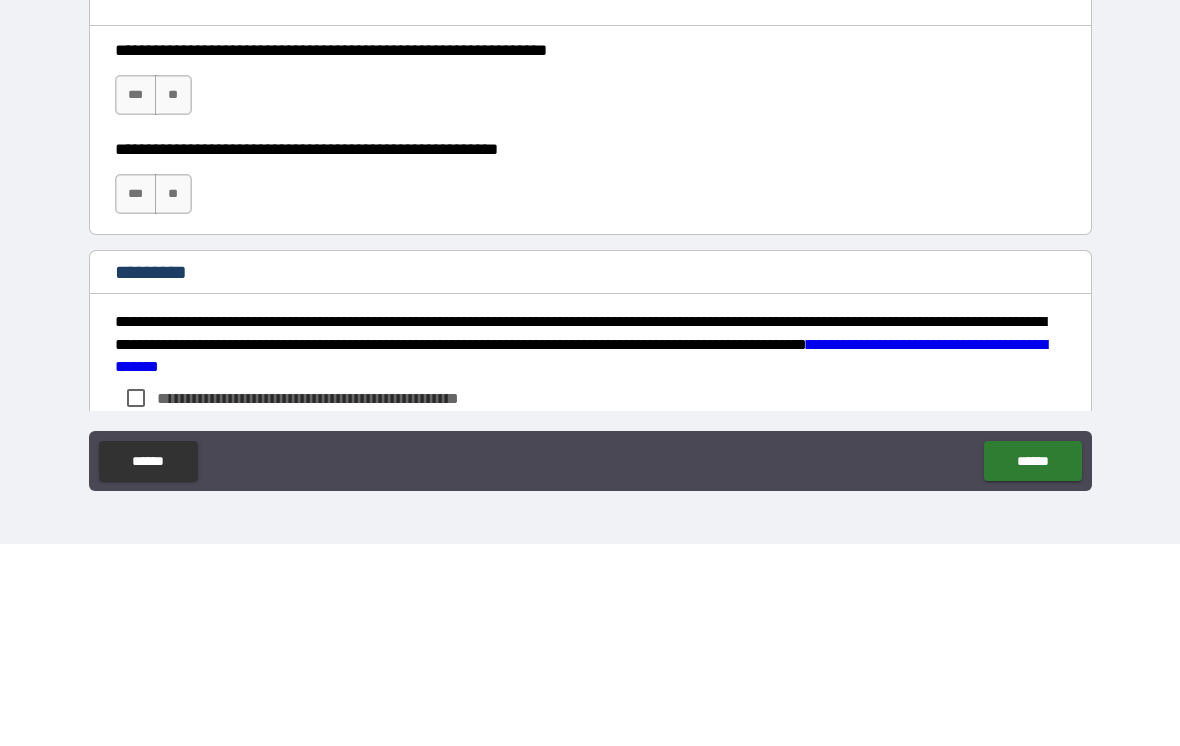 scroll, scrollTop: 2834, scrollLeft: 0, axis: vertical 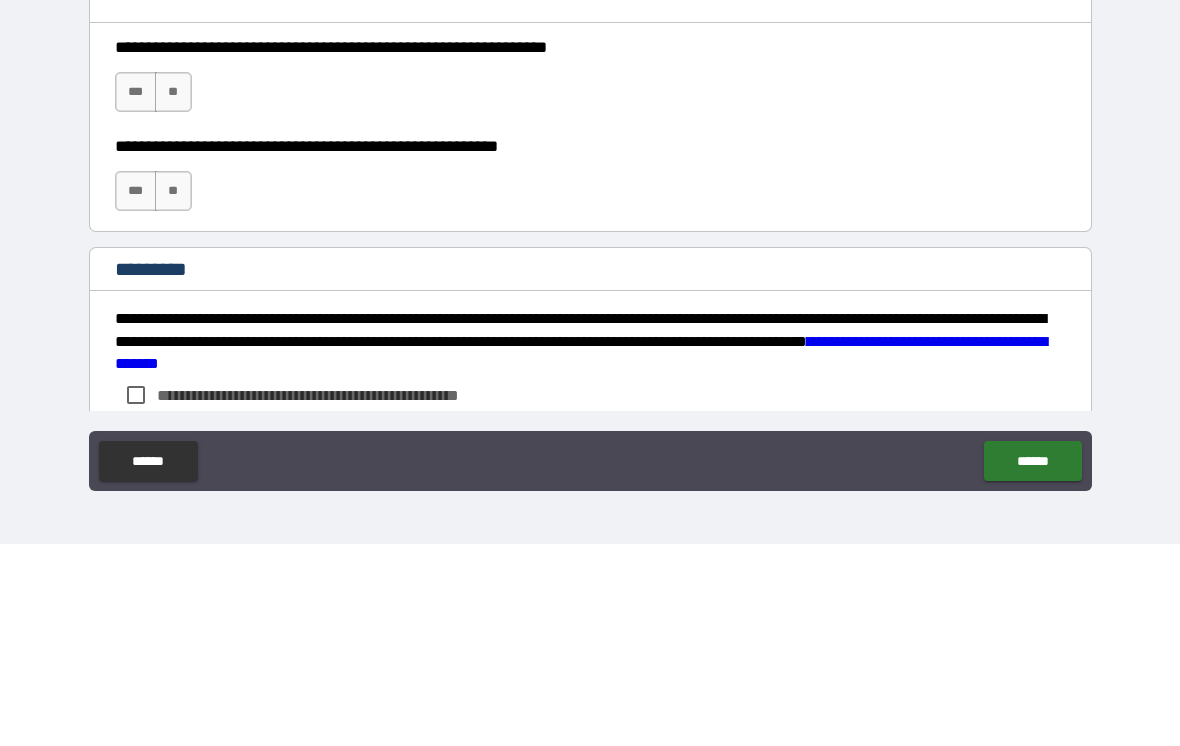 type on "**********" 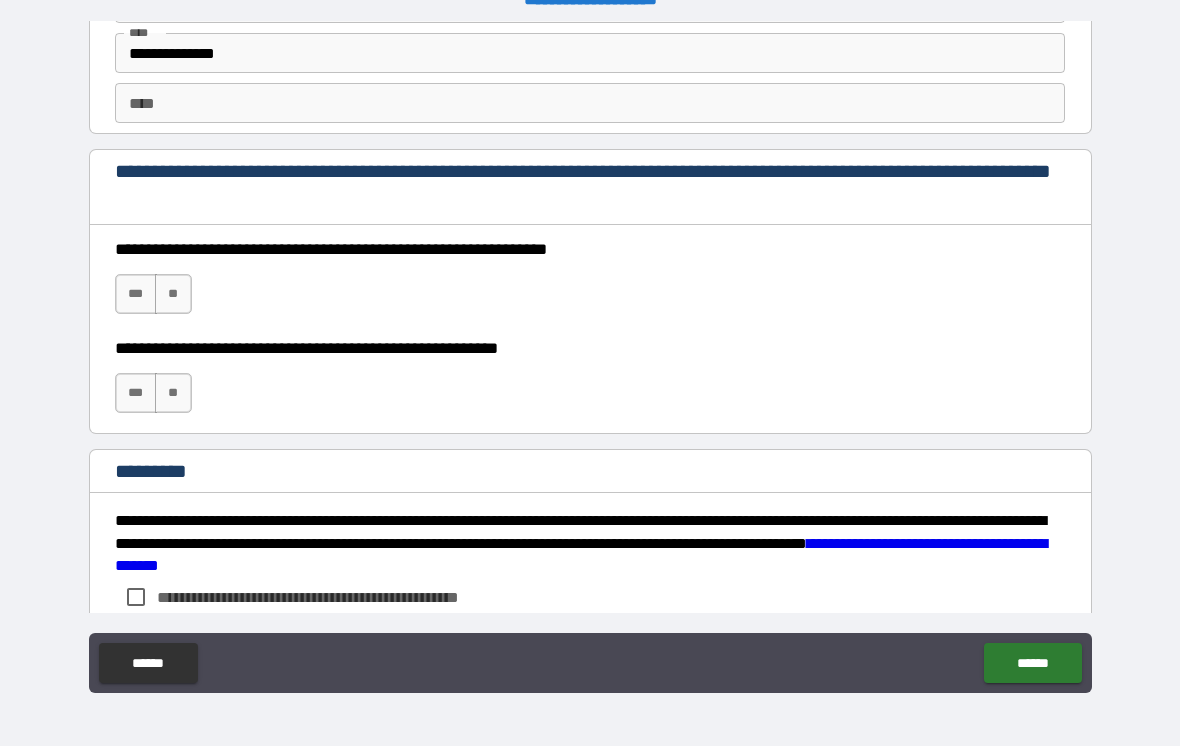 click on "***" at bounding box center [136, 294] 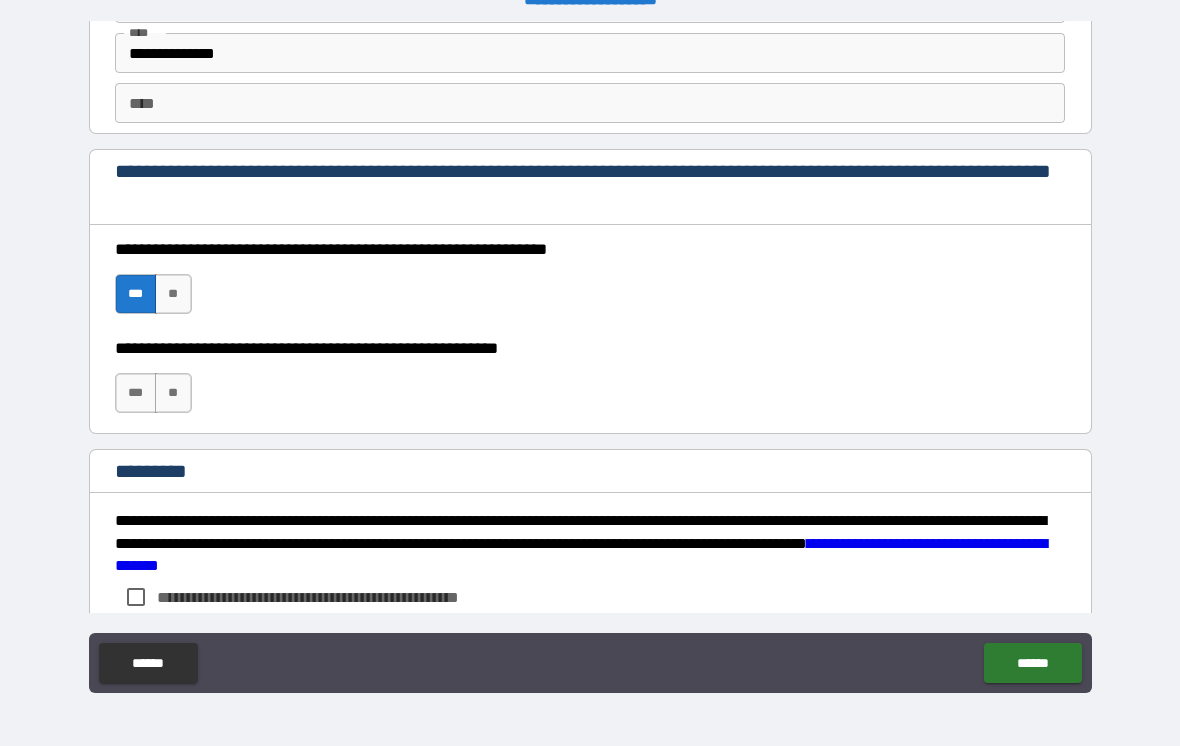 click on "***" at bounding box center (136, 393) 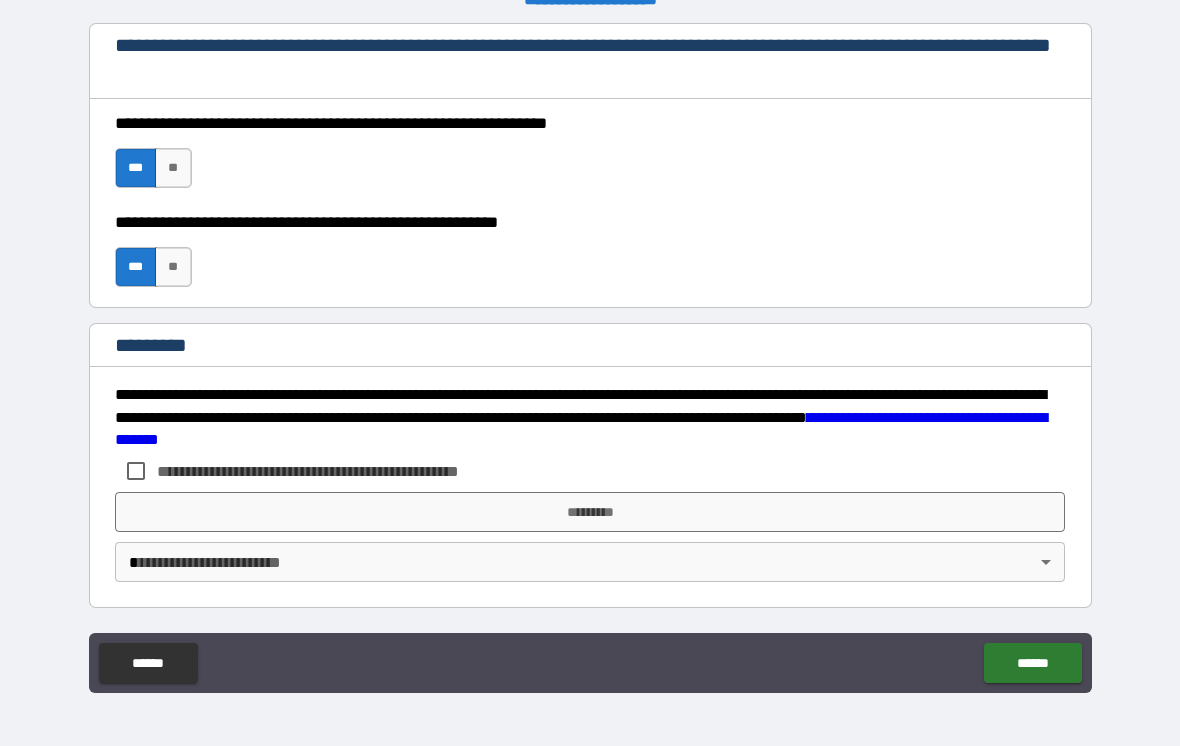 scroll, scrollTop: 2960, scrollLeft: 0, axis: vertical 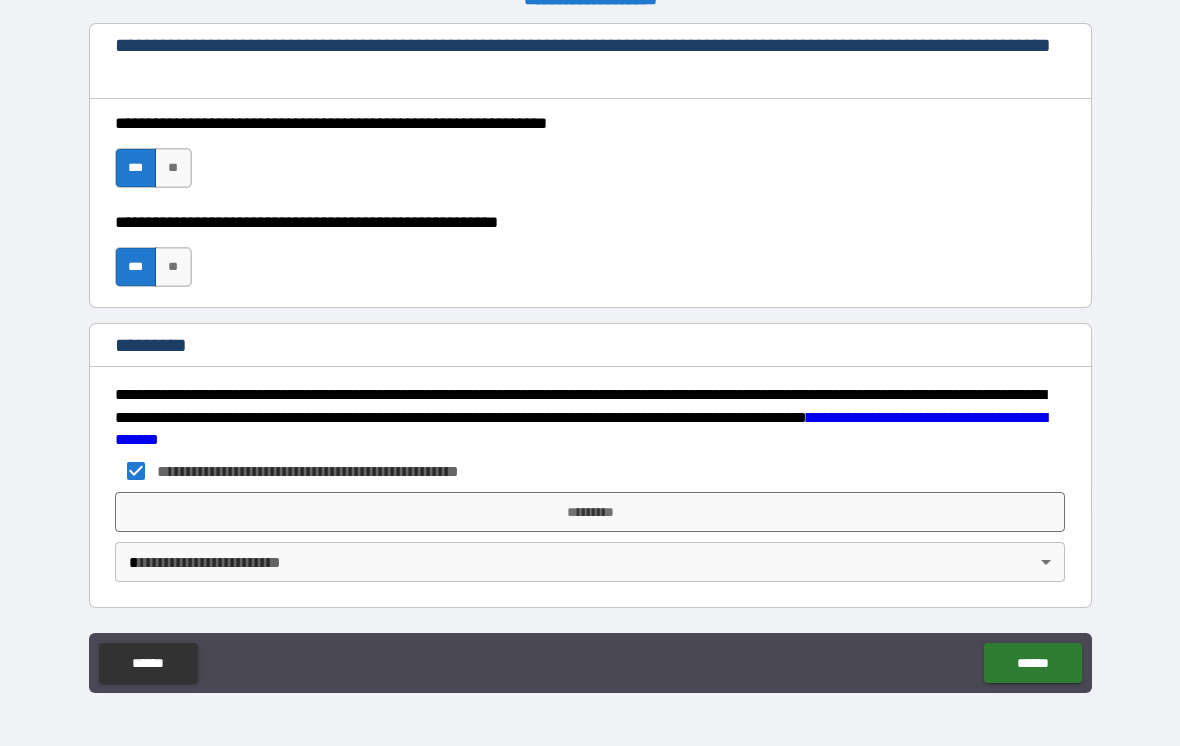 click on "**********" at bounding box center (590, 471) 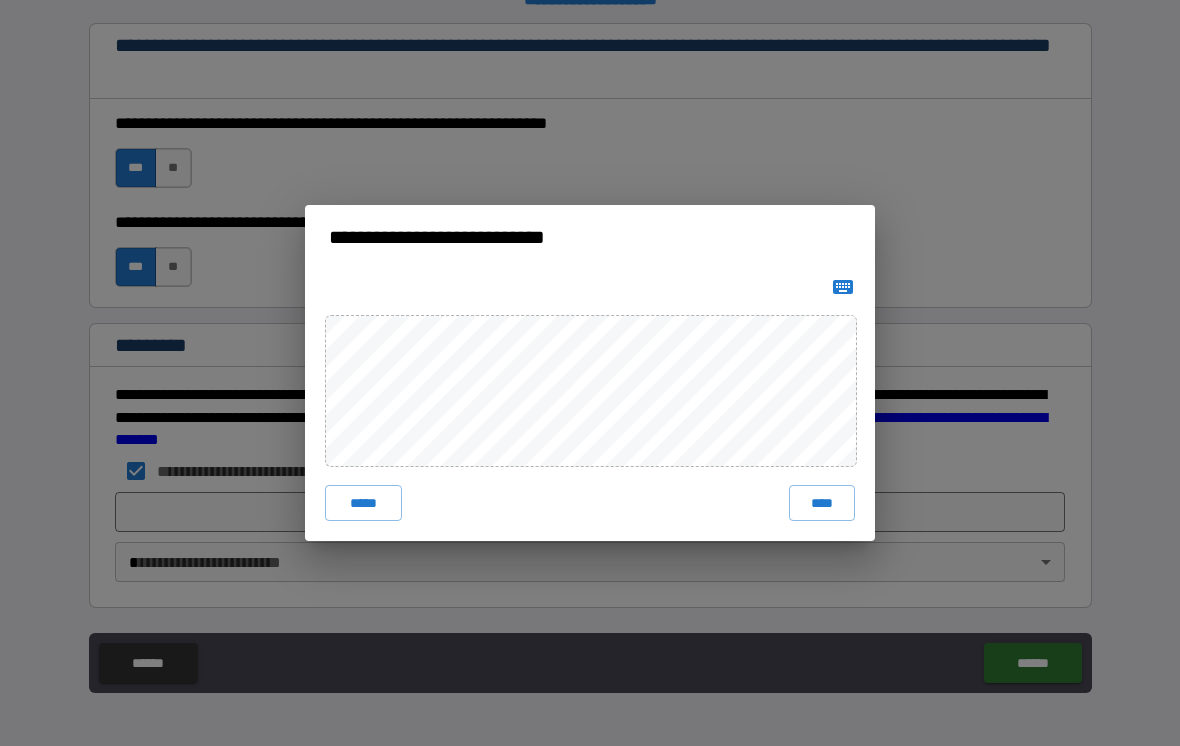 click on "****" at bounding box center (822, 503) 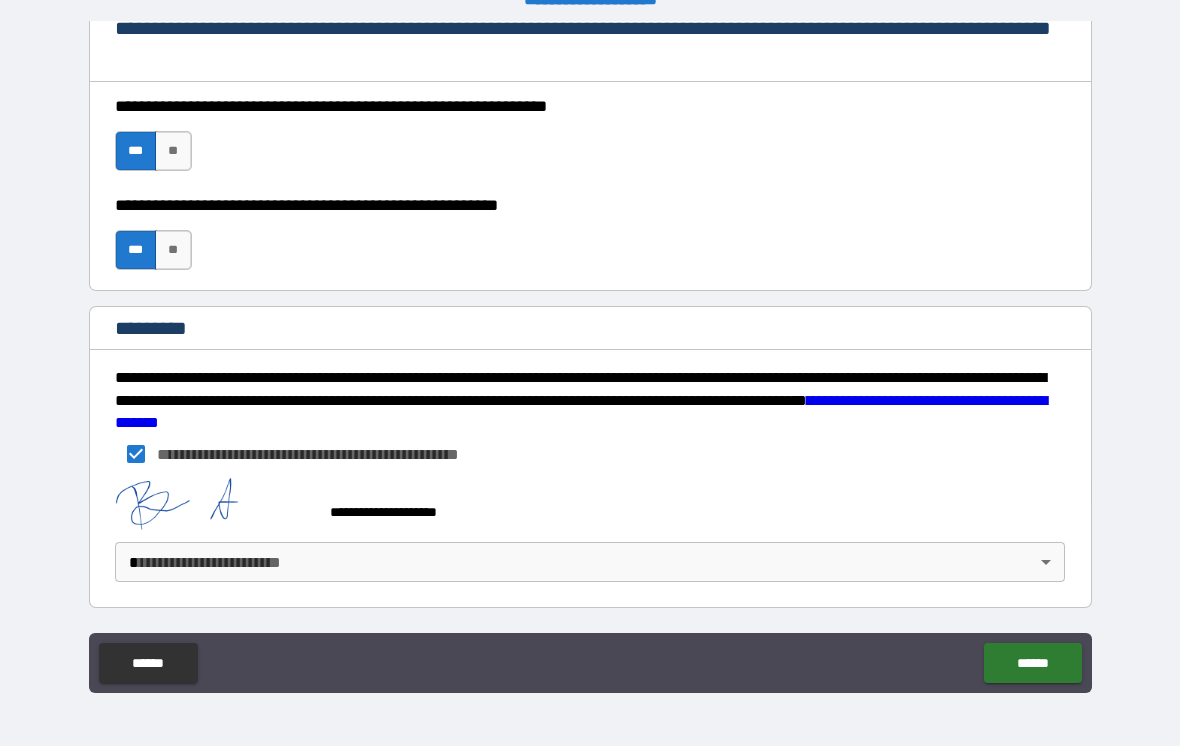 scroll, scrollTop: 2977, scrollLeft: 0, axis: vertical 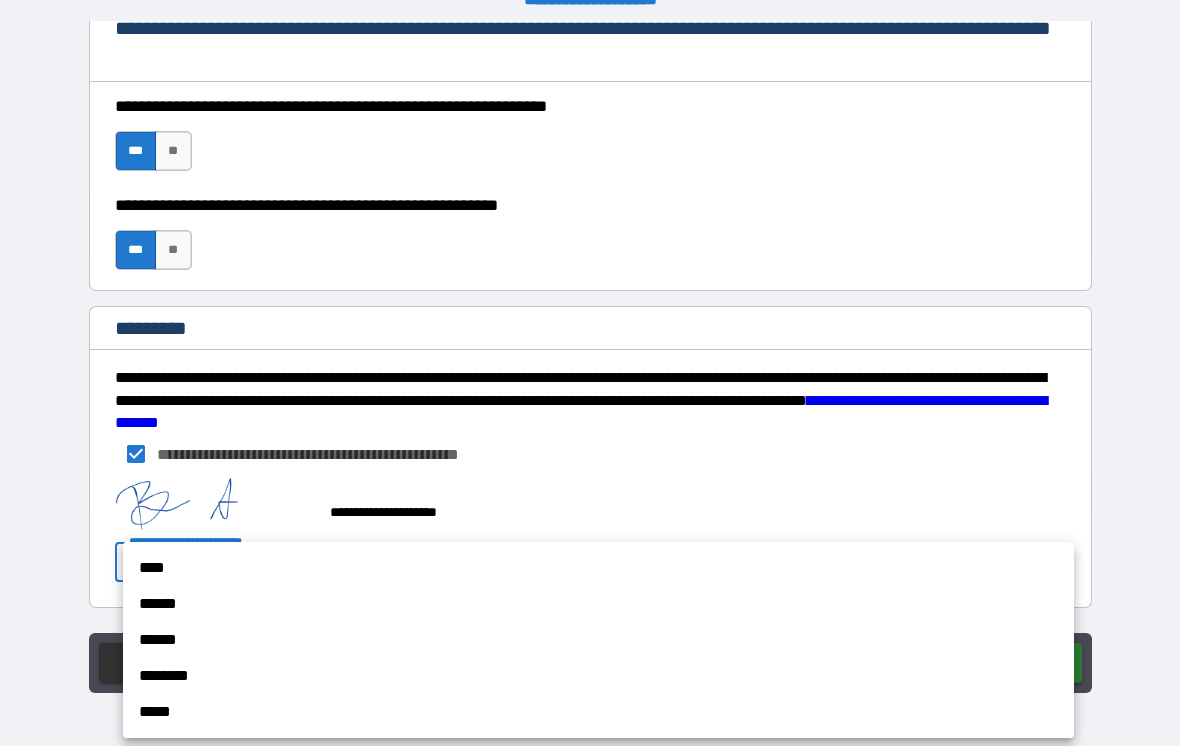 click on "****" at bounding box center (598, 568) 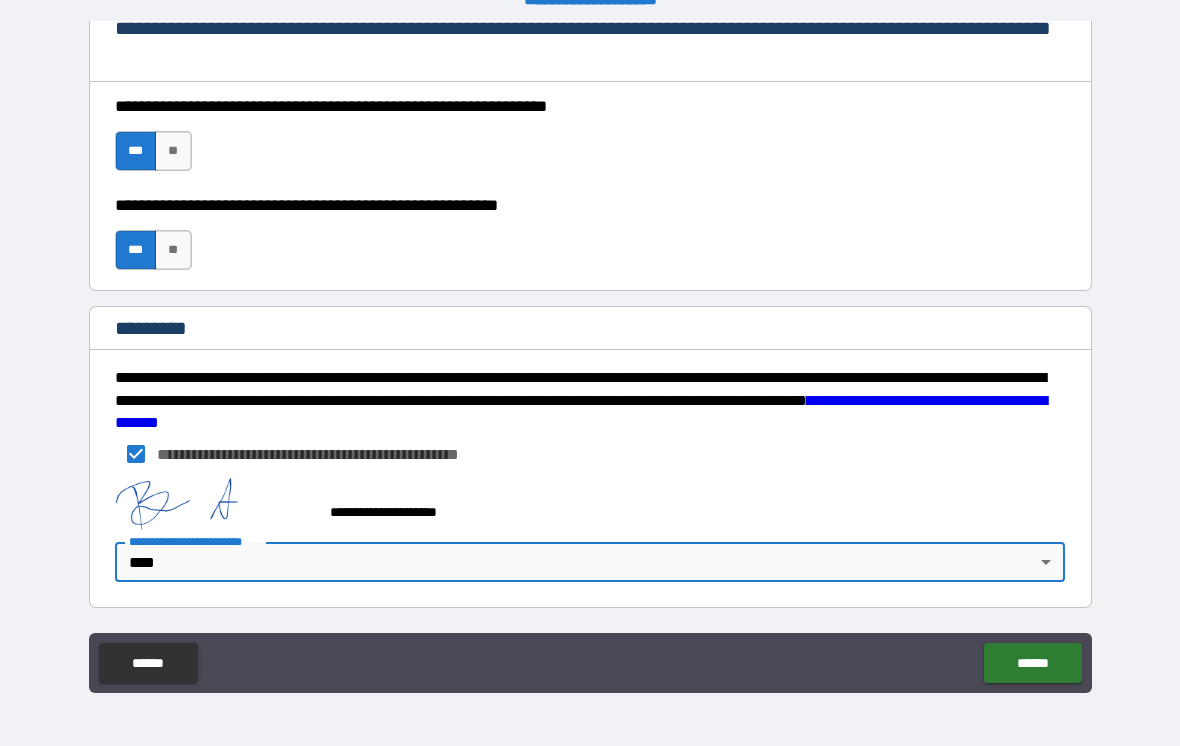 click on "******" at bounding box center [1032, 663] 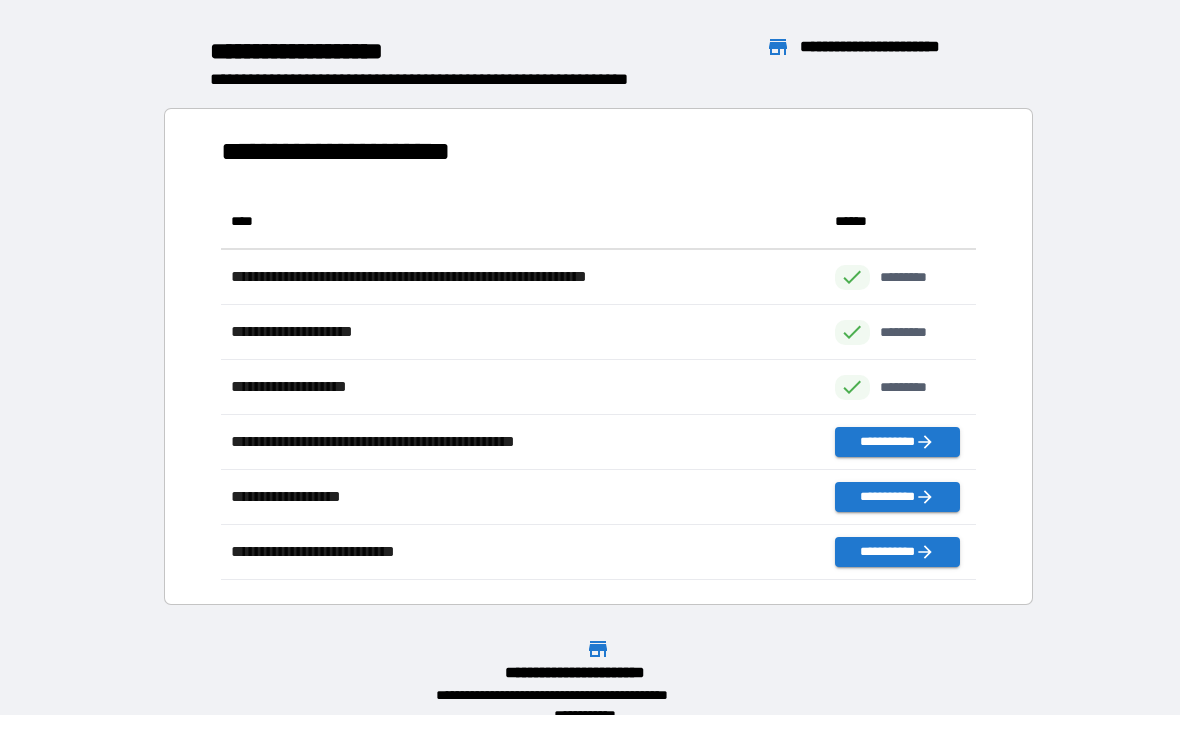 scroll, scrollTop: 386, scrollLeft: 755, axis: both 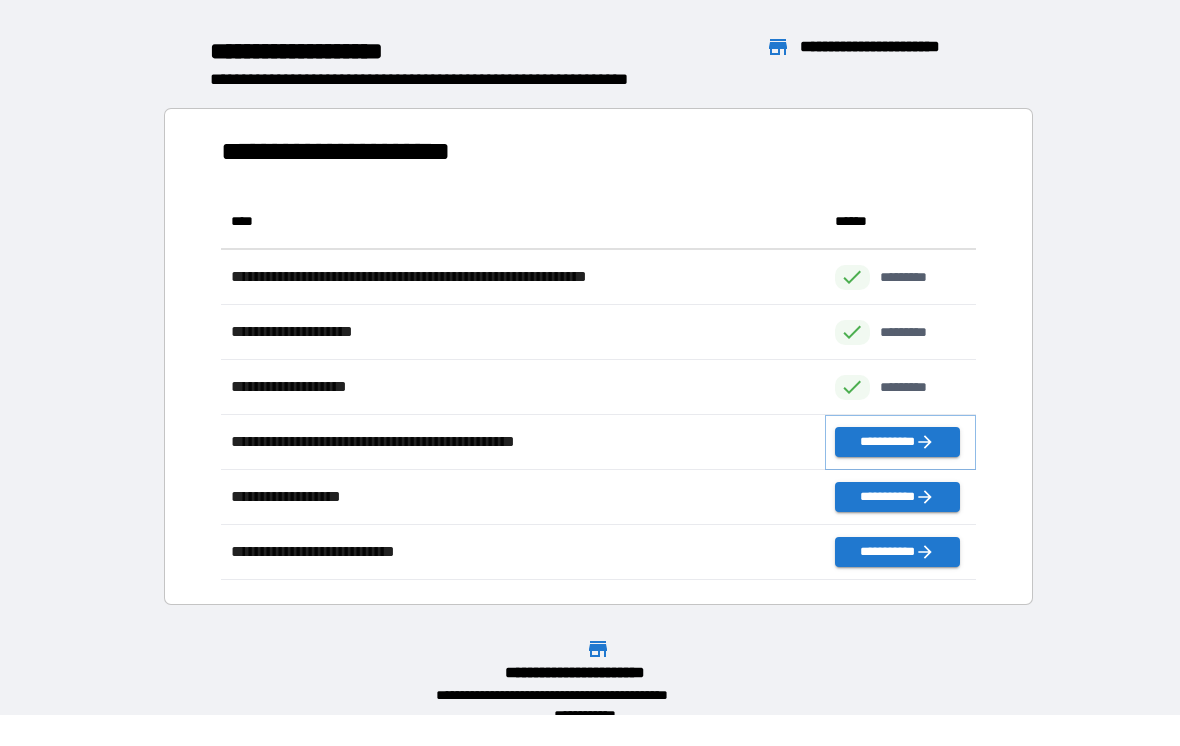 click on "**********" at bounding box center (897, 442) 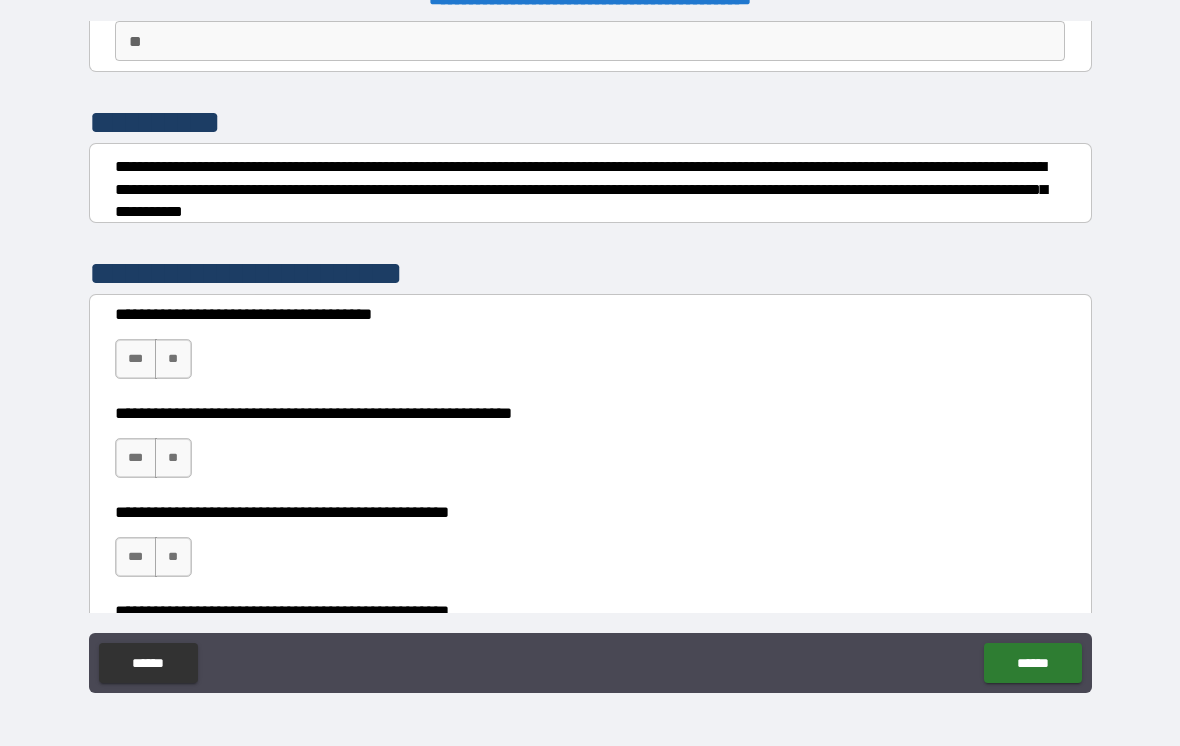 scroll, scrollTop: 196, scrollLeft: 0, axis: vertical 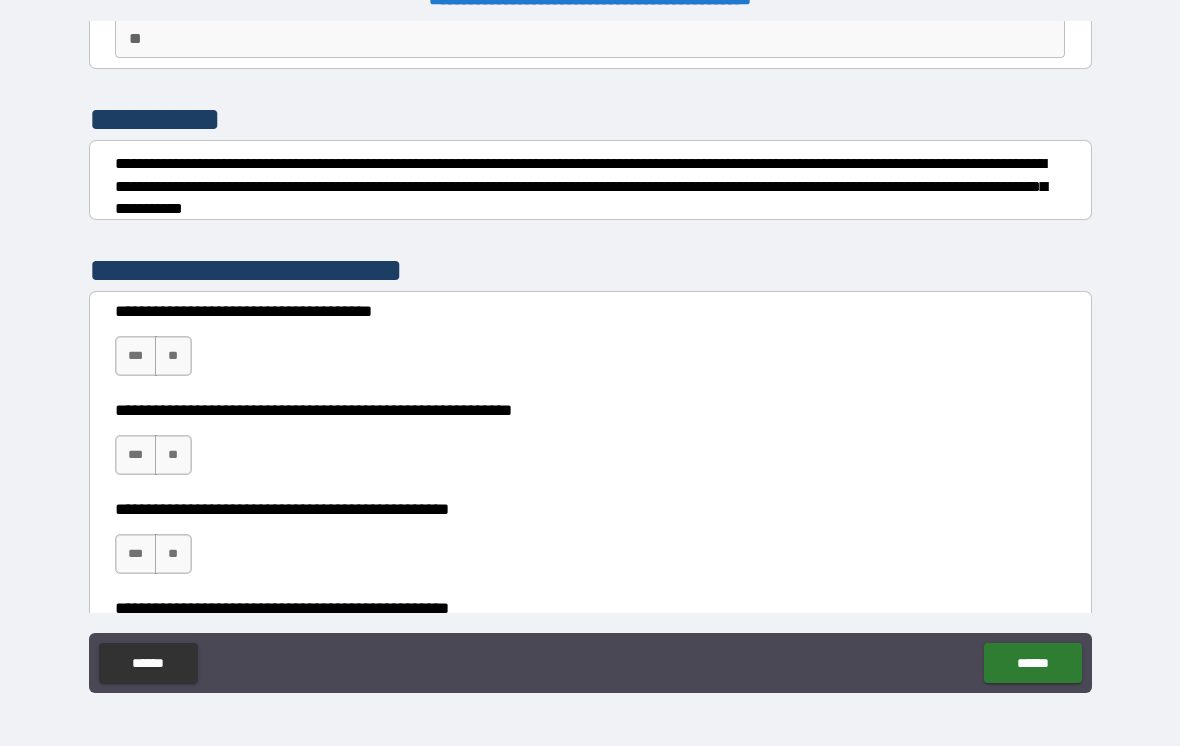 click on "**" at bounding box center (173, 356) 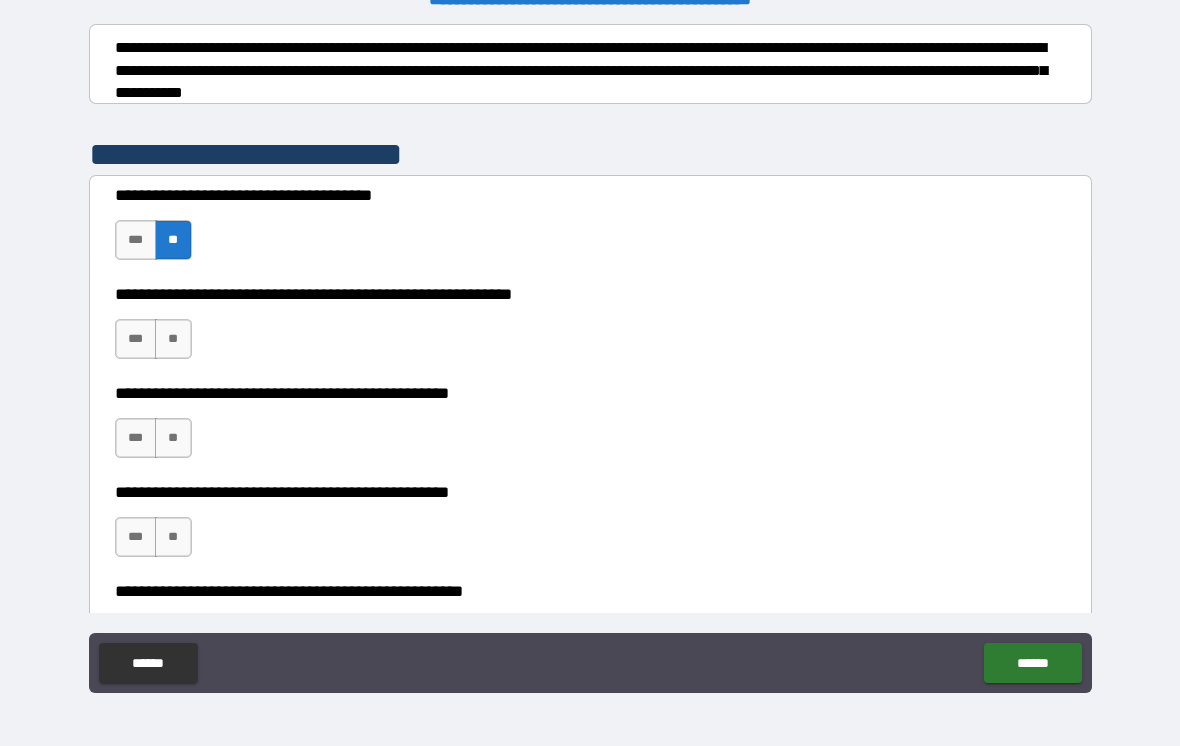 scroll, scrollTop: 311, scrollLeft: 0, axis: vertical 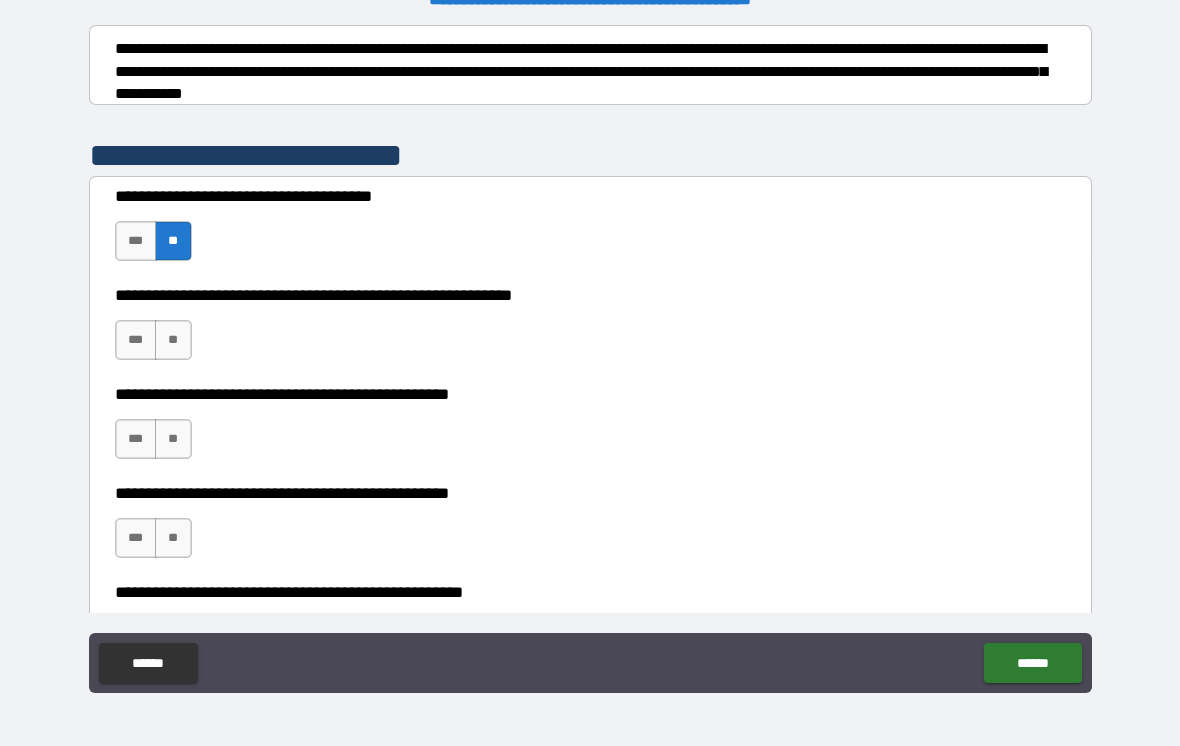 click on "**" at bounding box center (173, 340) 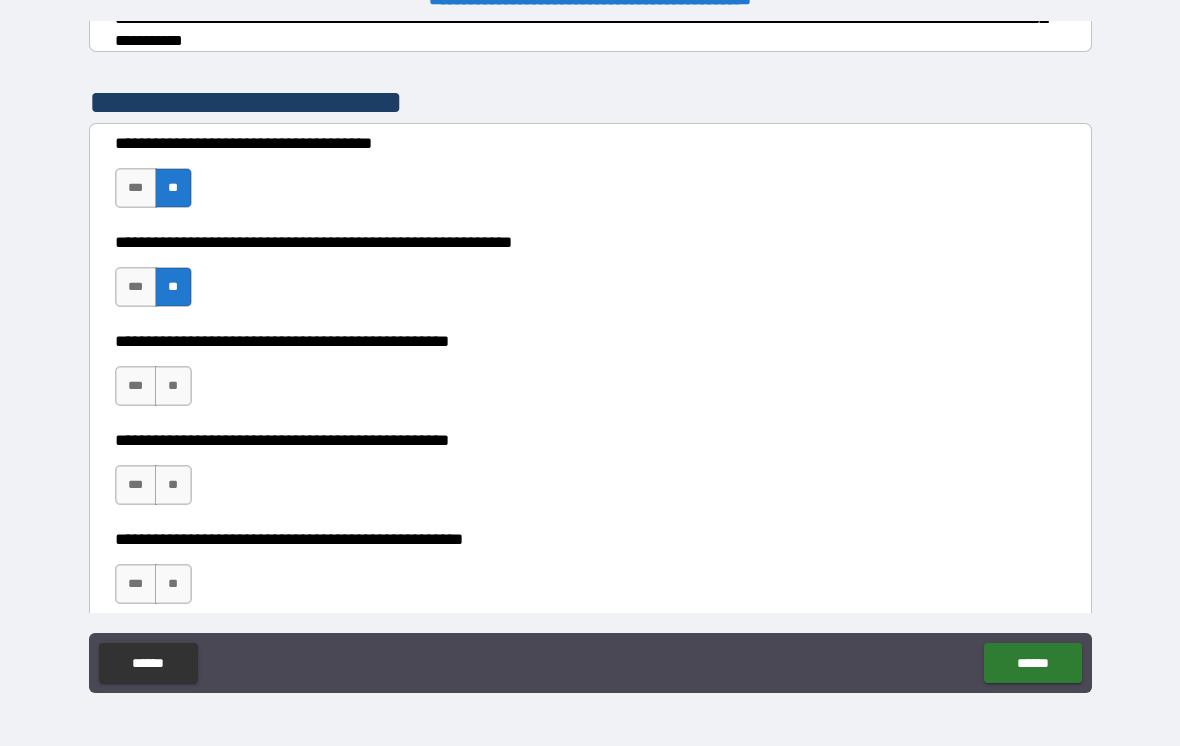 click on "**" at bounding box center [173, 386] 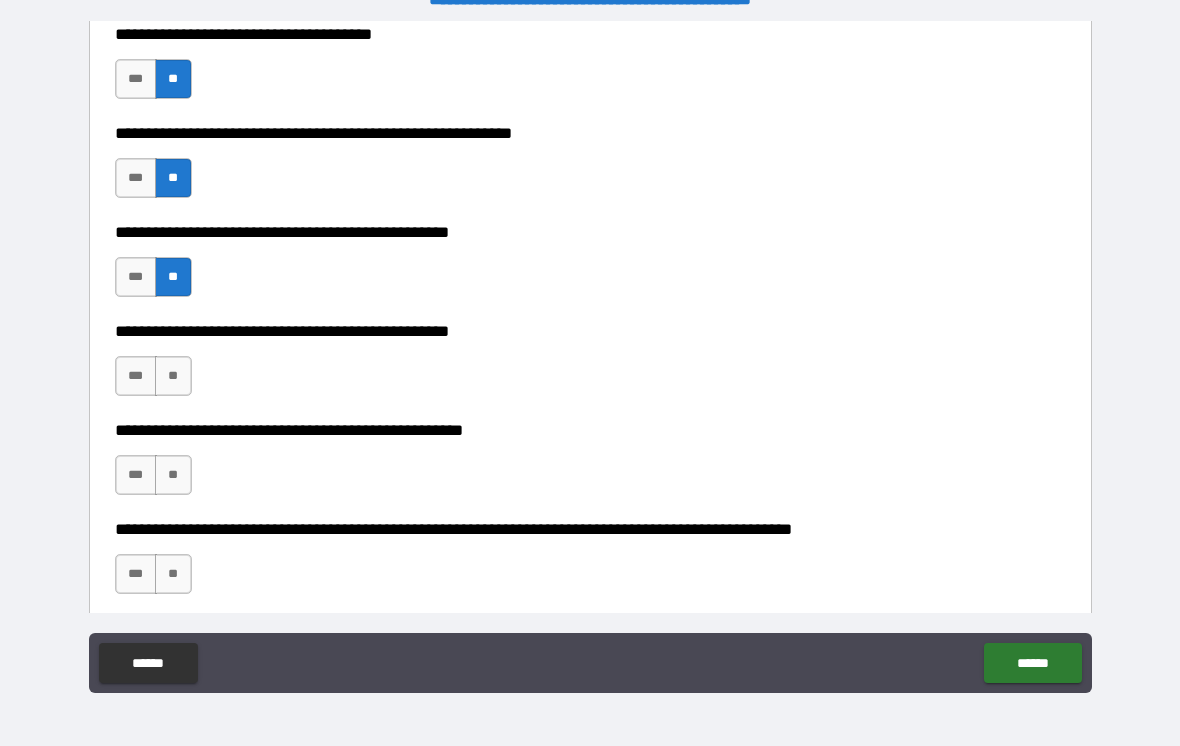 click on "**" at bounding box center [173, 376] 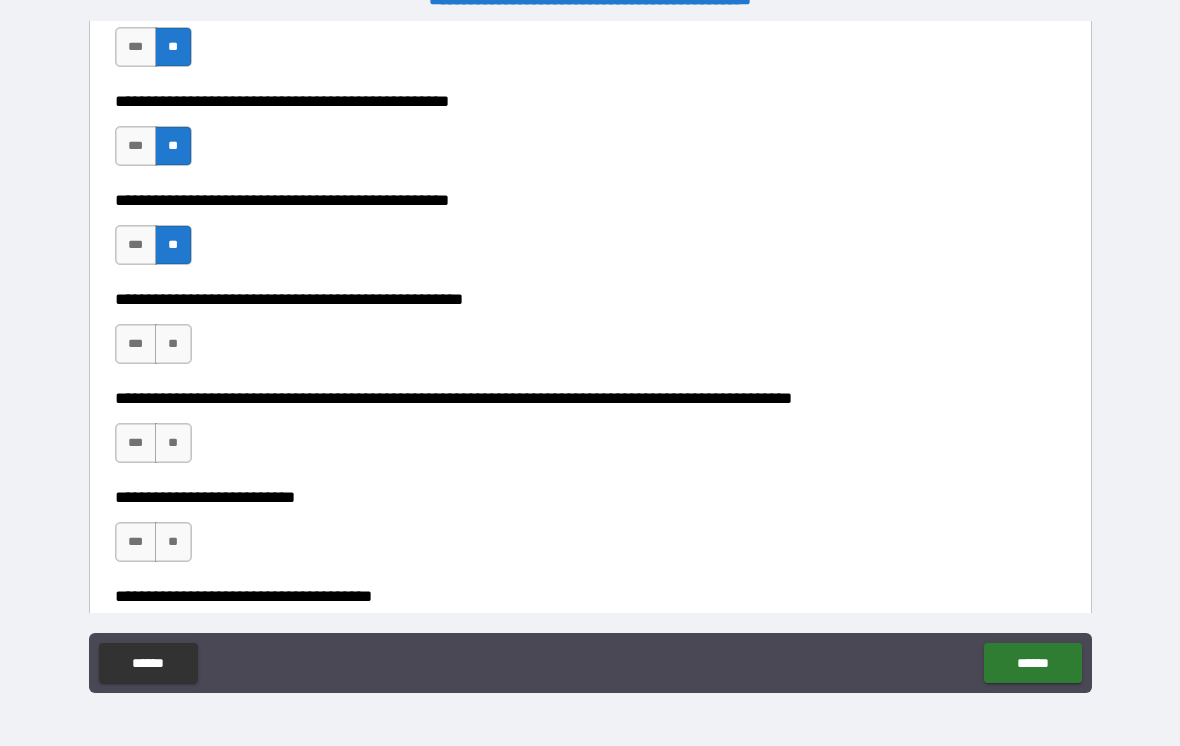 scroll, scrollTop: 606, scrollLeft: 0, axis: vertical 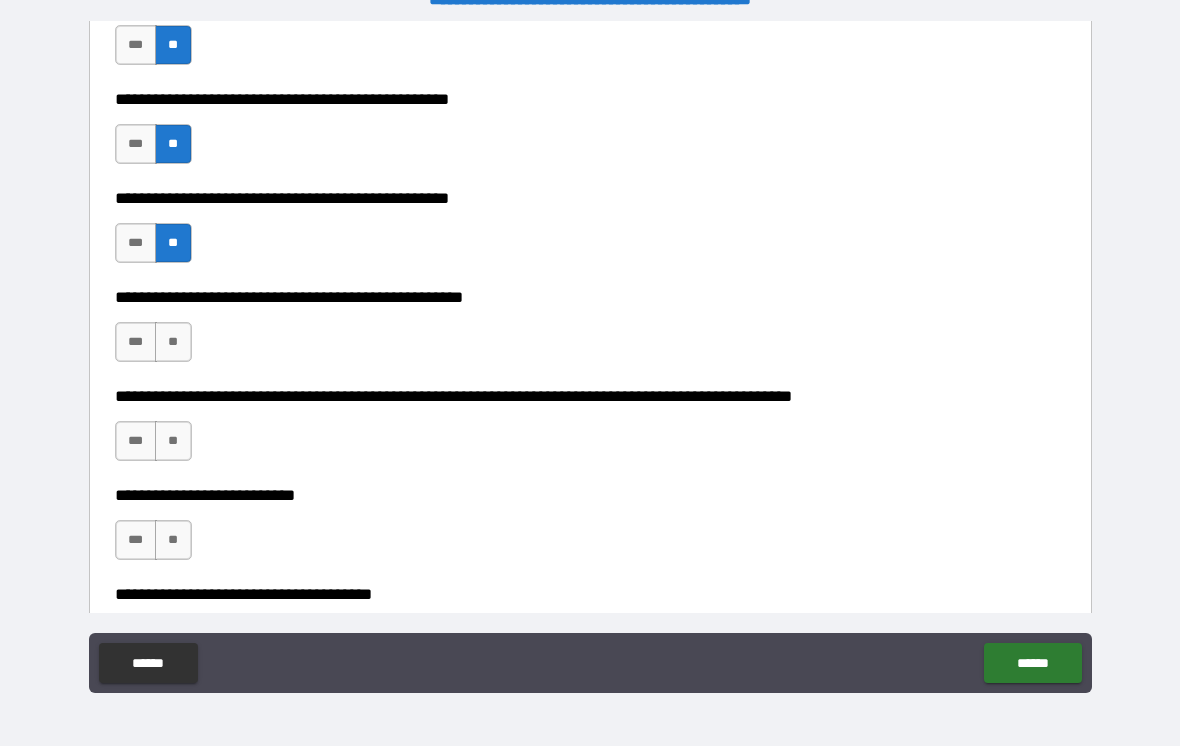 click on "**" at bounding box center (173, 342) 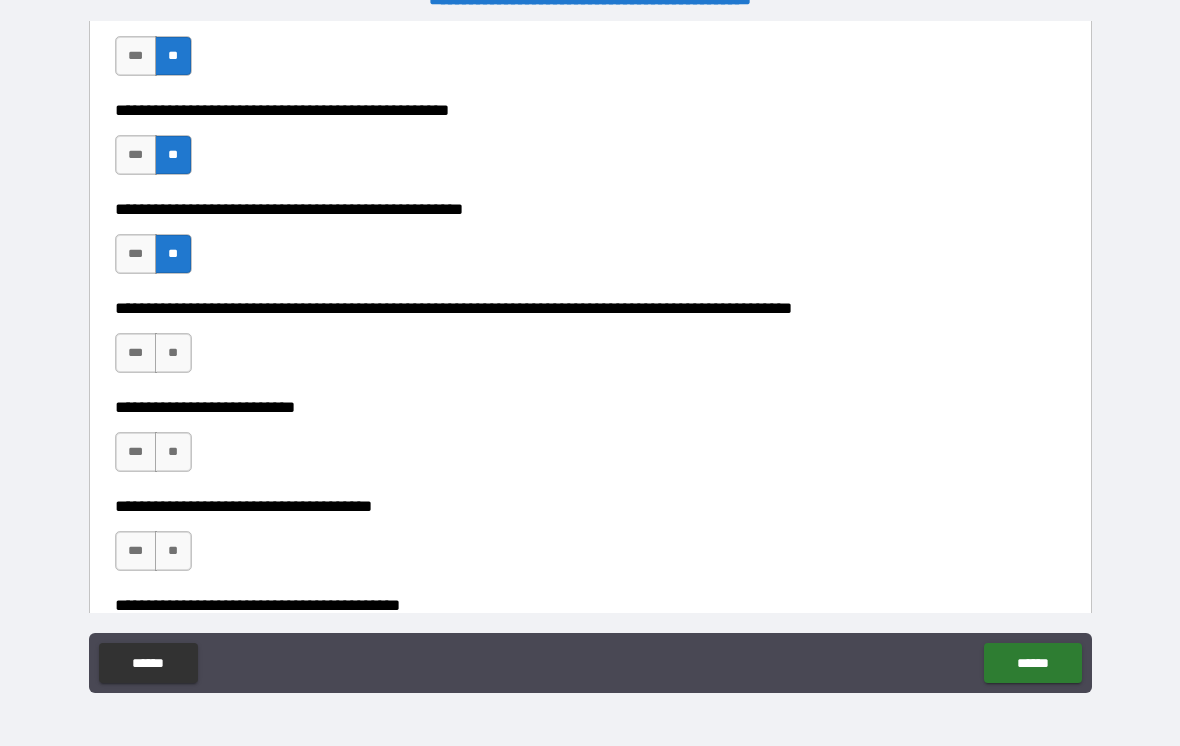 scroll, scrollTop: 705, scrollLeft: 0, axis: vertical 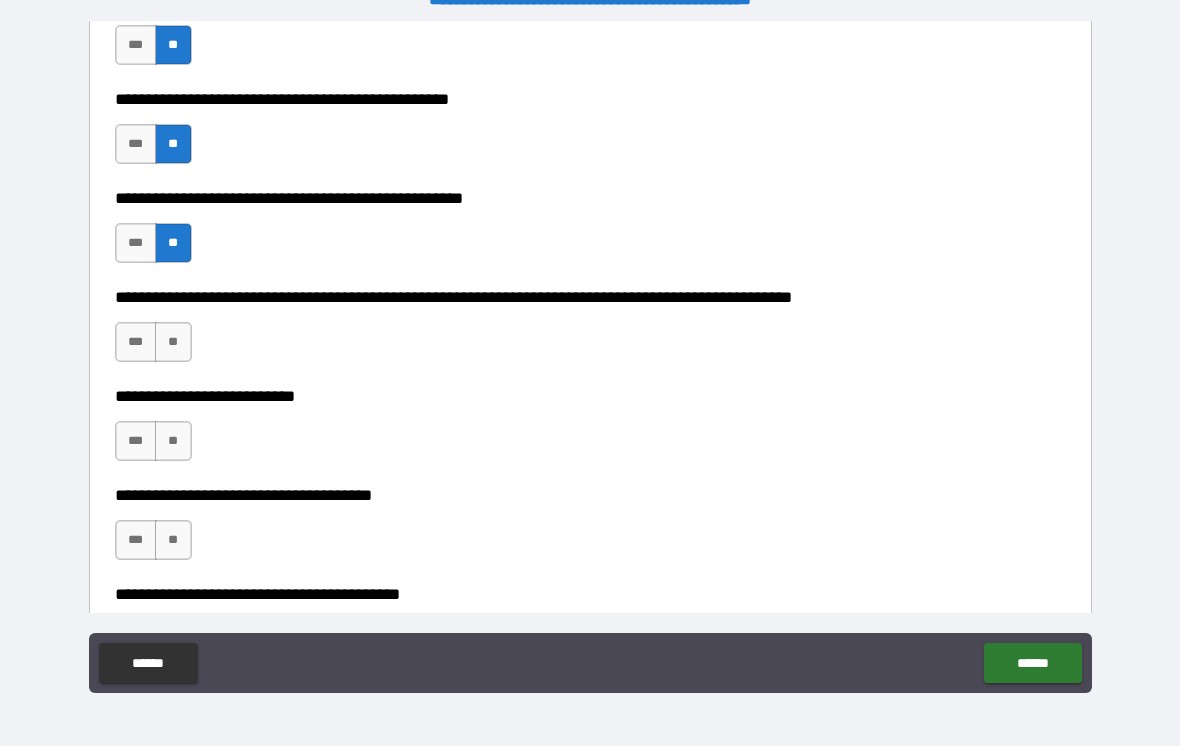 click on "**" at bounding box center (173, 342) 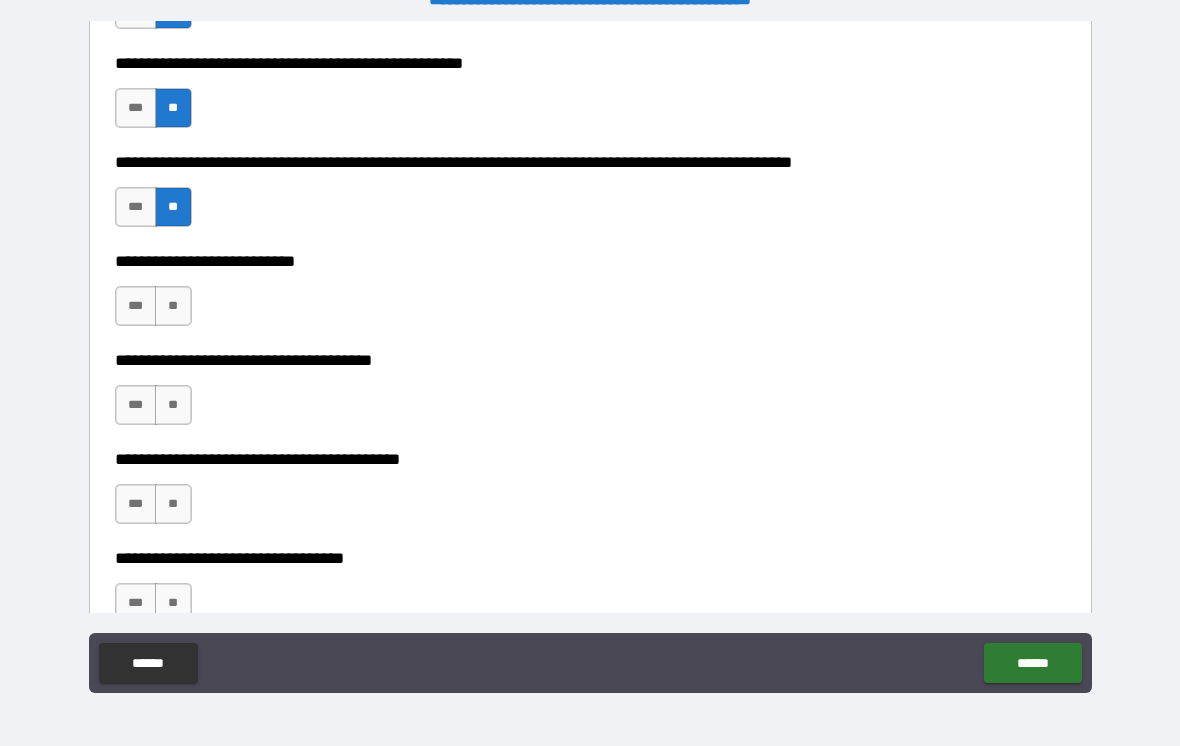 click on "**" at bounding box center (173, 306) 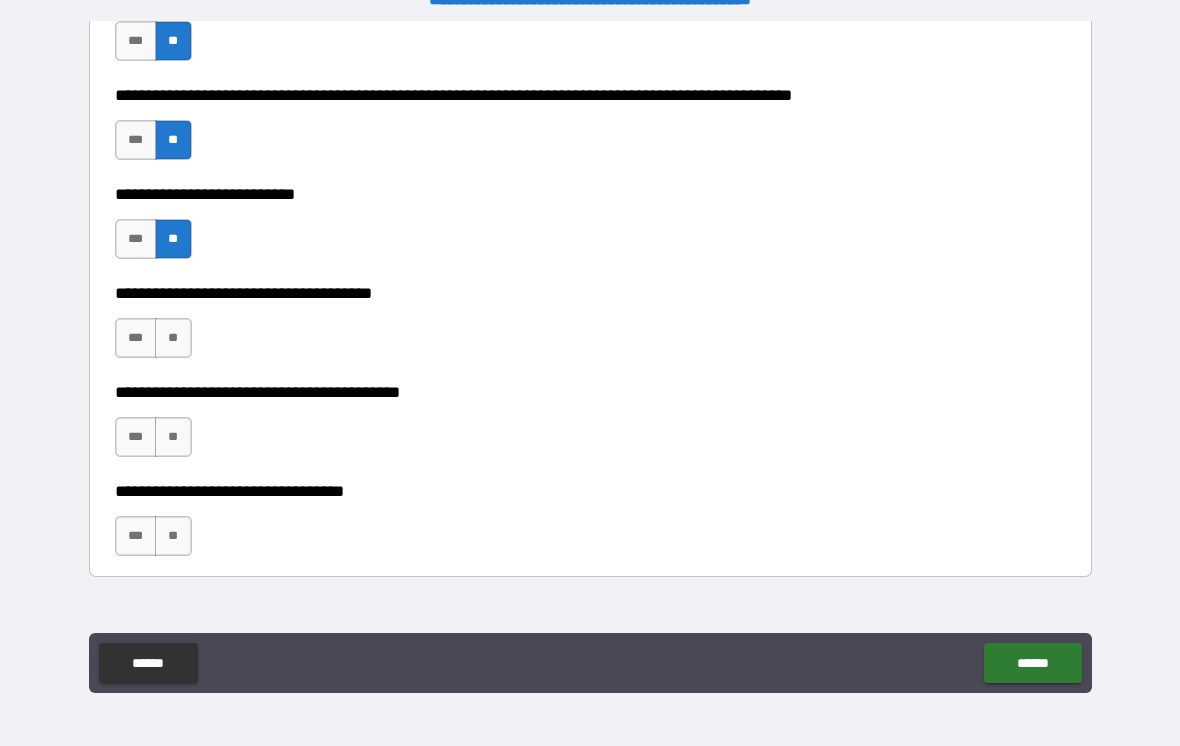 scroll, scrollTop: 904, scrollLeft: 0, axis: vertical 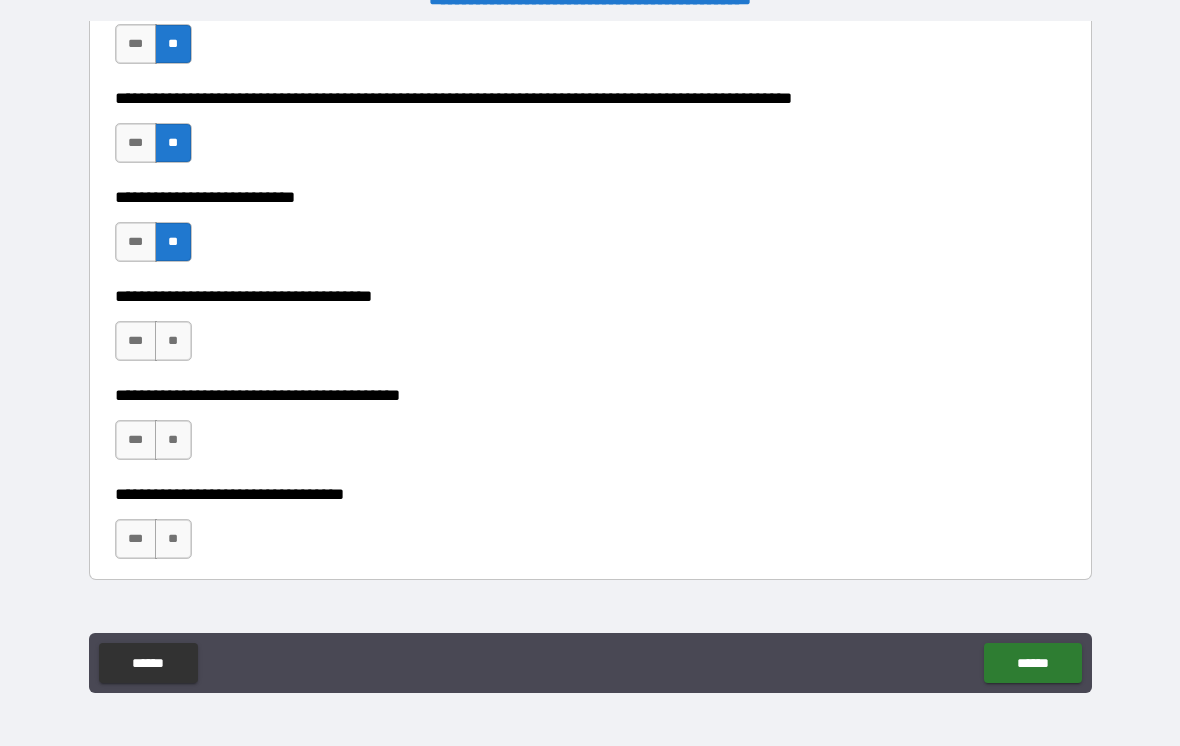 click on "**" at bounding box center (173, 341) 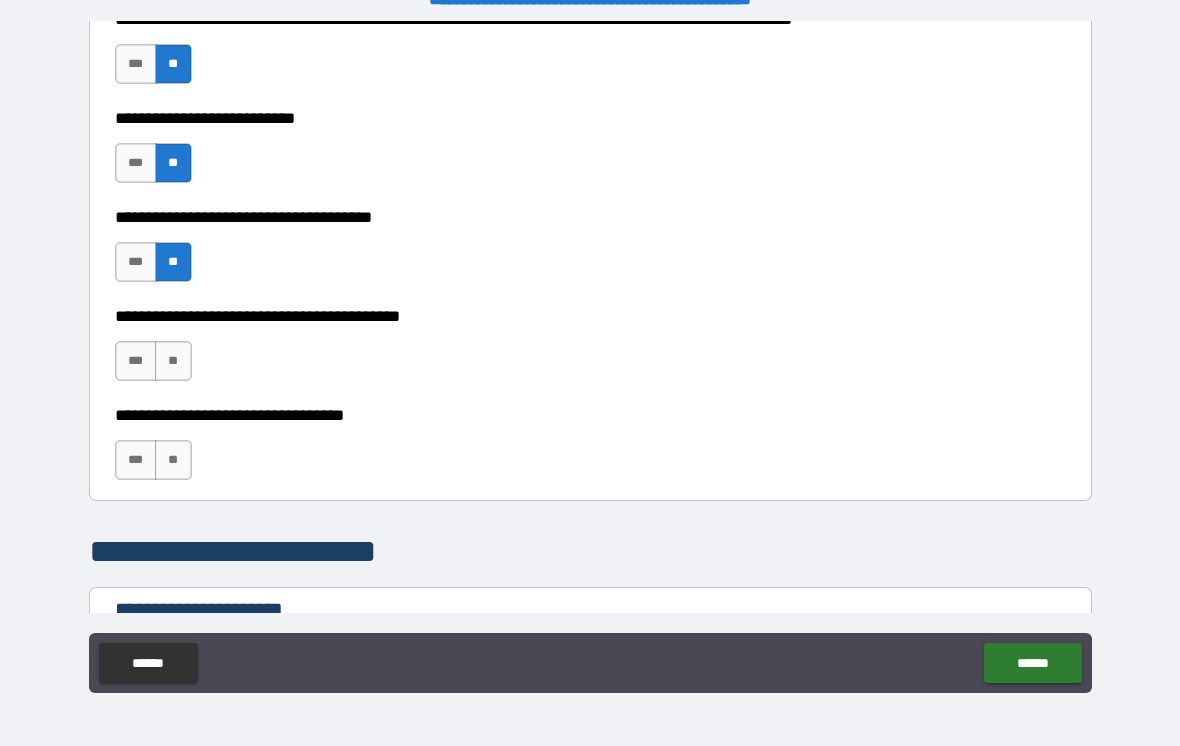 click on "**" at bounding box center [173, 361] 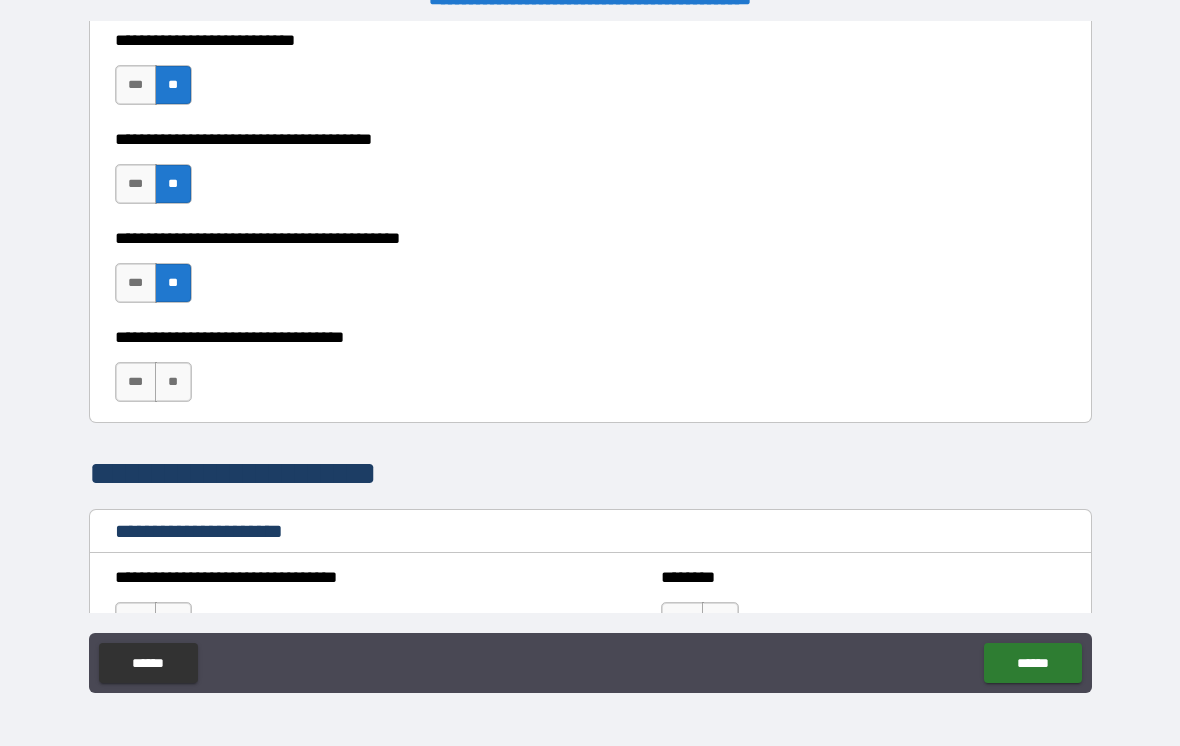 click on "**" at bounding box center (173, 382) 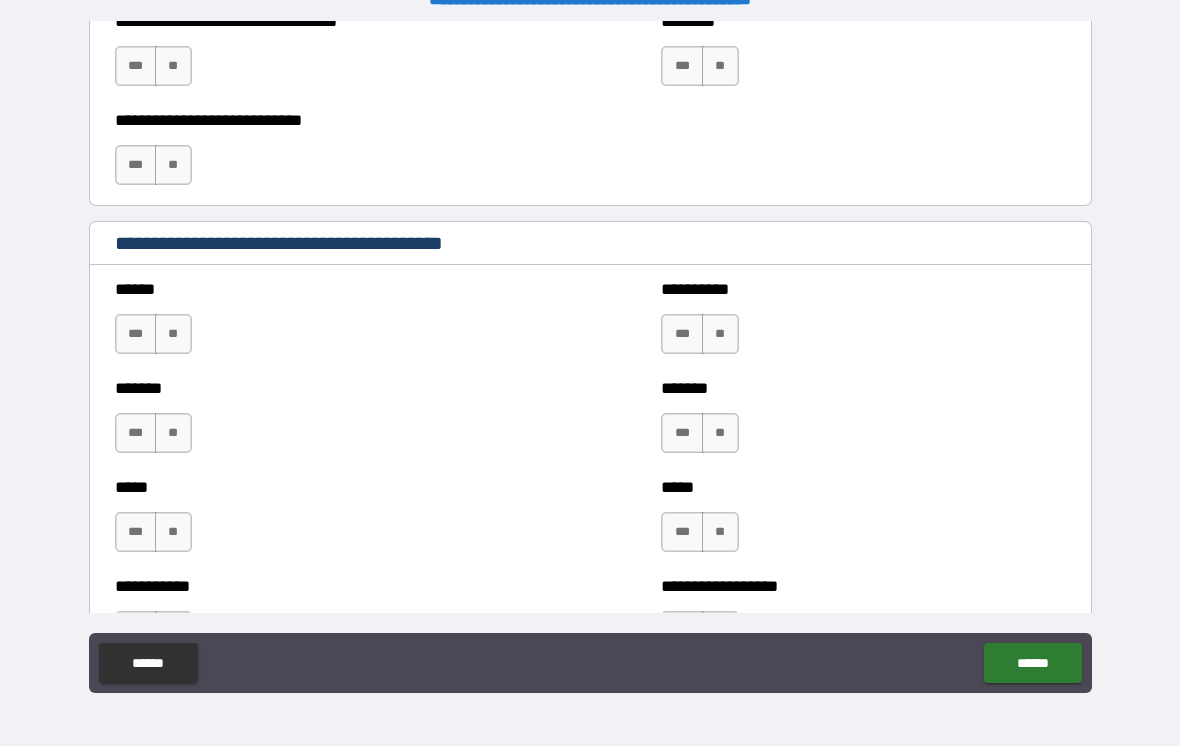 scroll, scrollTop: 1619, scrollLeft: 0, axis: vertical 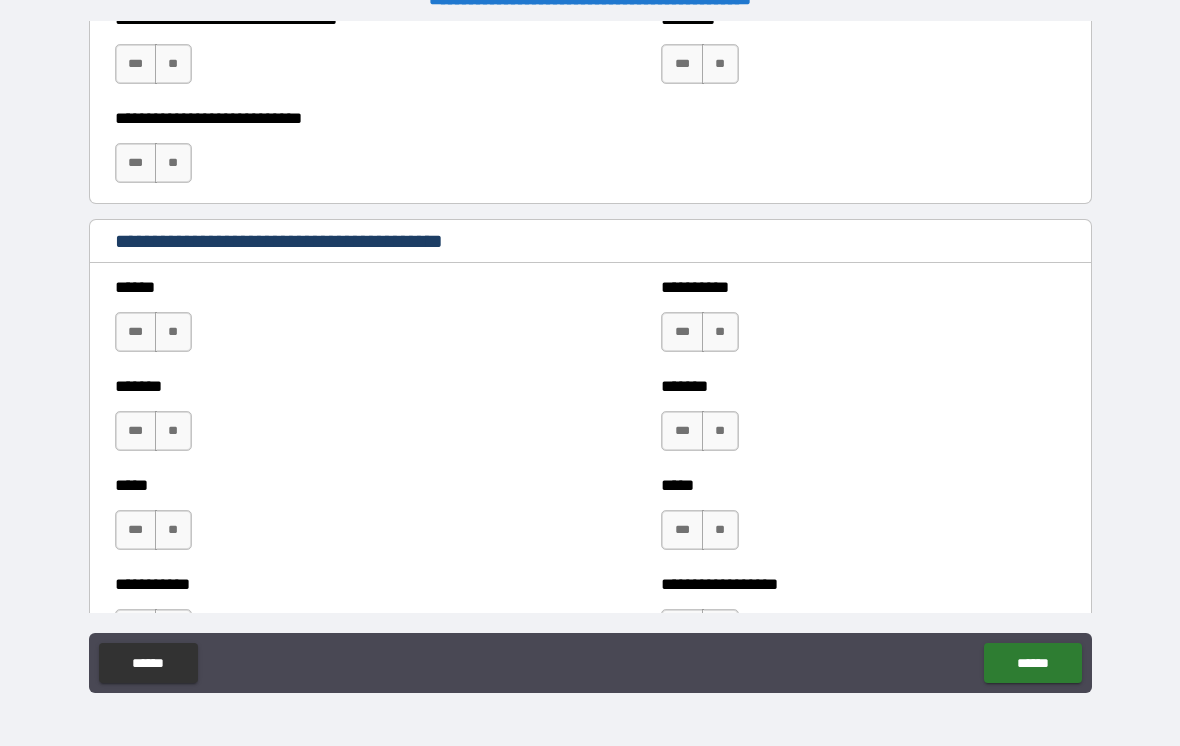 click on "**" at bounding box center [173, 332] 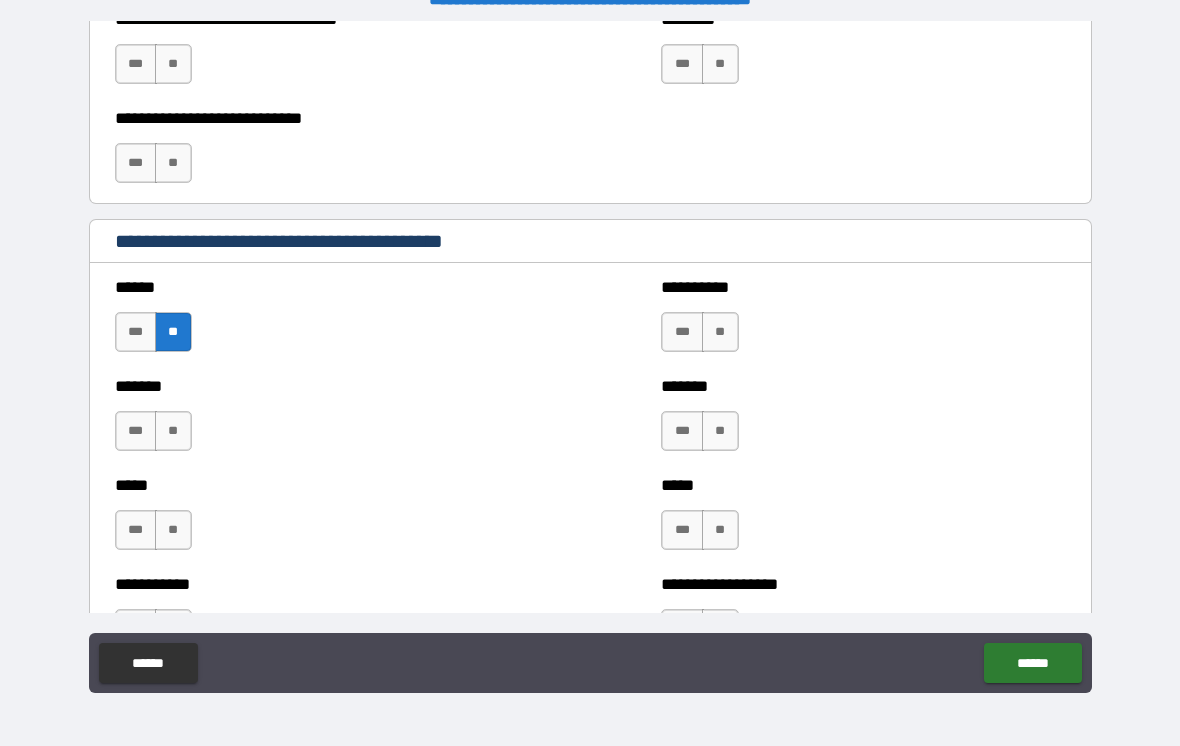 click on "**" at bounding box center (173, 431) 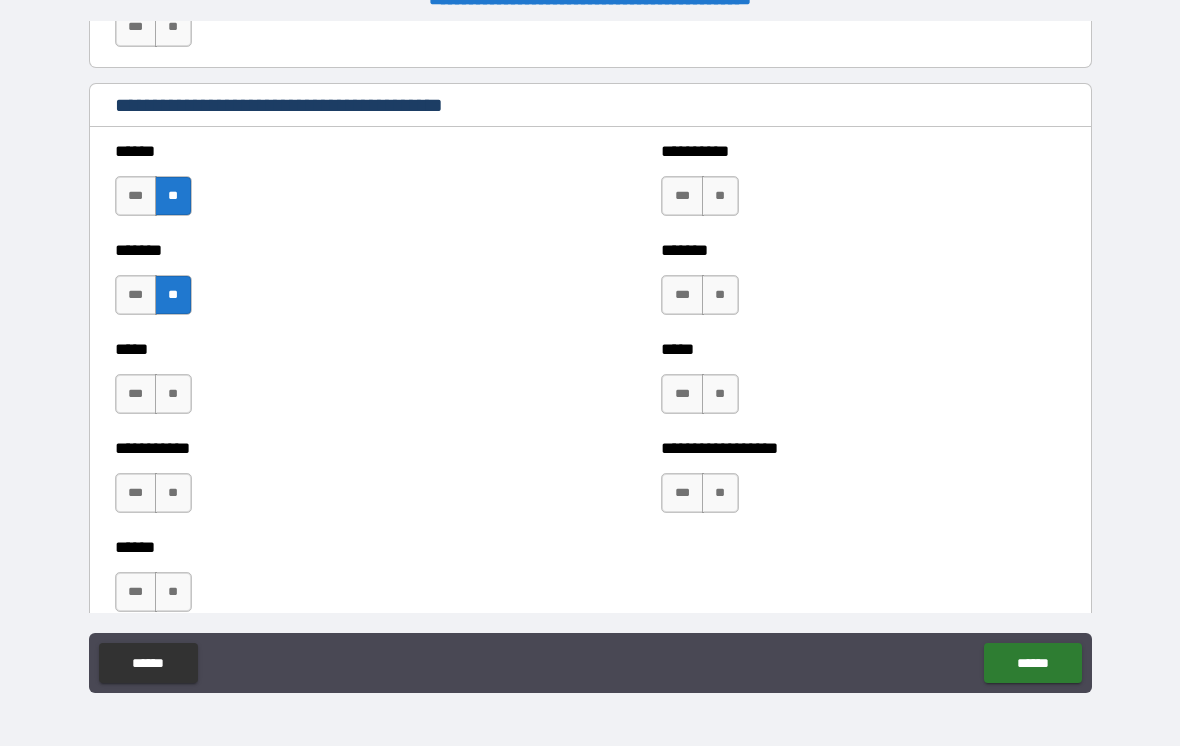 click on "**" at bounding box center [173, 394] 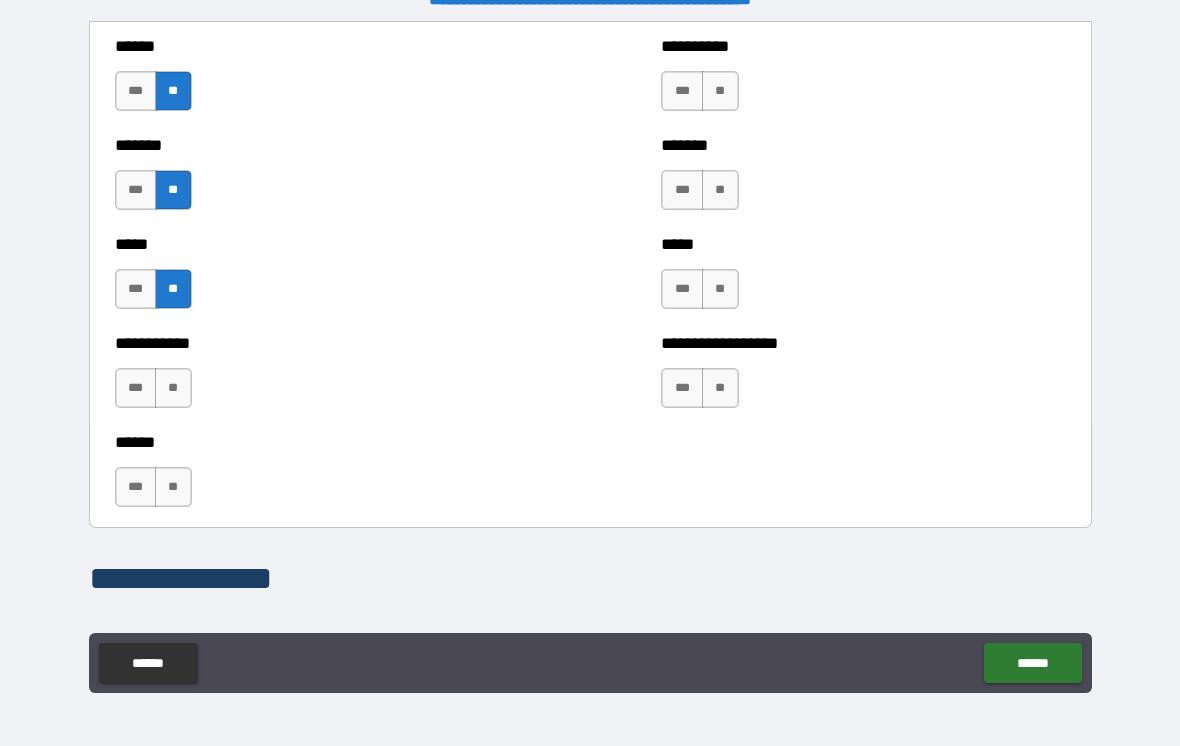 scroll, scrollTop: 1867, scrollLeft: 0, axis: vertical 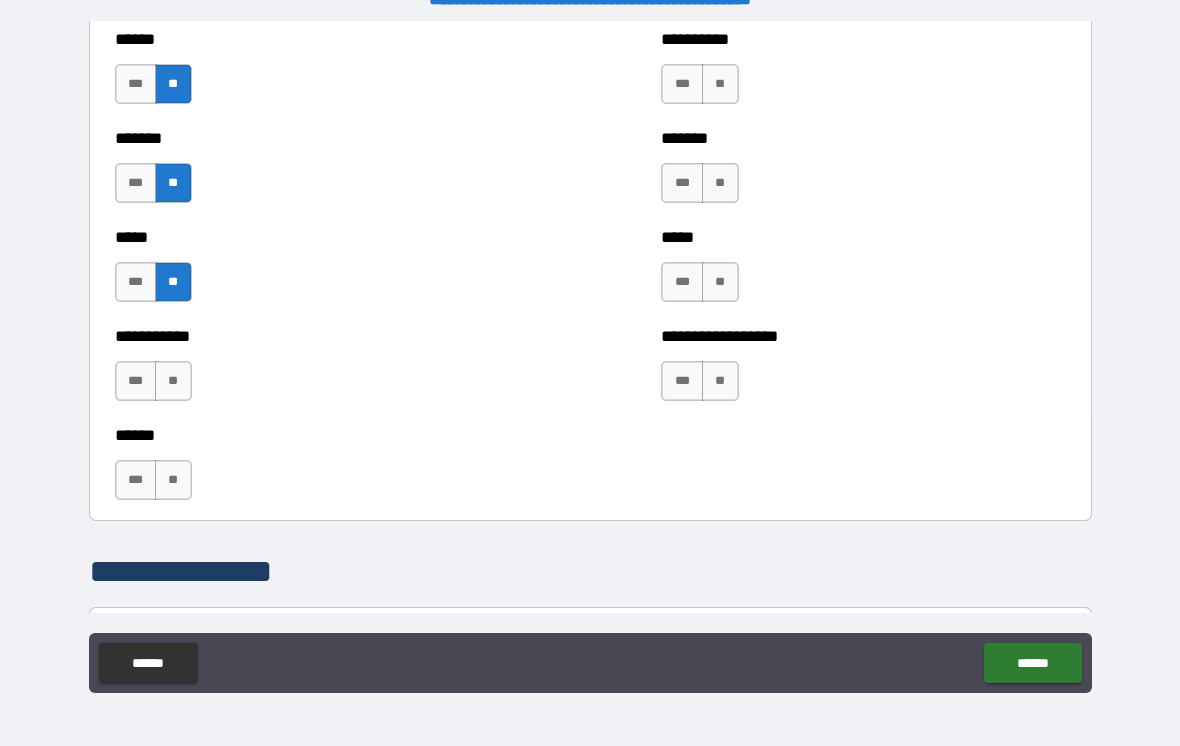 click on "**" at bounding box center (173, 381) 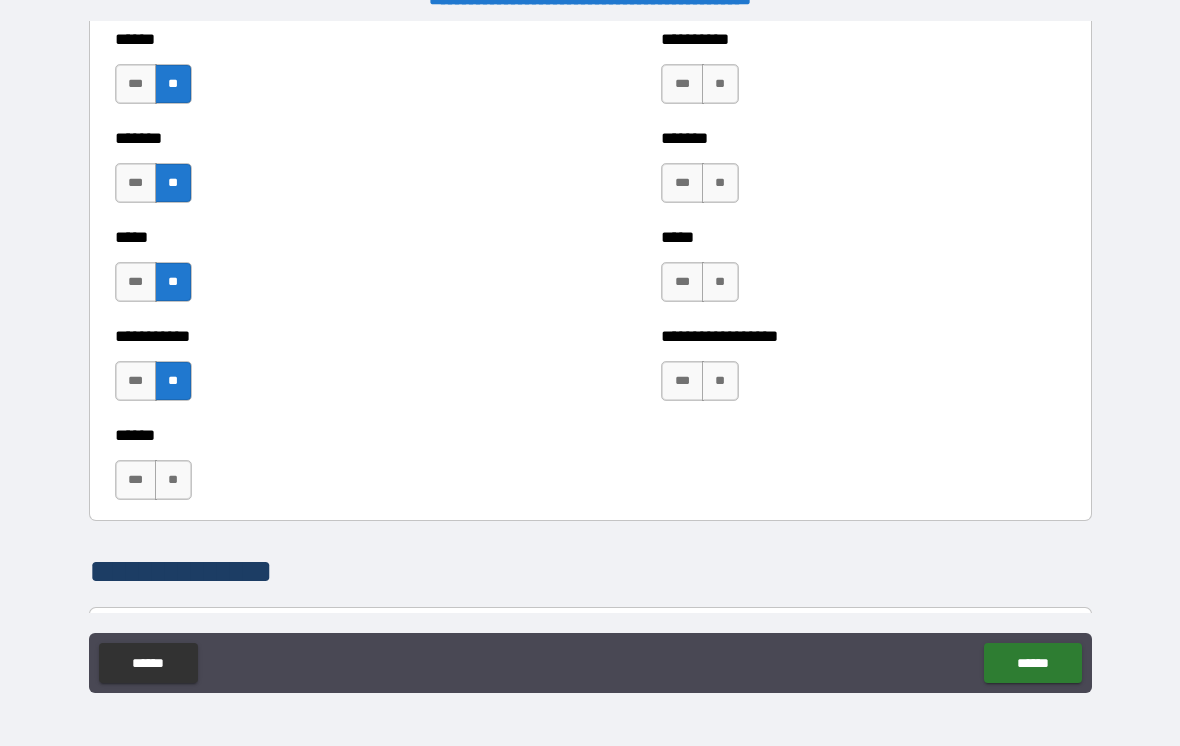 click on "**" at bounding box center (173, 480) 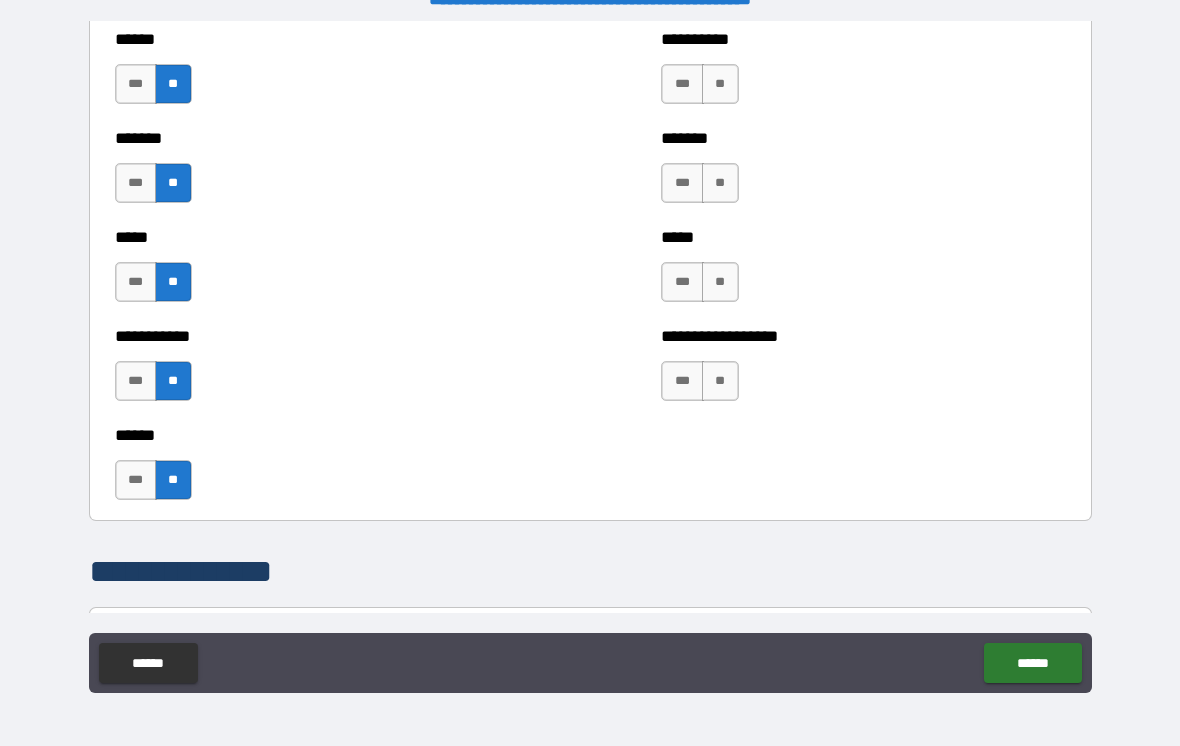click on "**" at bounding box center [720, 381] 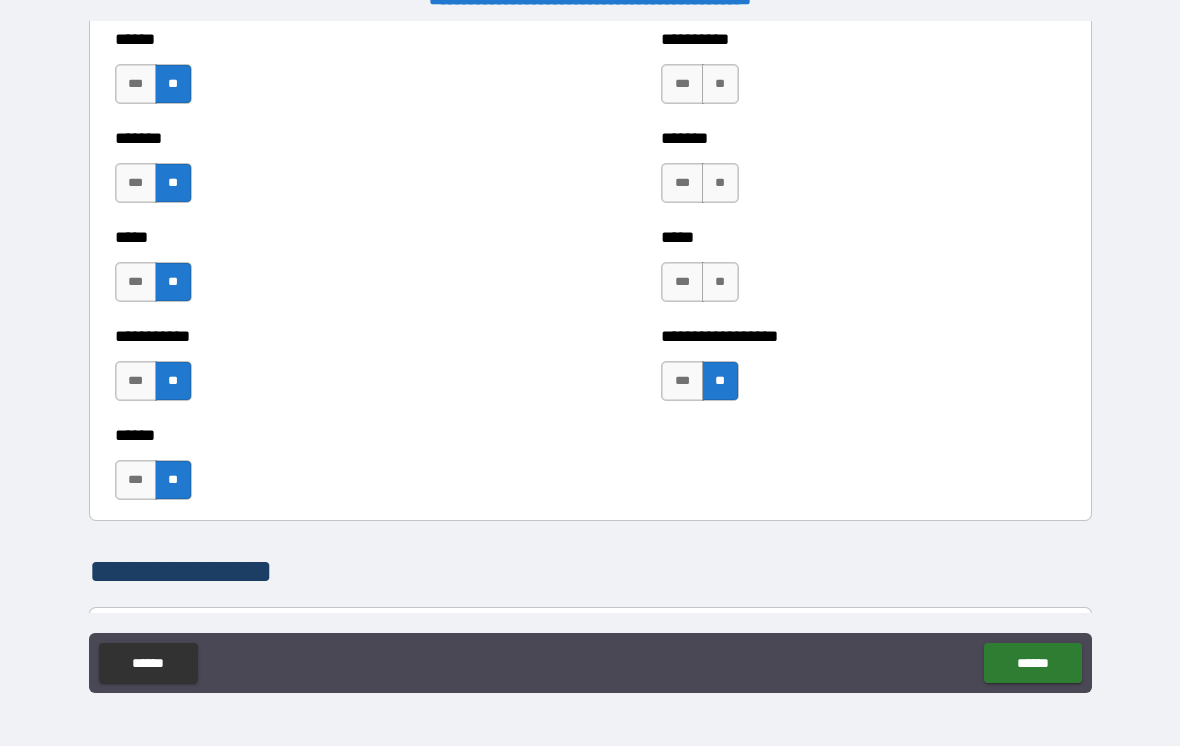 click on "**" at bounding box center [720, 282] 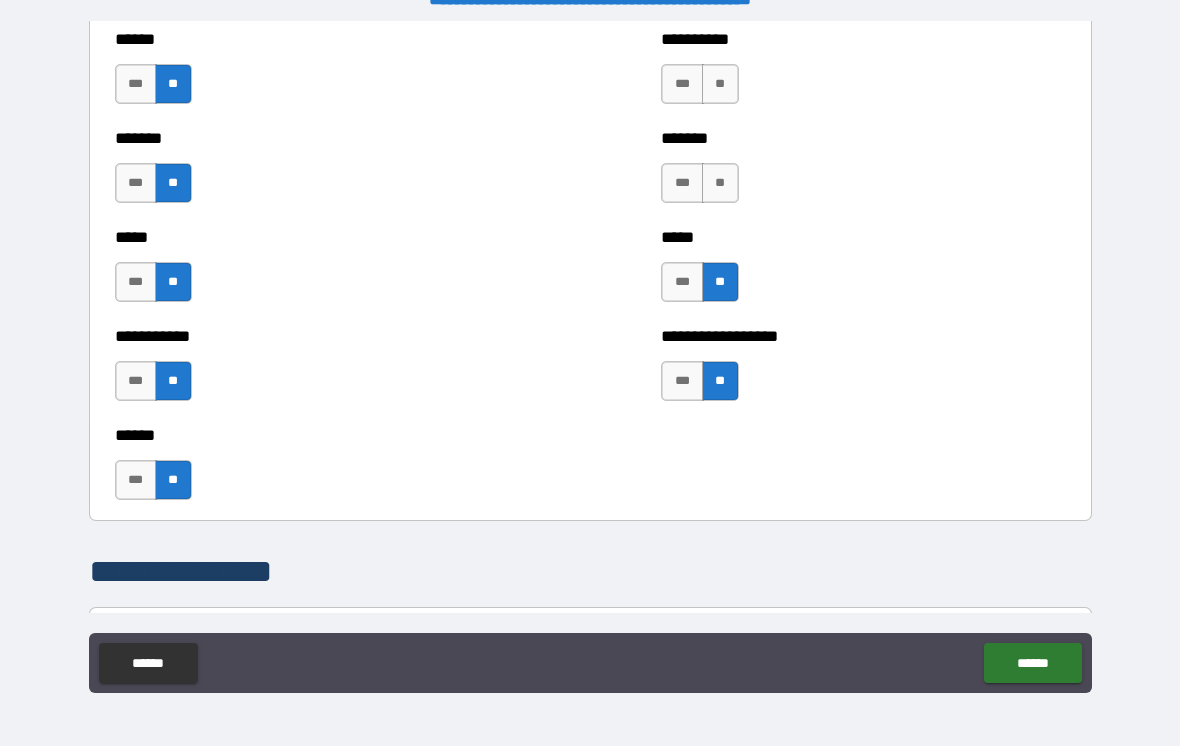 click on "**" at bounding box center (720, 183) 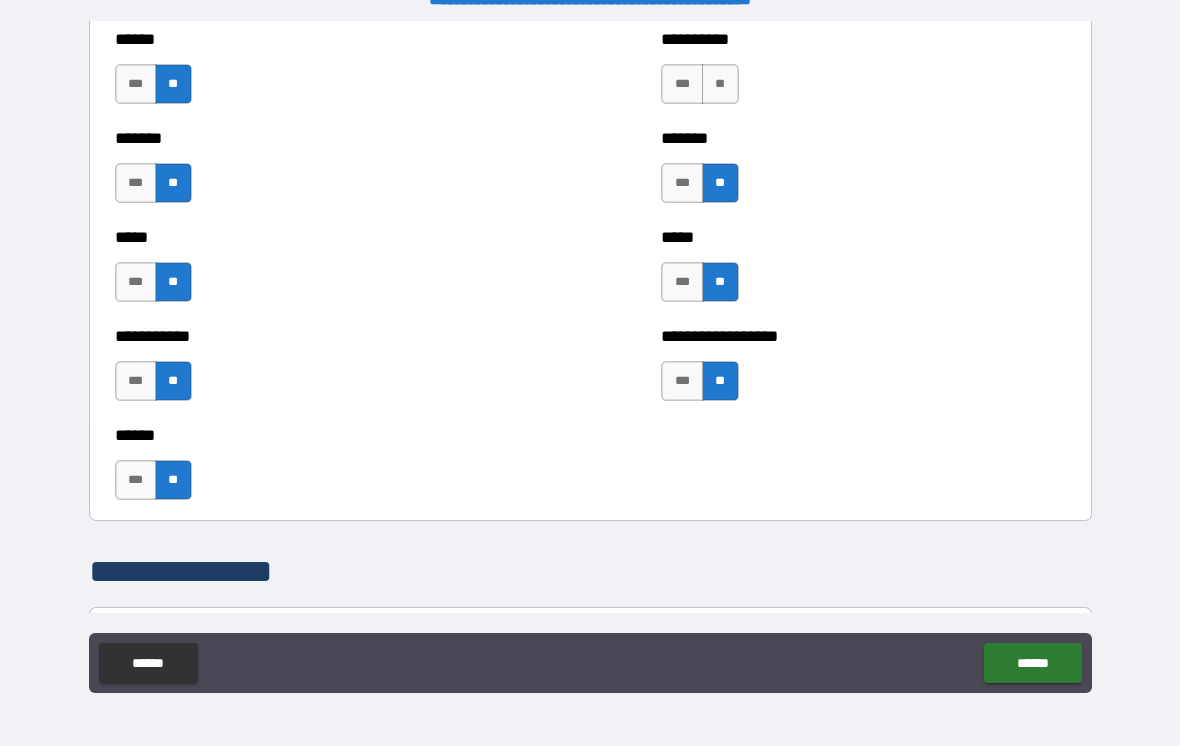 click on "**" at bounding box center (720, 84) 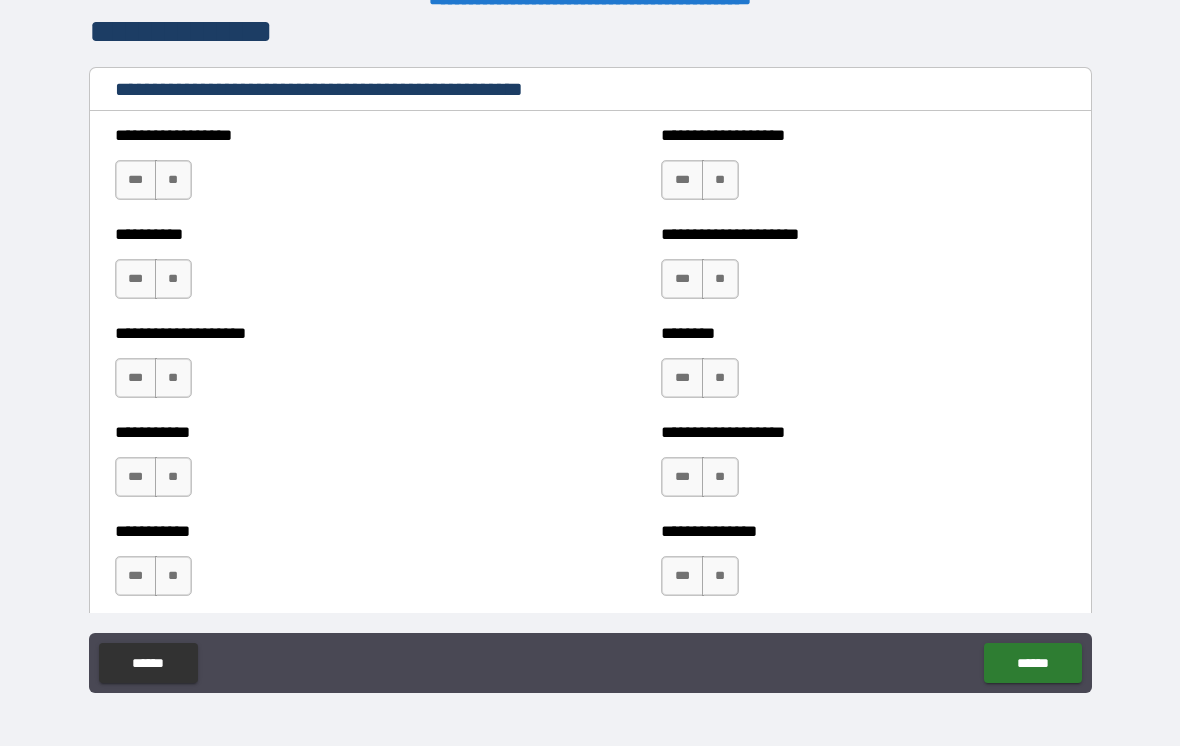scroll, scrollTop: 2410, scrollLeft: 0, axis: vertical 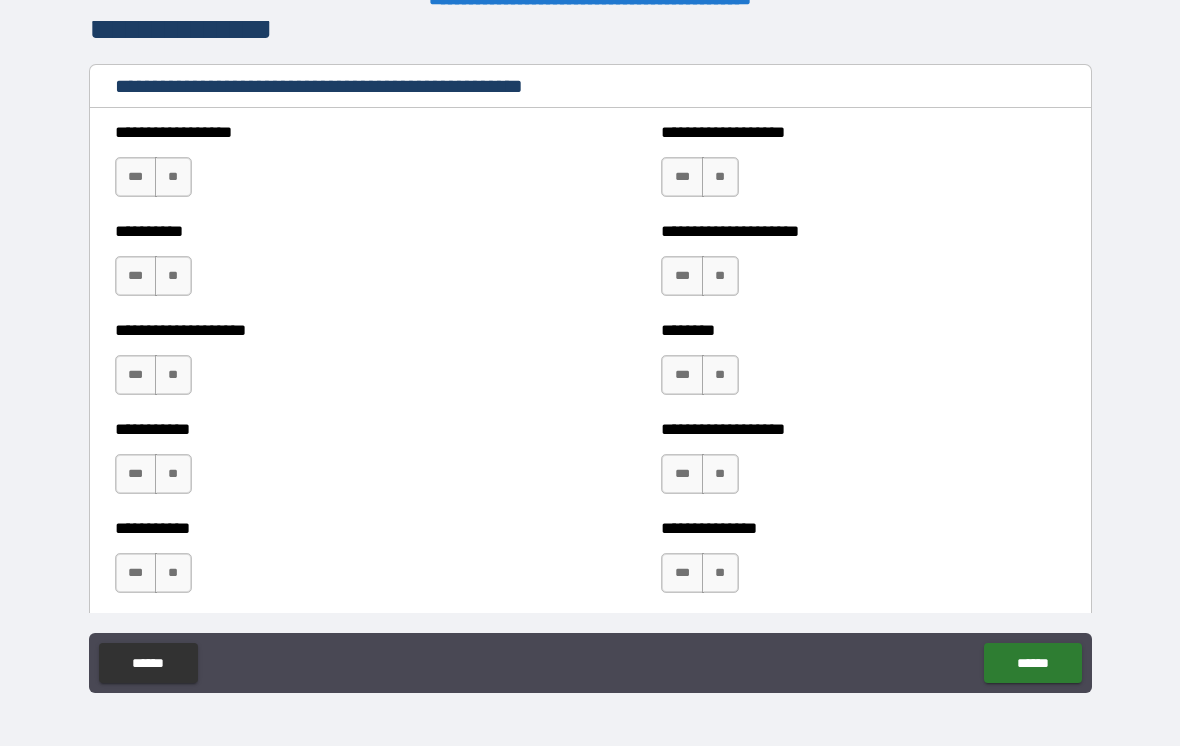 click on "**" at bounding box center [173, 177] 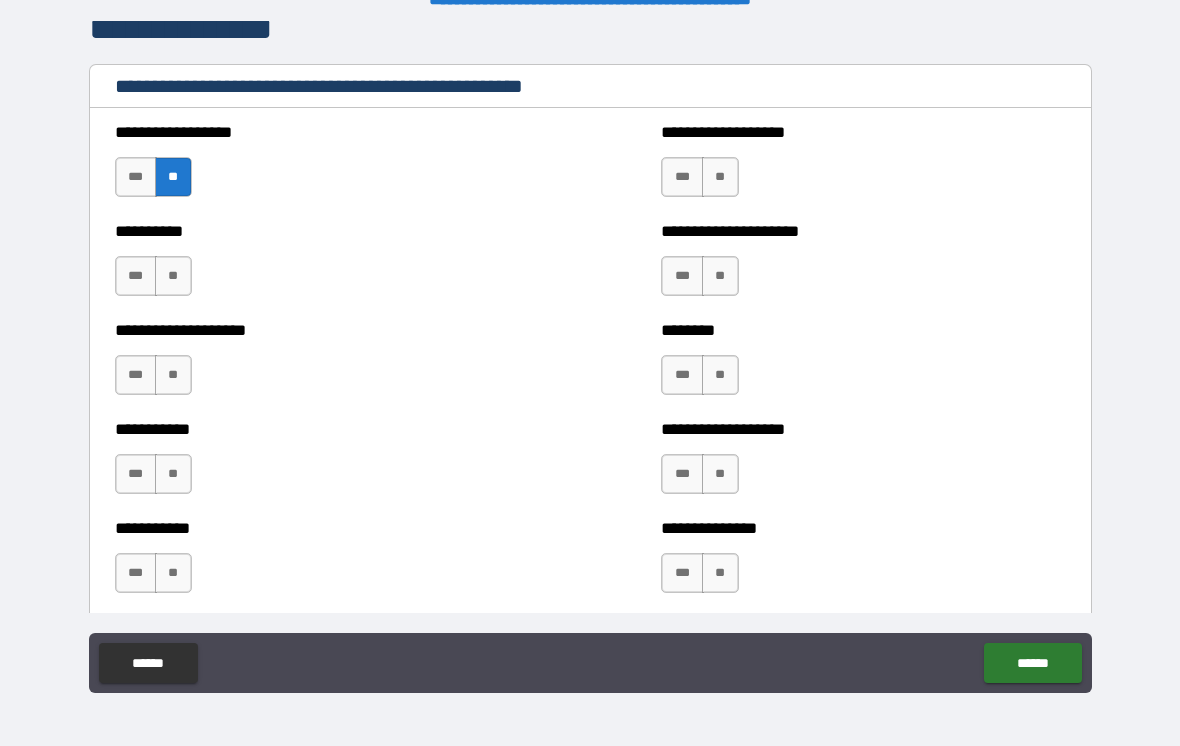 click on "**" at bounding box center (173, 276) 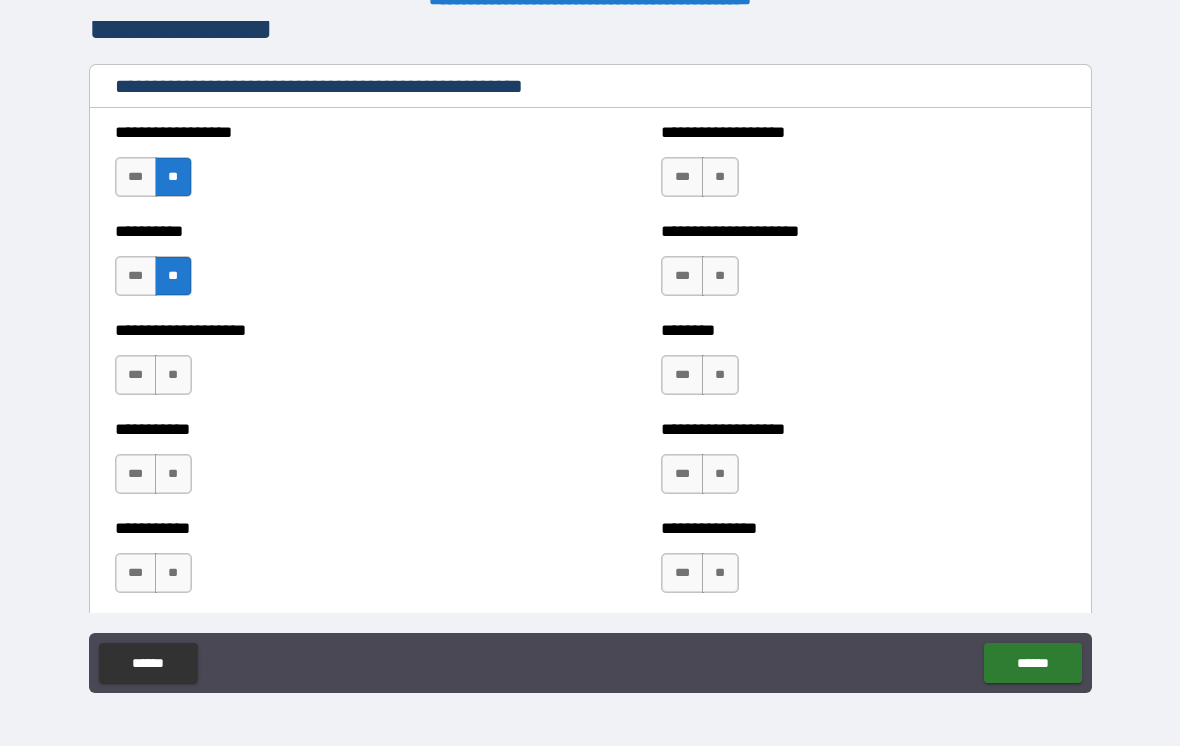 click on "**" at bounding box center [173, 375] 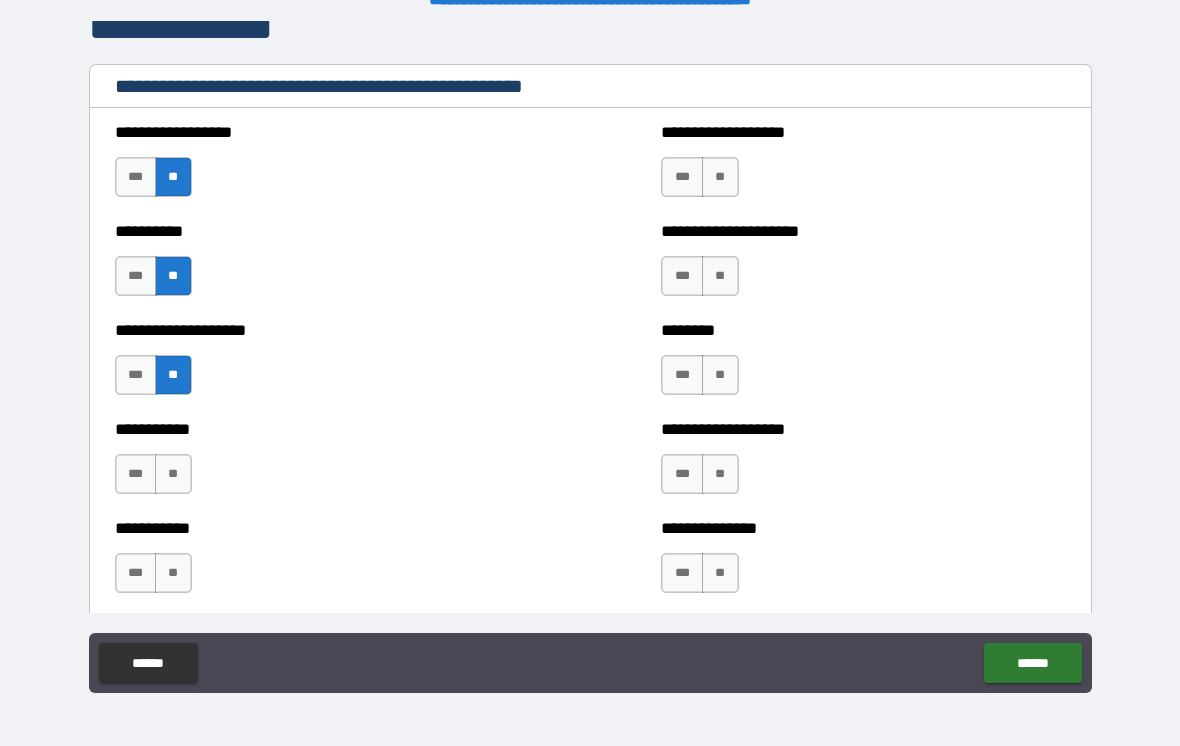 click on "**" at bounding box center (173, 474) 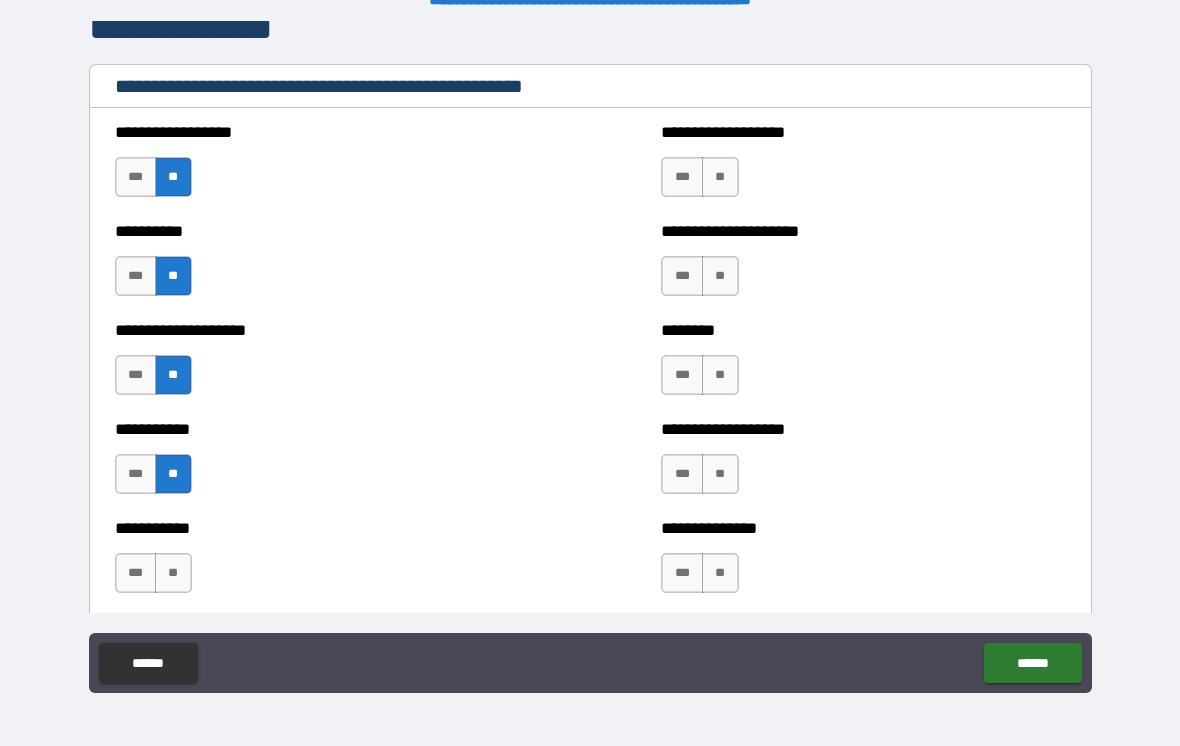 click on "**" at bounding box center [173, 573] 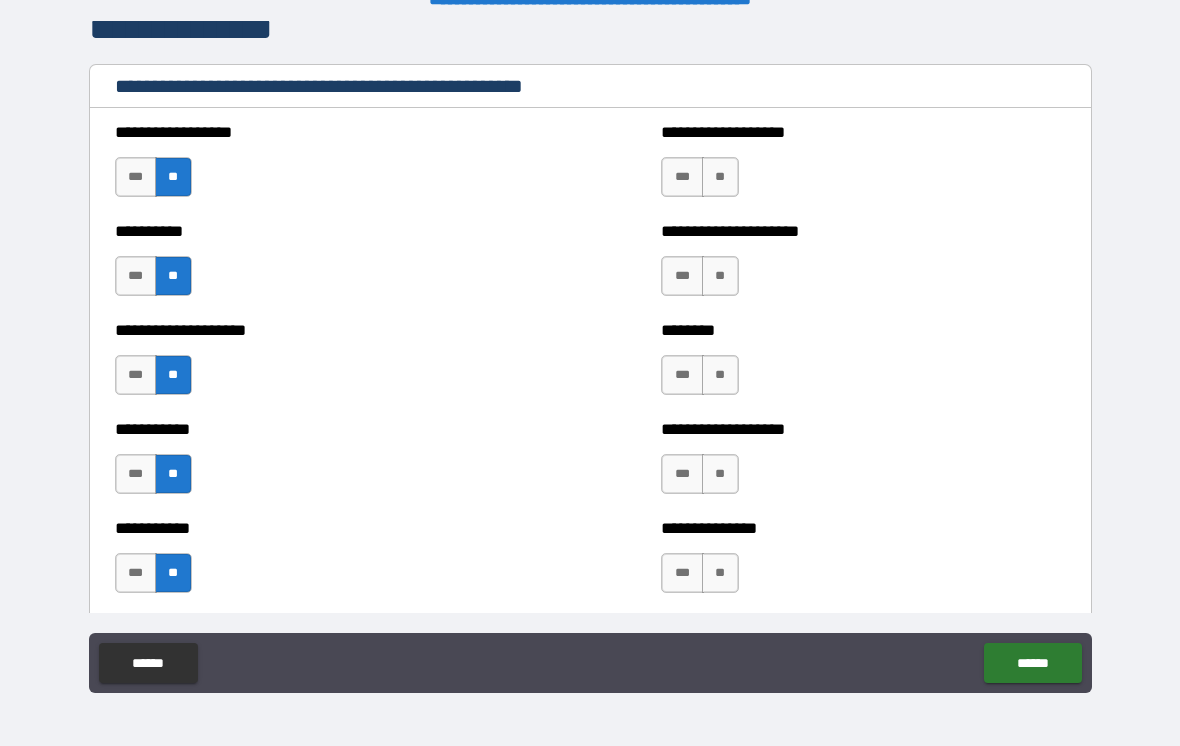 click on "**" at bounding box center [720, 177] 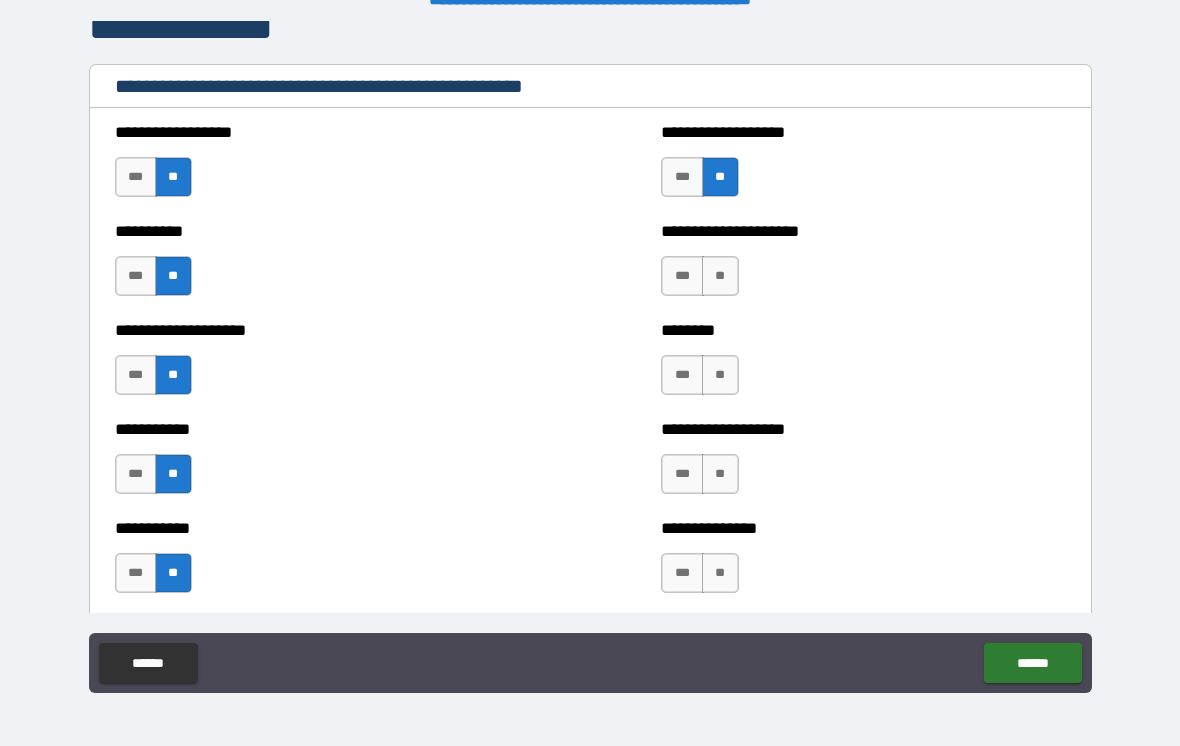 click on "**" at bounding box center (720, 276) 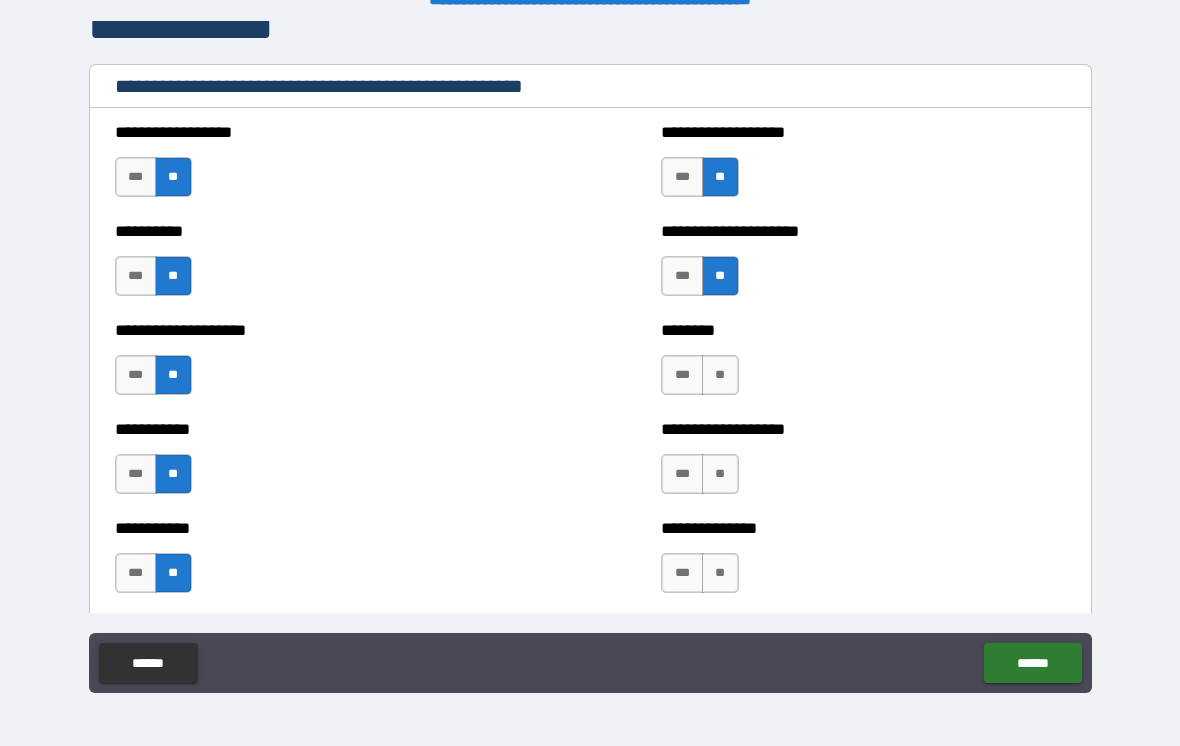click on "**" at bounding box center [720, 375] 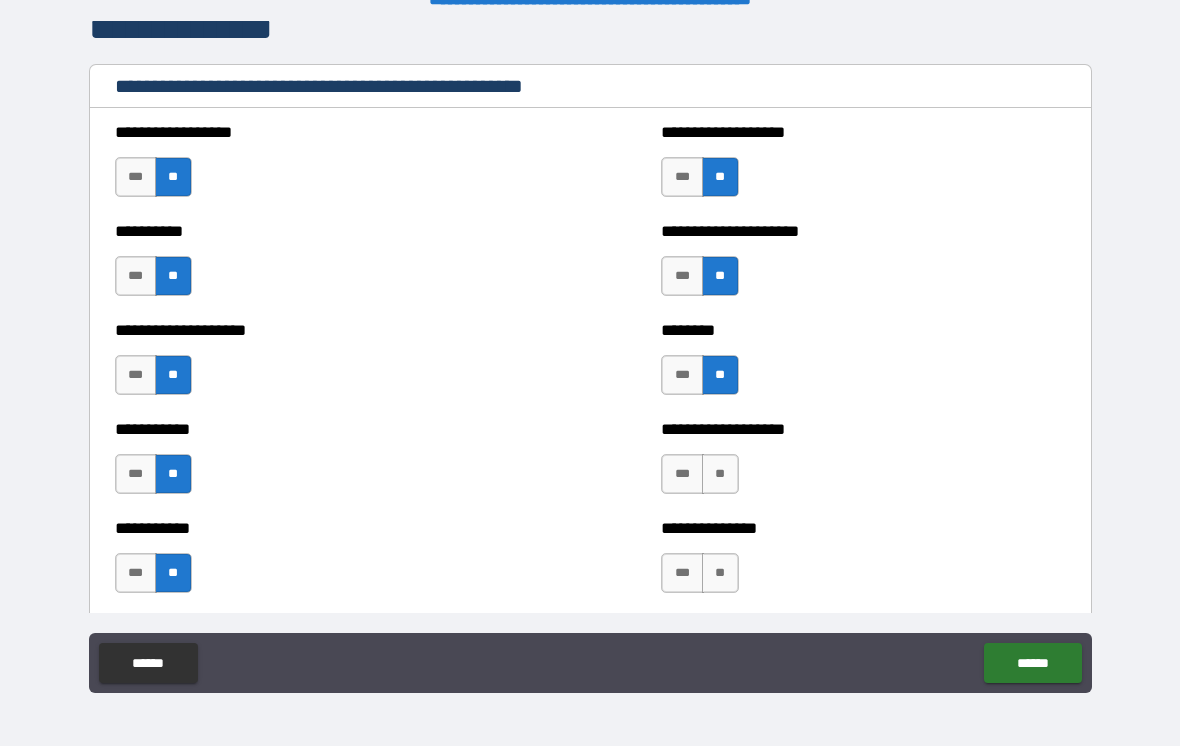 click on "**" at bounding box center (720, 474) 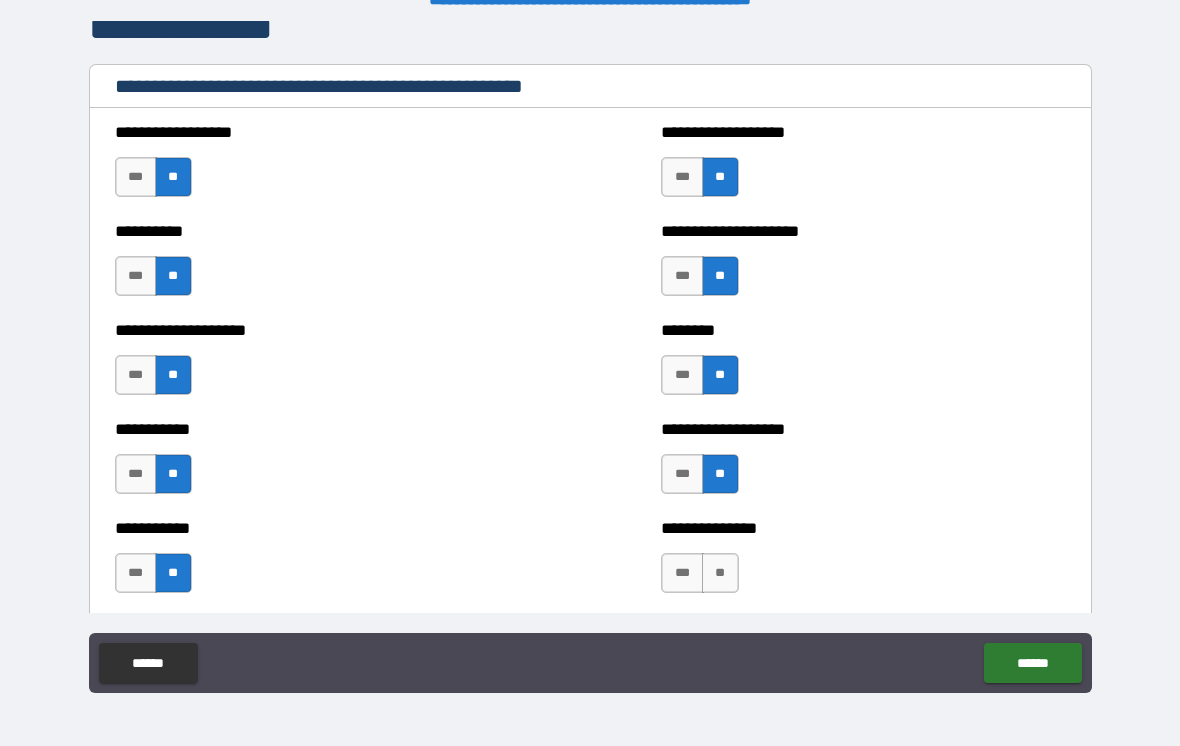 click on "**" at bounding box center (720, 573) 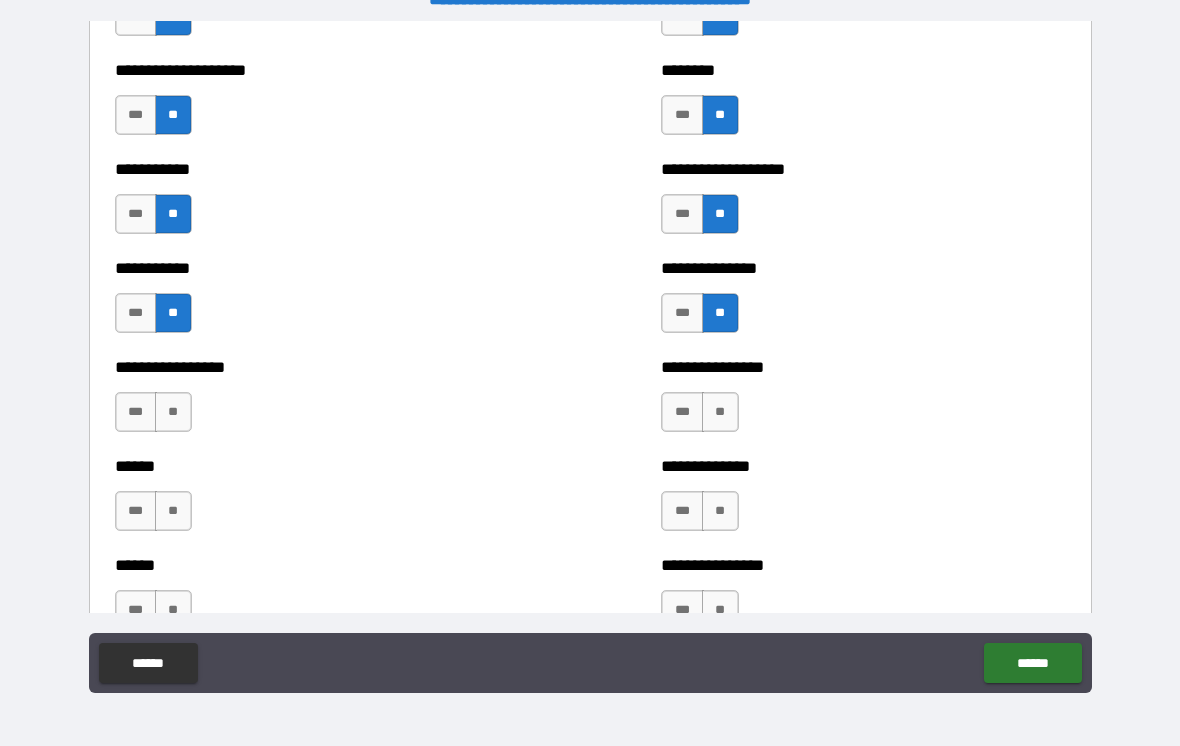 scroll, scrollTop: 2674, scrollLeft: 0, axis: vertical 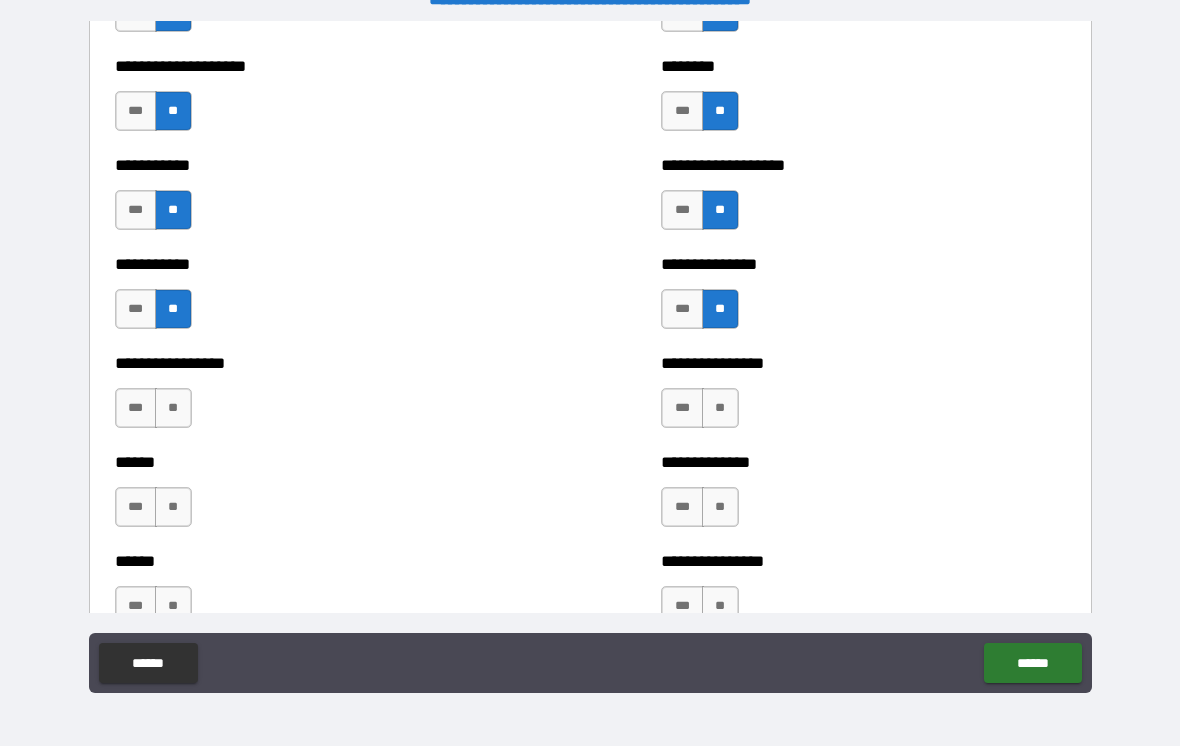 click on "**" at bounding box center (173, 408) 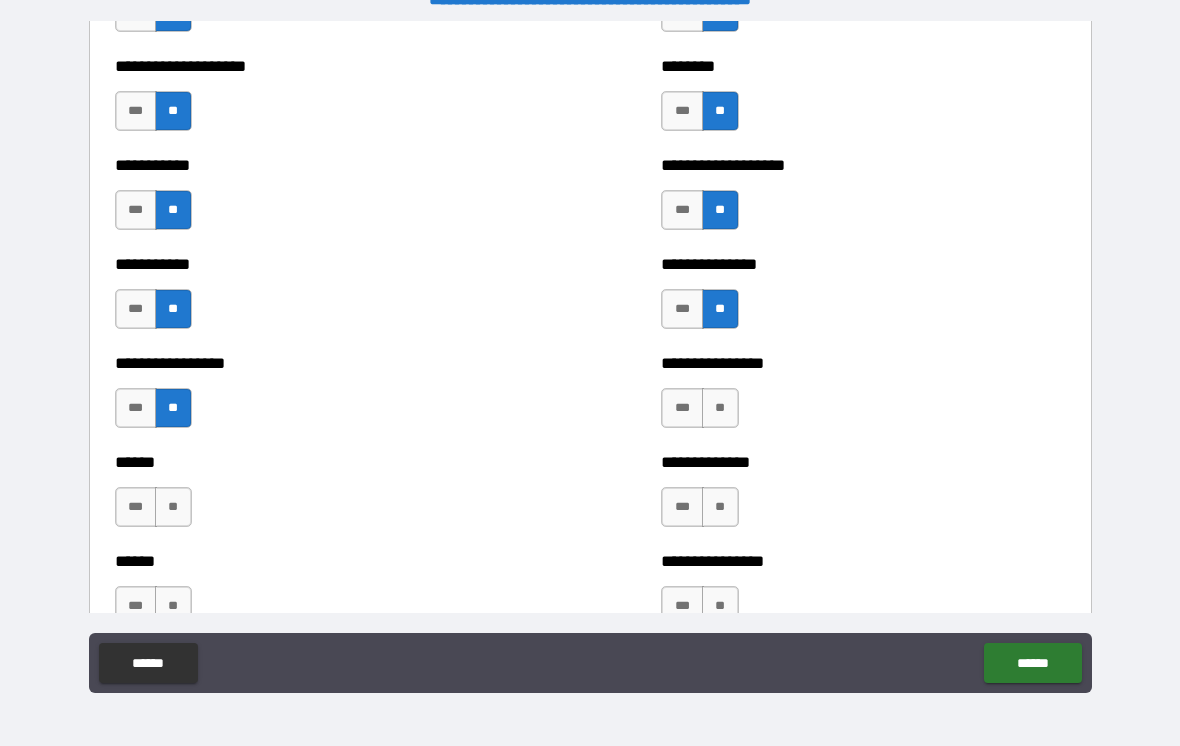 click on "**" at bounding box center [173, 507] 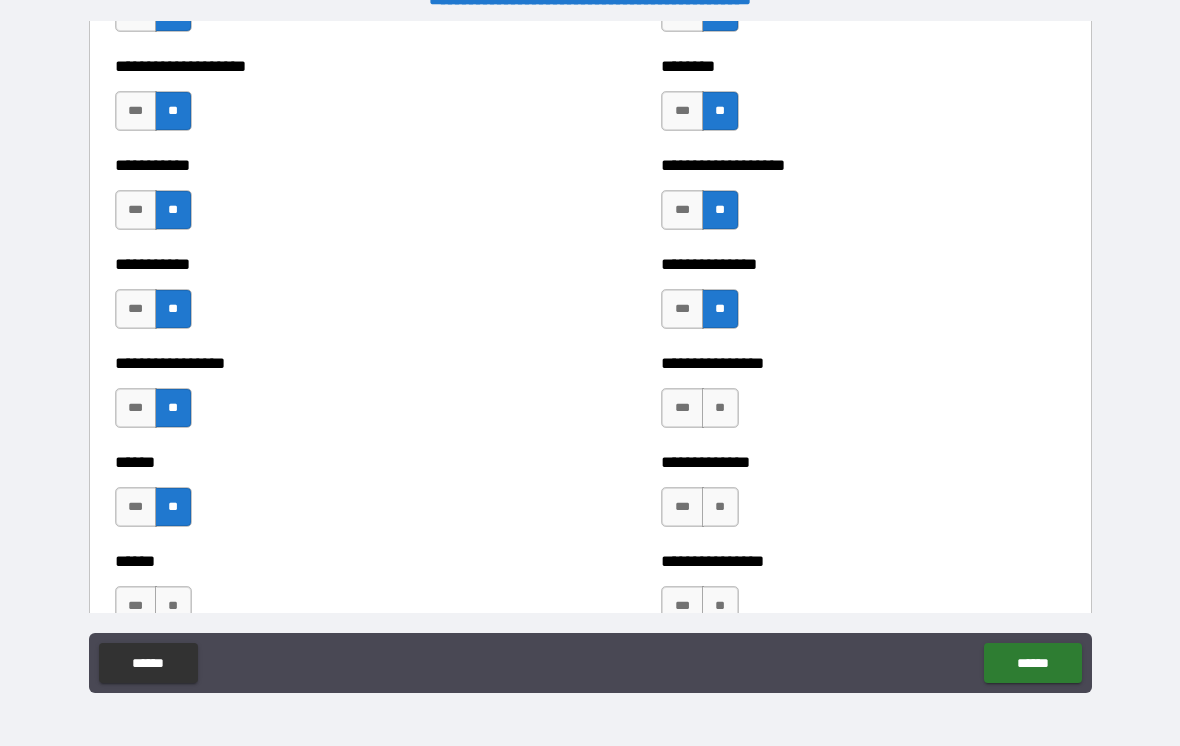 click on "**" at bounding box center [720, 408] 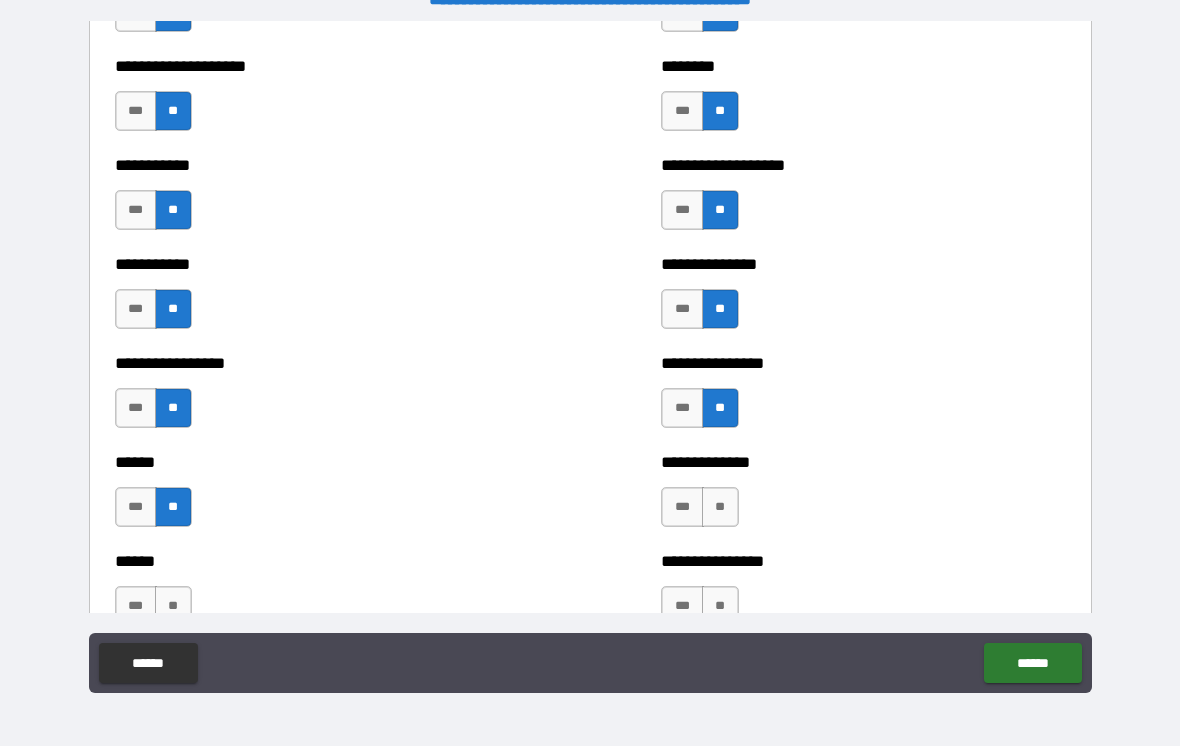 click on "**" at bounding box center (720, 507) 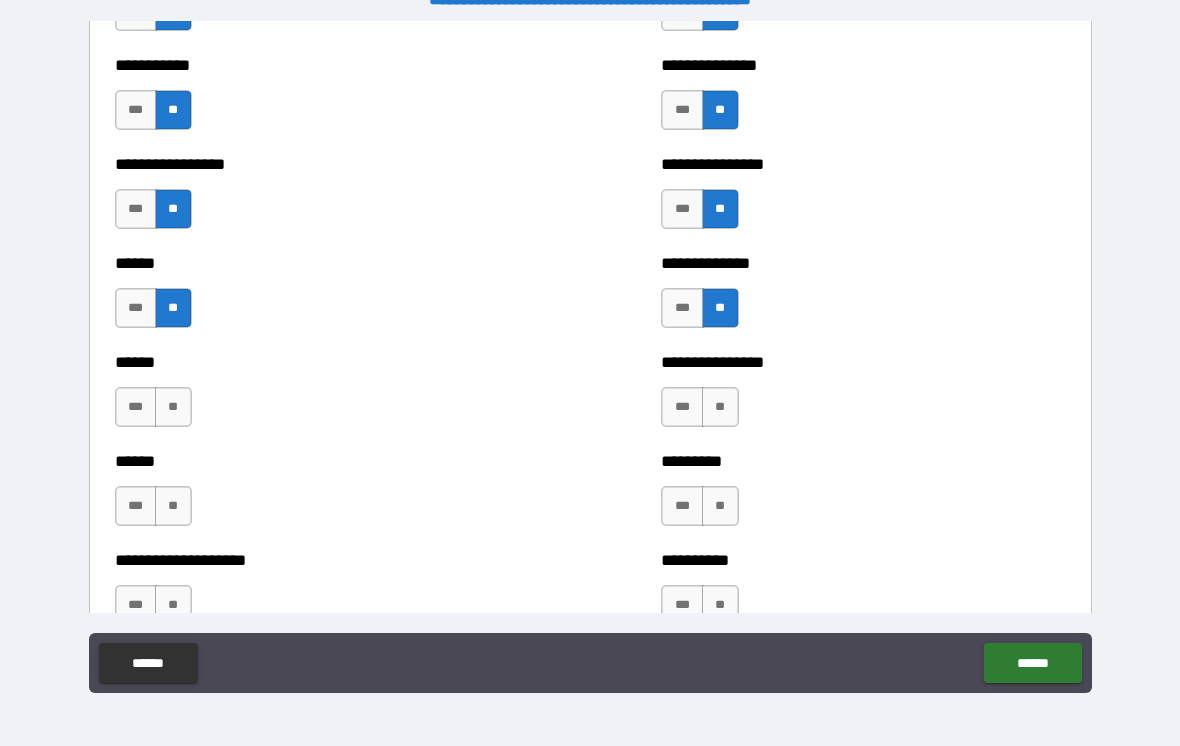 scroll, scrollTop: 2873, scrollLeft: 0, axis: vertical 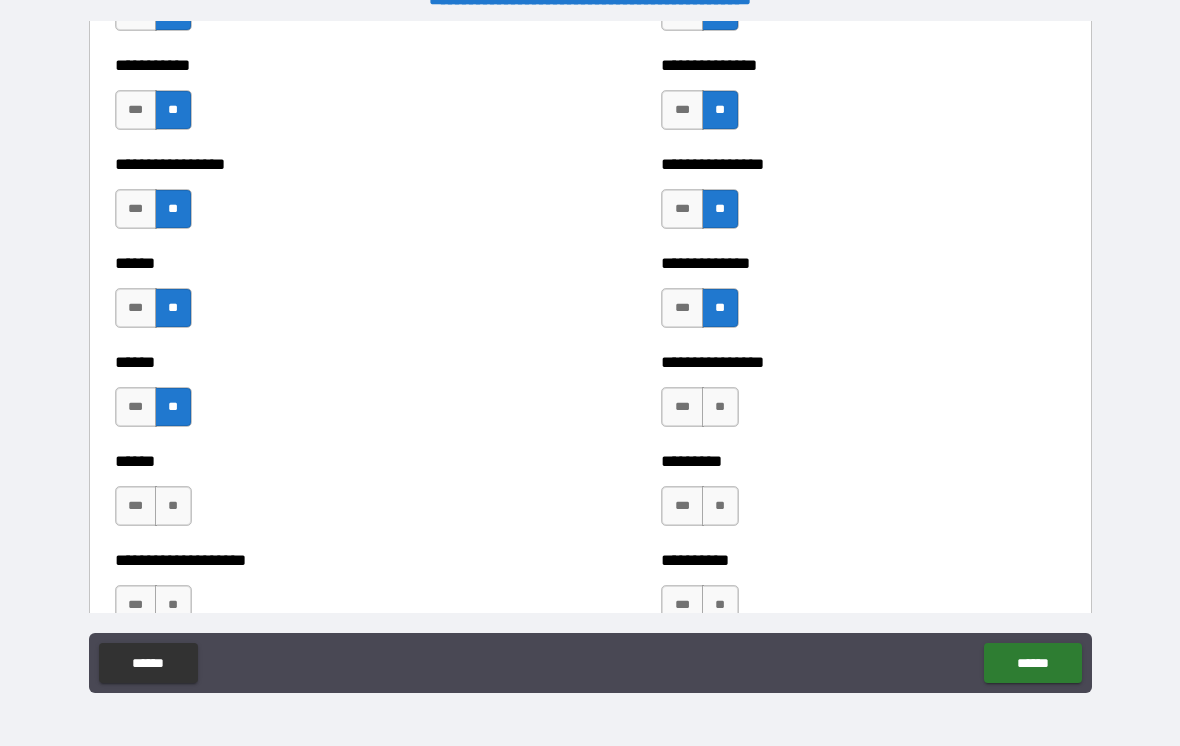 click on "**" at bounding box center [720, 407] 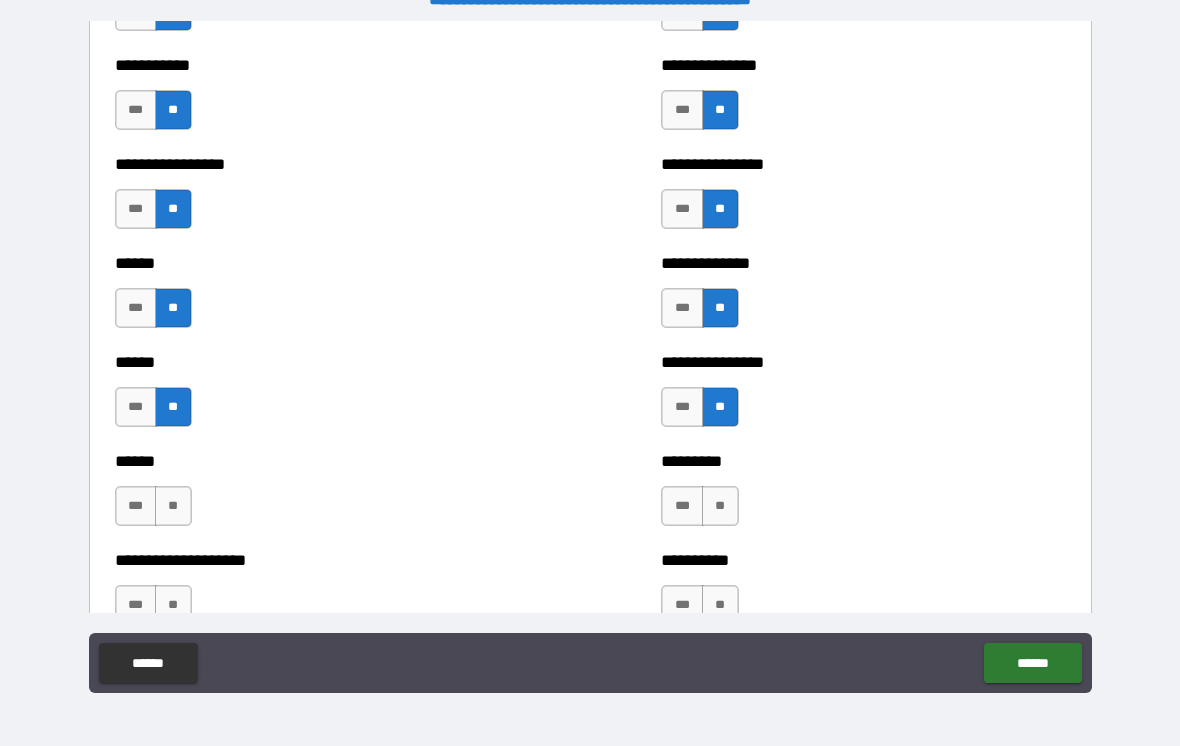 click on "**" at bounding box center (173, 506) 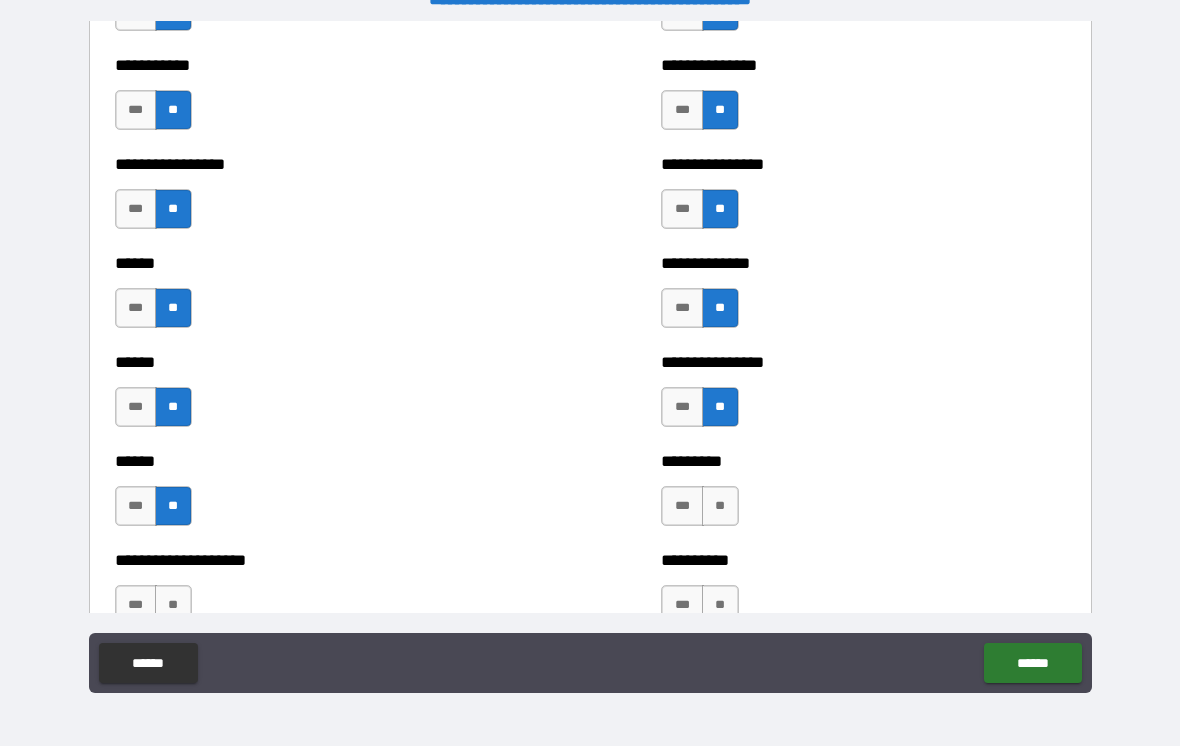 click on "**" at bounding box center [720, 506] 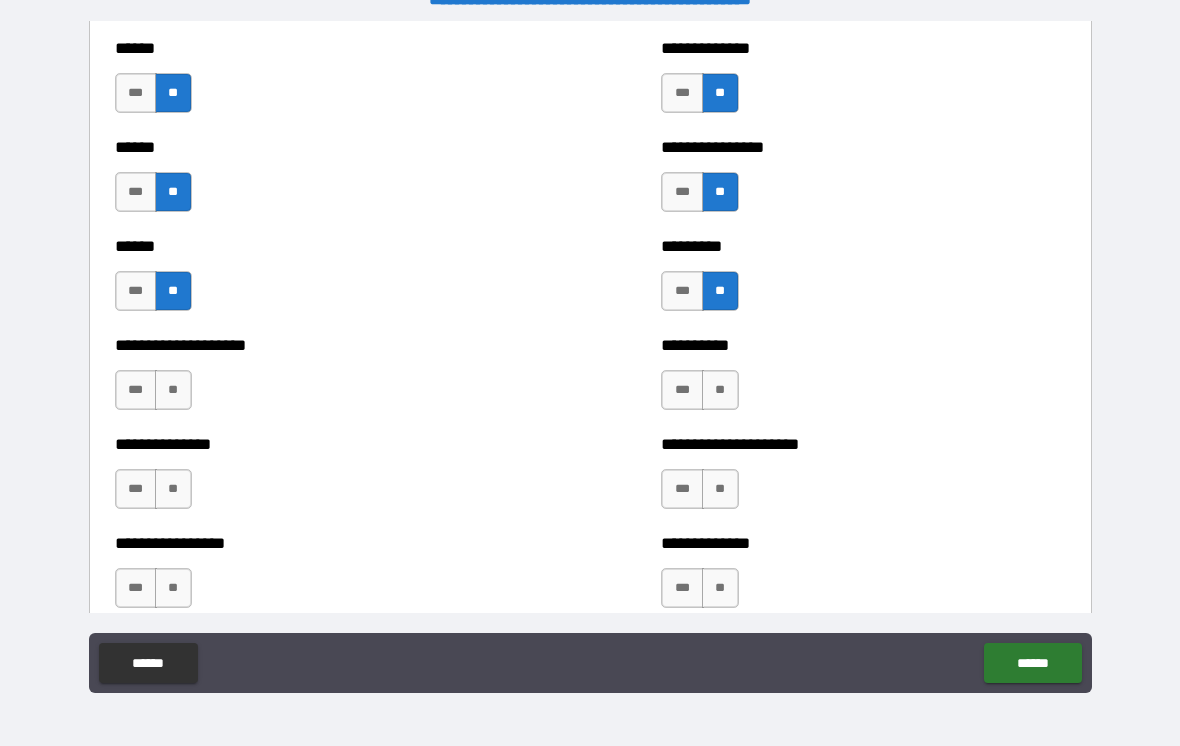 scroll, scrollTop: 3091, scrollLeft: 0, axis: vertical 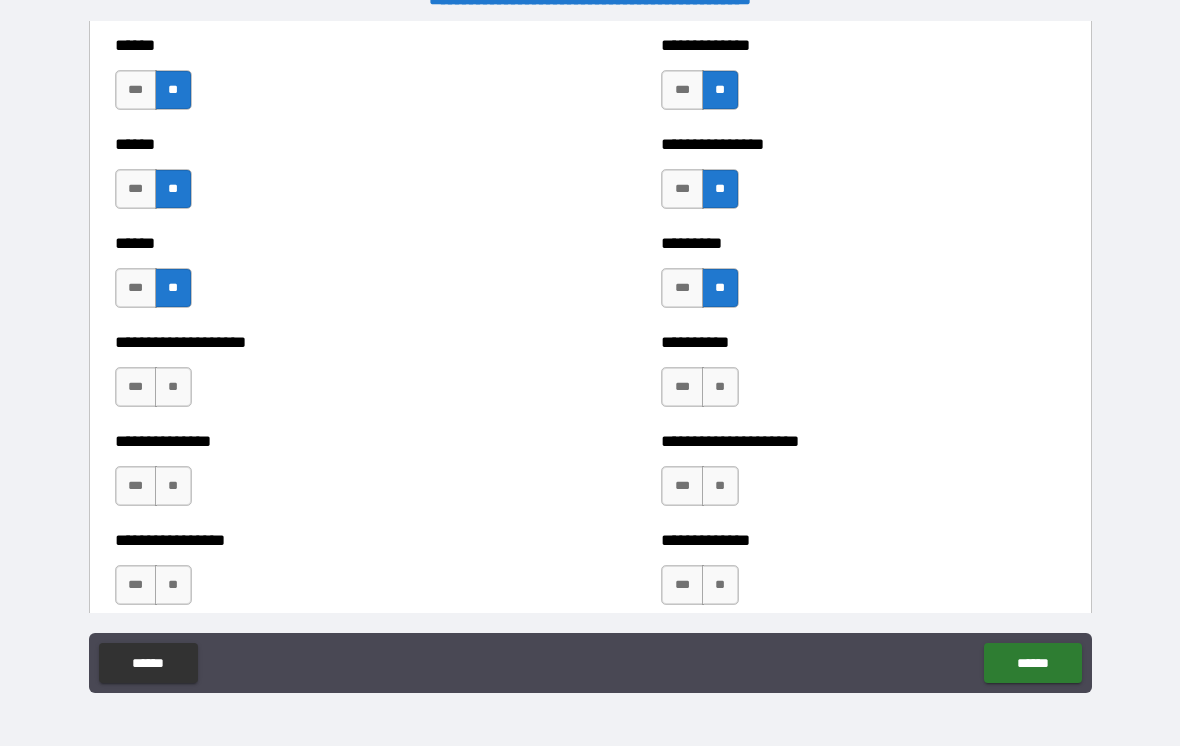 click on "**" at bounding box center [173, 387] 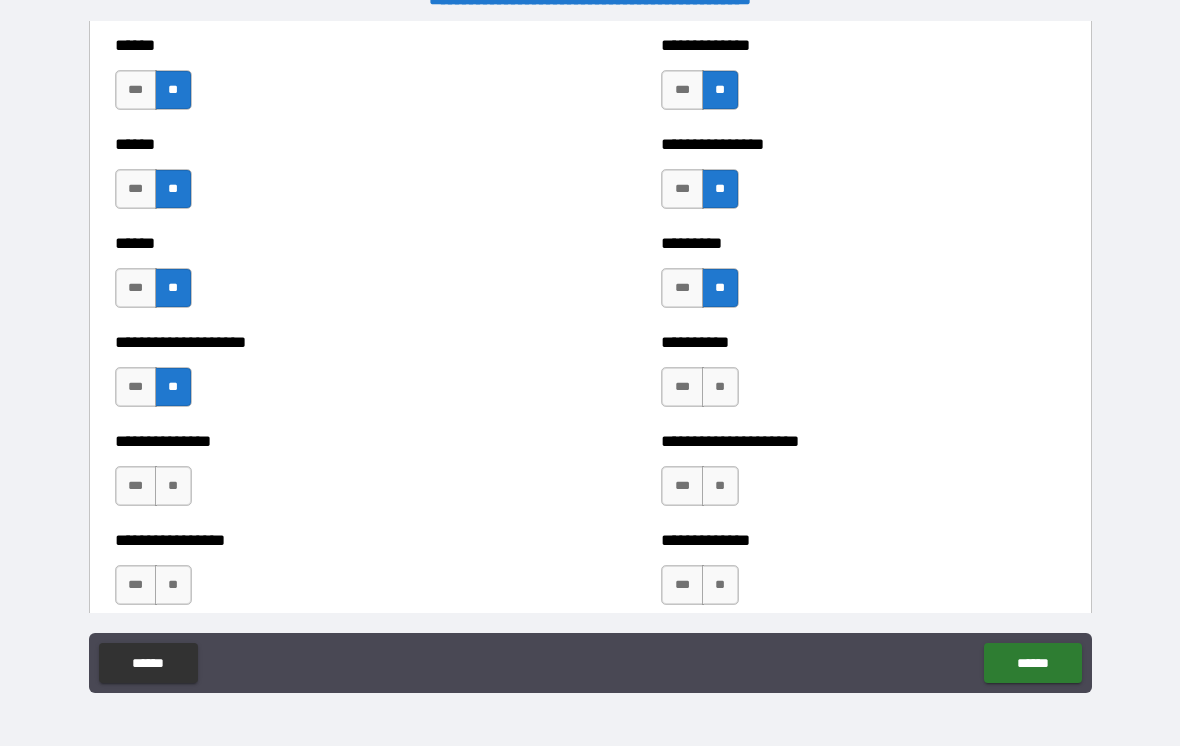 click on "*** **" at bounding box center [699, 387] 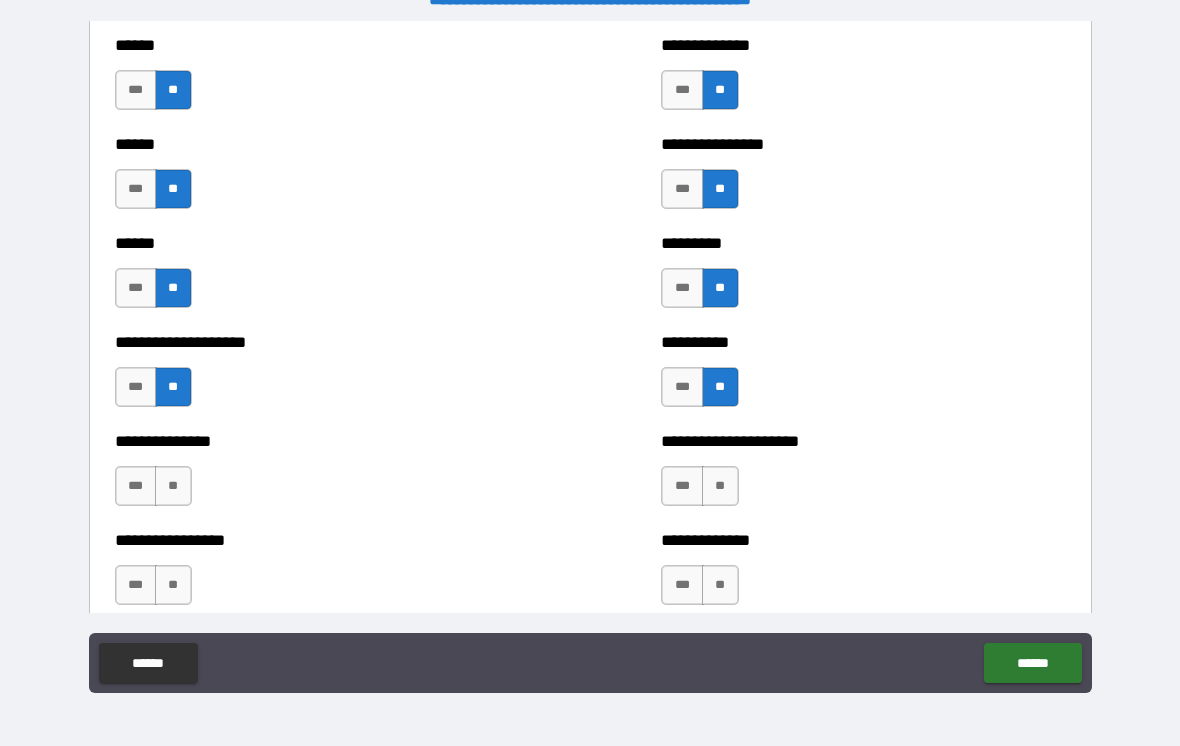 click on "**********" at bounding box center (317, 476) 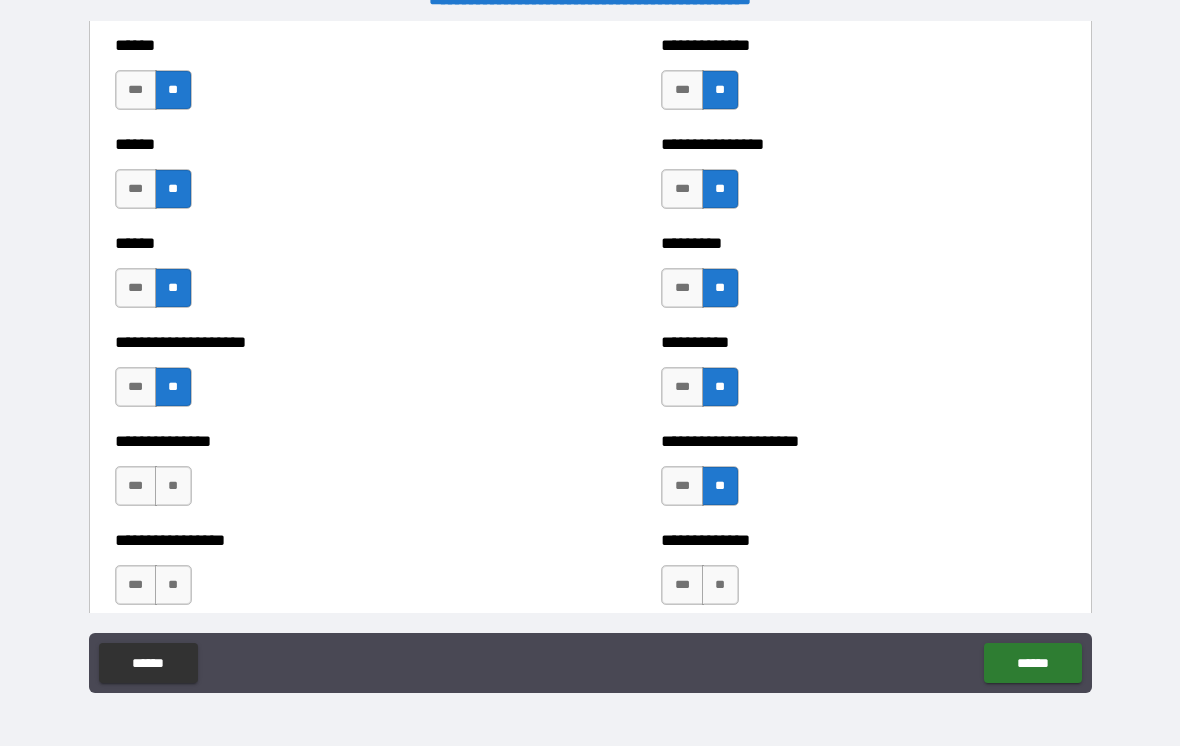 click on "**" at bounding box center [173, 486] 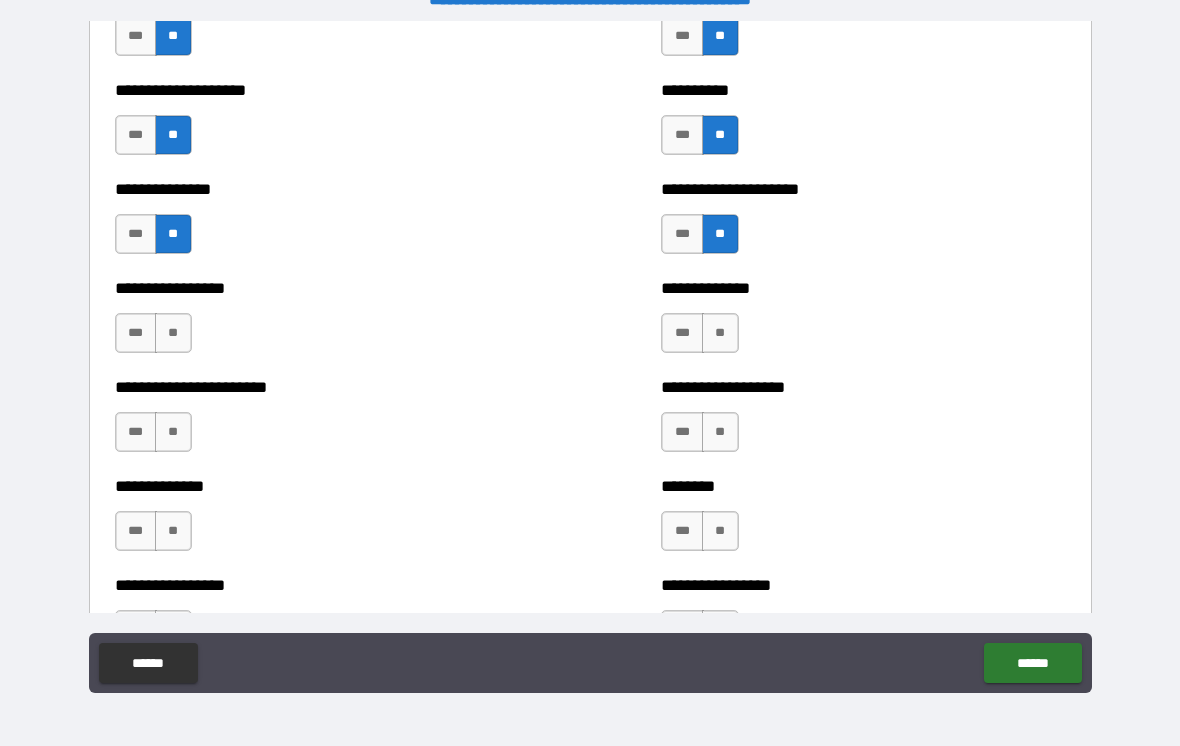 scroll, scrollTop: 3350, scrollLeft: 0, axis: vertical 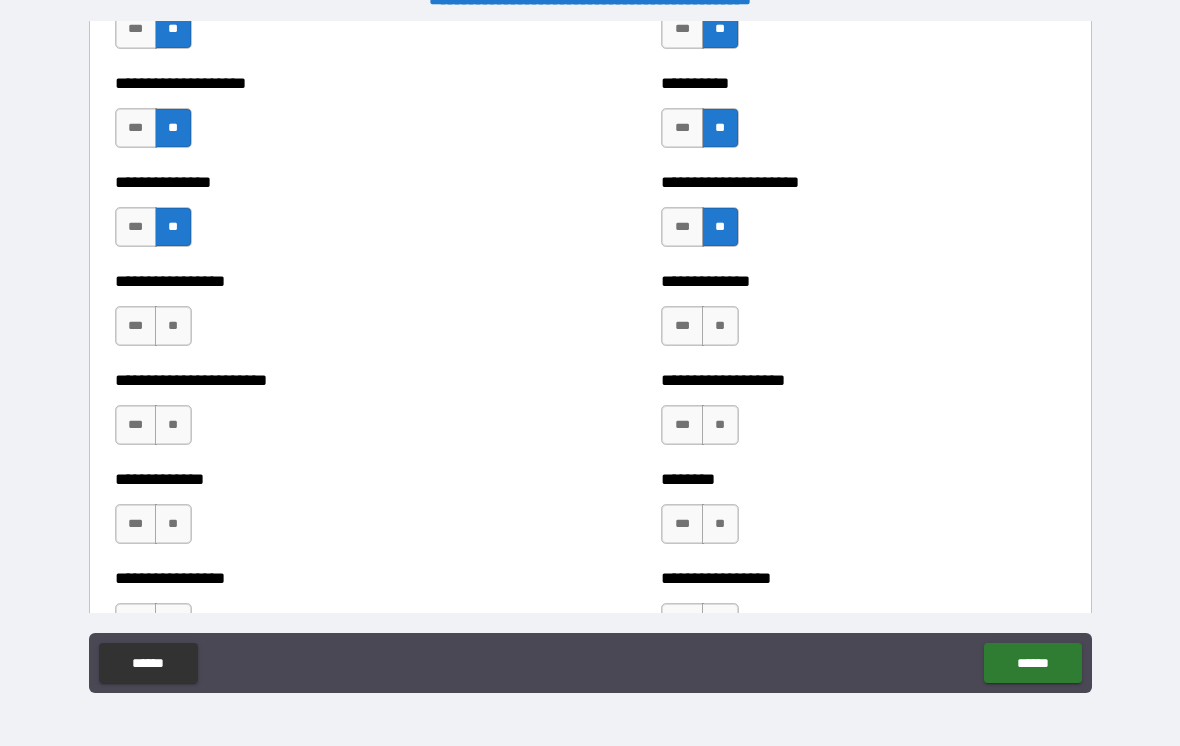 click on "**" at bounding box center (173, 326) 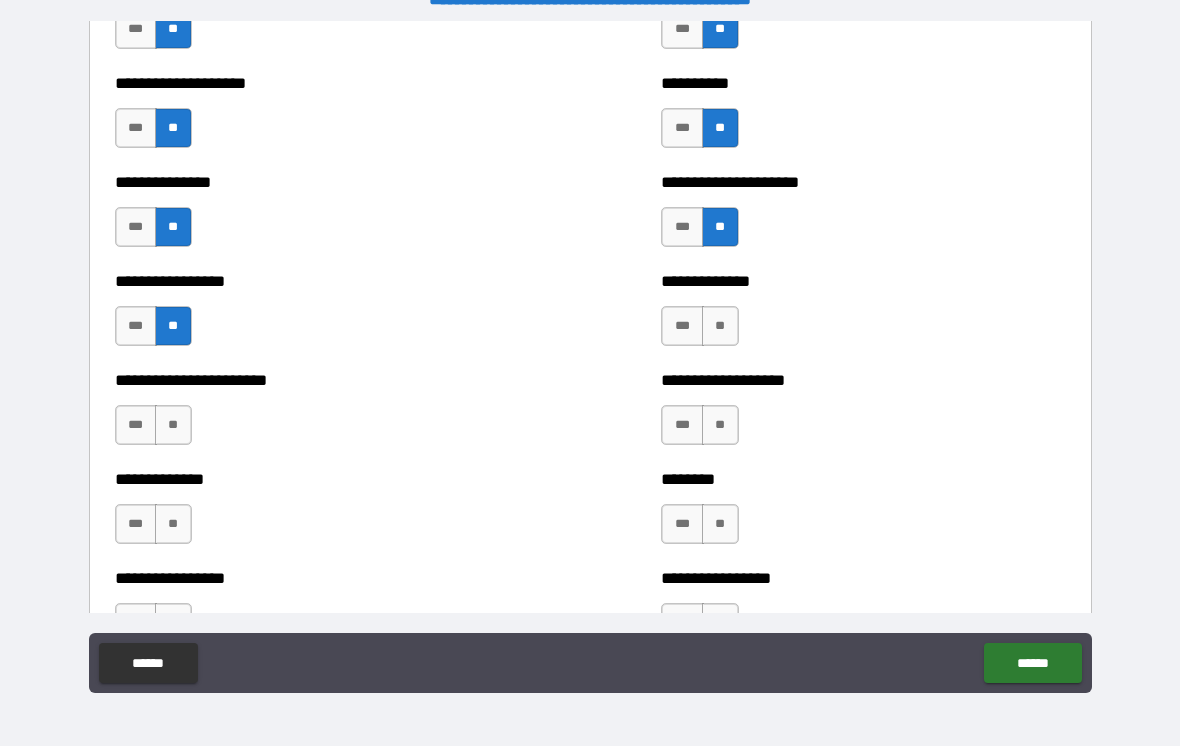 click on "**" at bounding box center [720, 326] 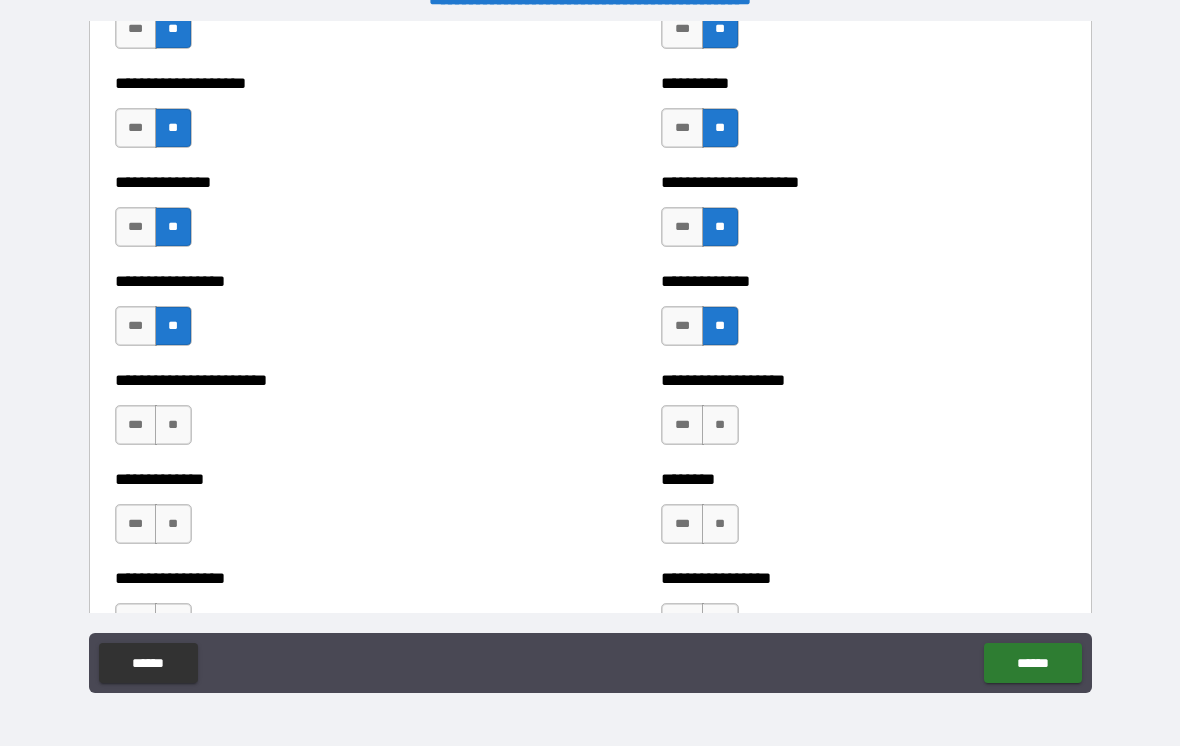 click on "**" at bounding box center [173, 425] 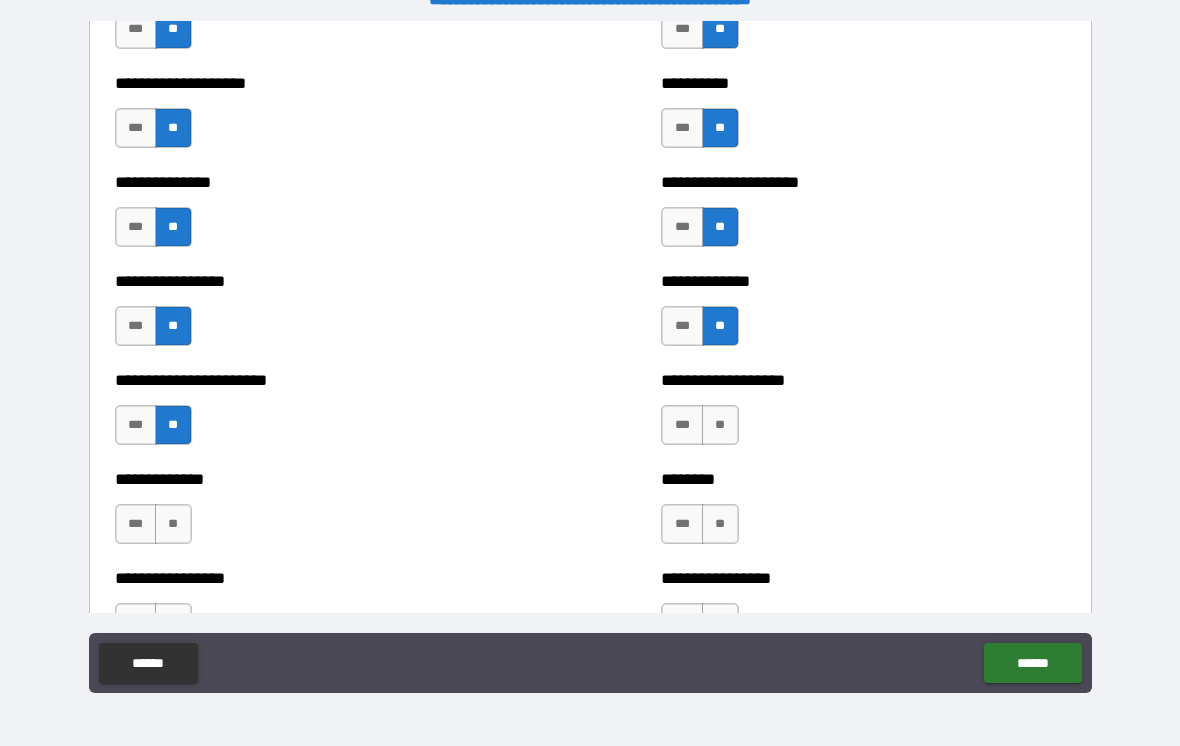 click on "*** **" at bounding box center [702, 430] 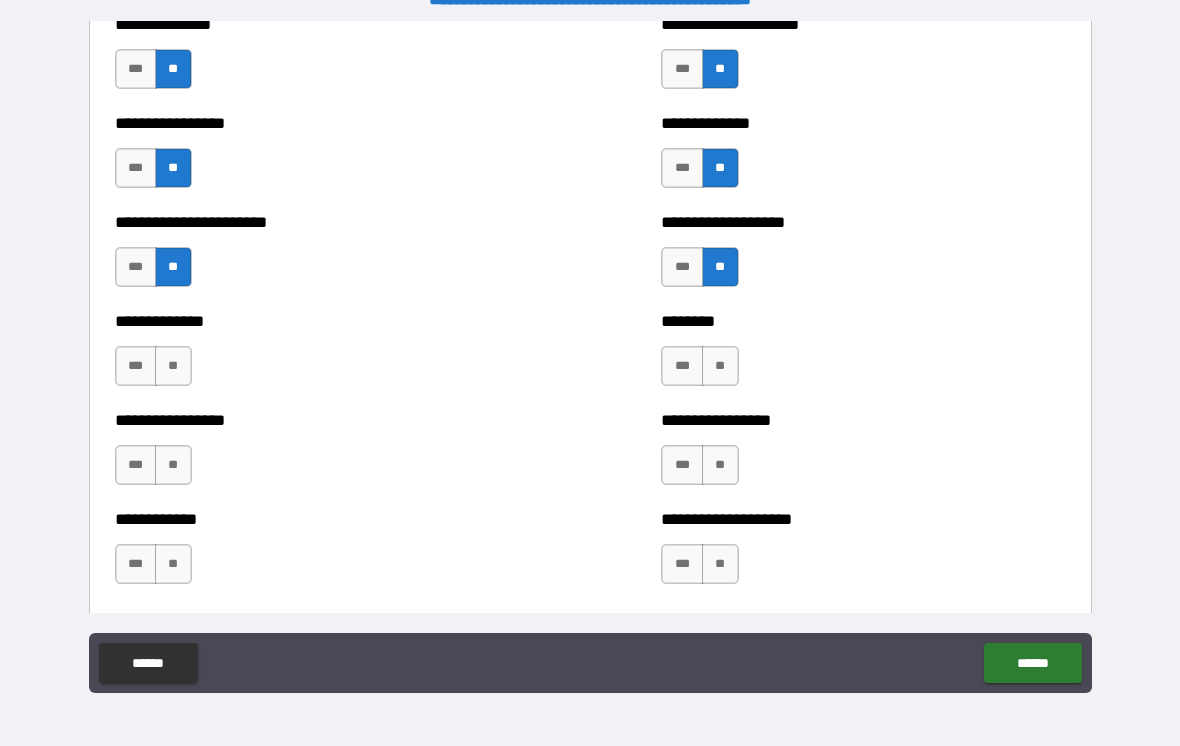 scroll, scrollTop: 3507, scrollLeft: 0, axis: vertical 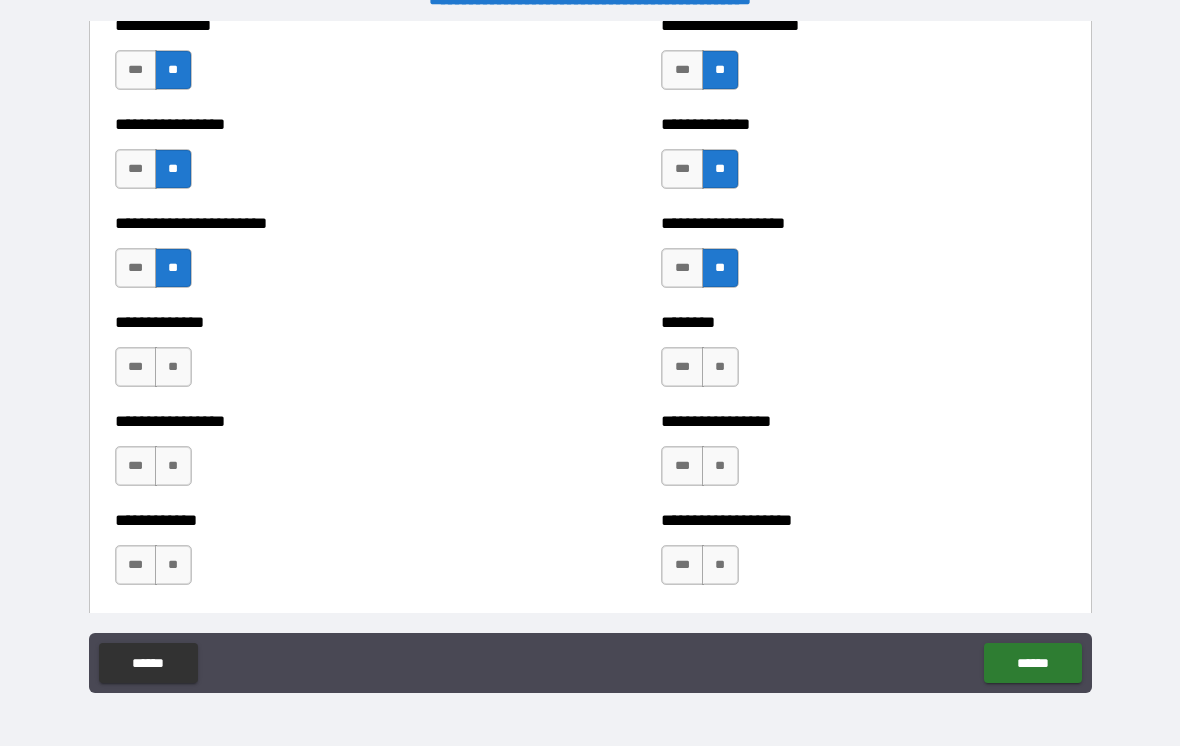 click on "**" at bounding box center [173, 367] 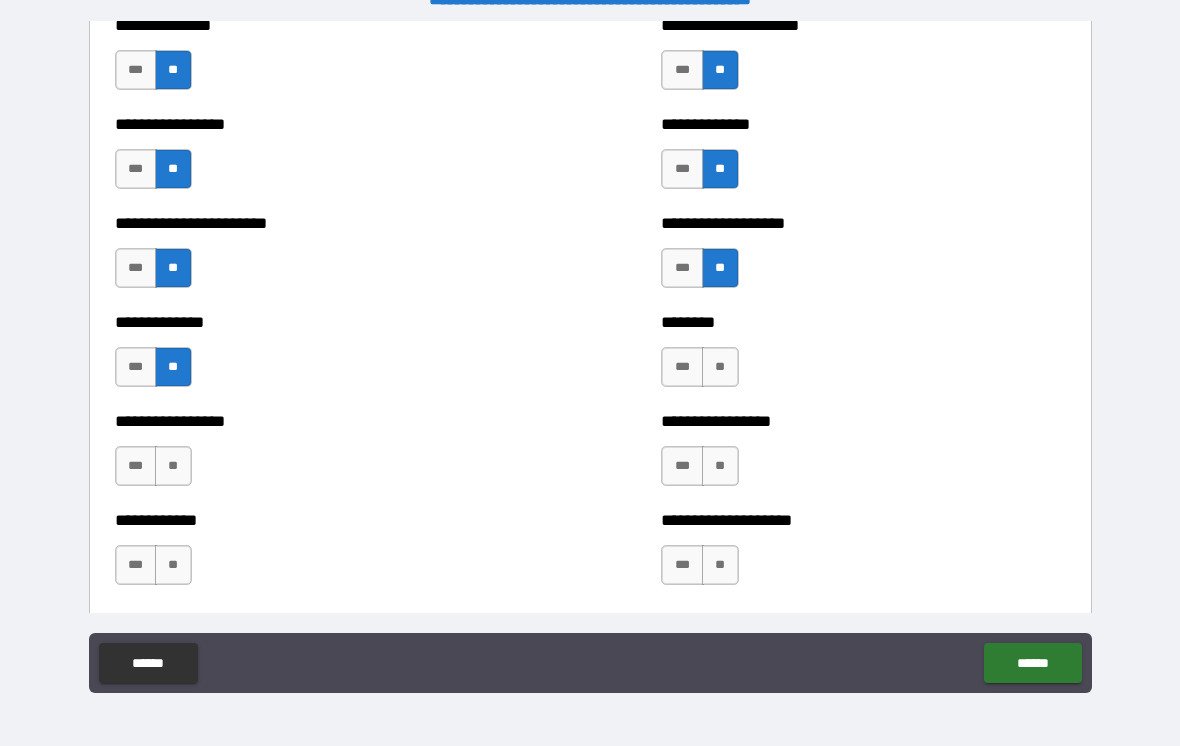 click on "**" at bounding box center [720, 367] 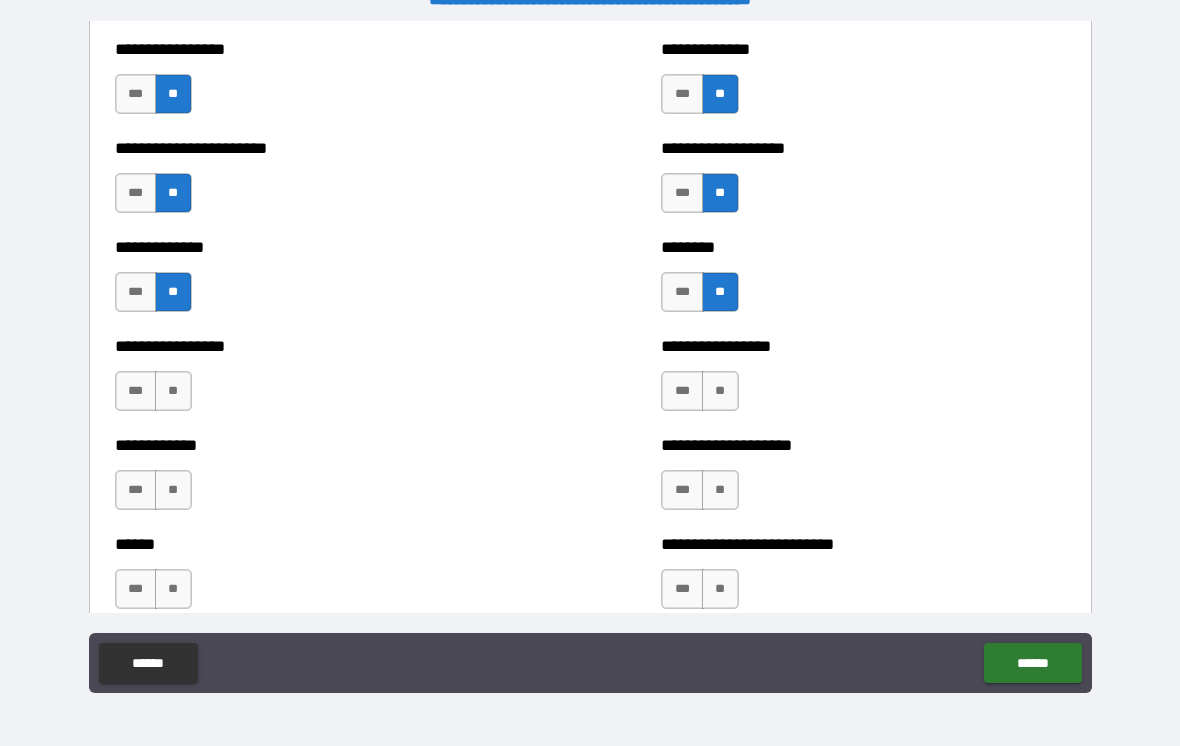 scroll, scrollTop: 3667, scrollLeft: 0, axis: vertical 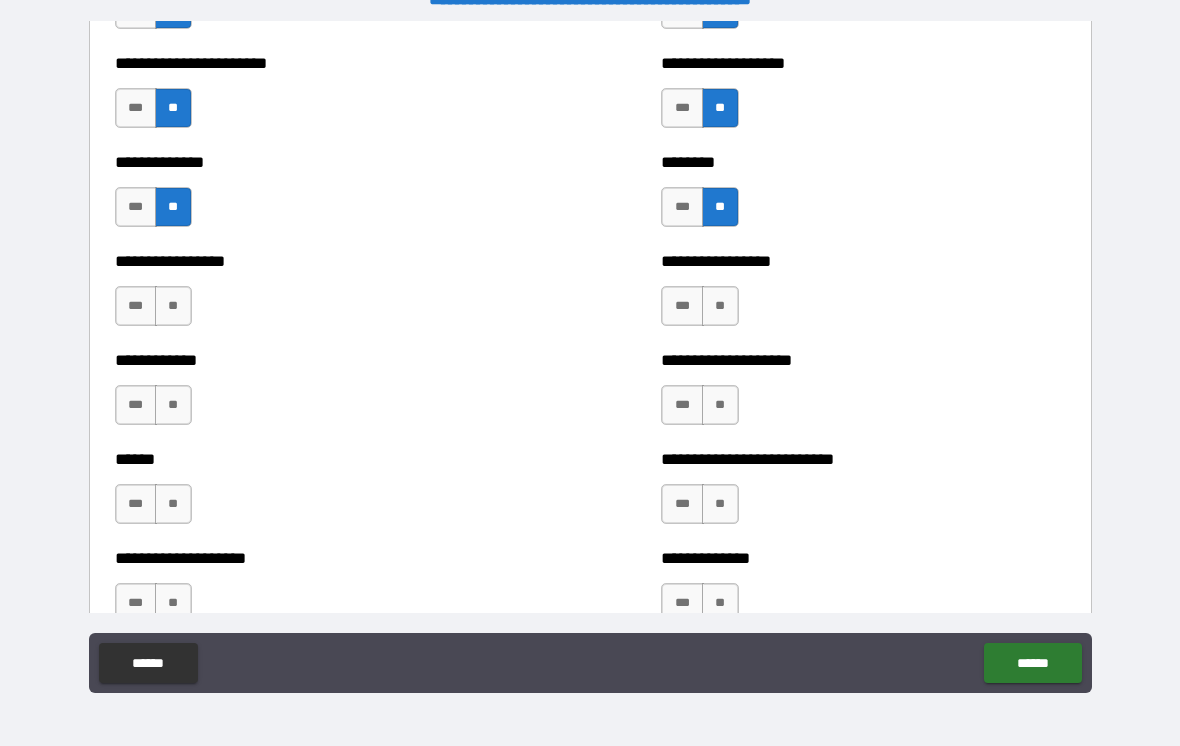 click on "**" at bounding box center (173, 306) 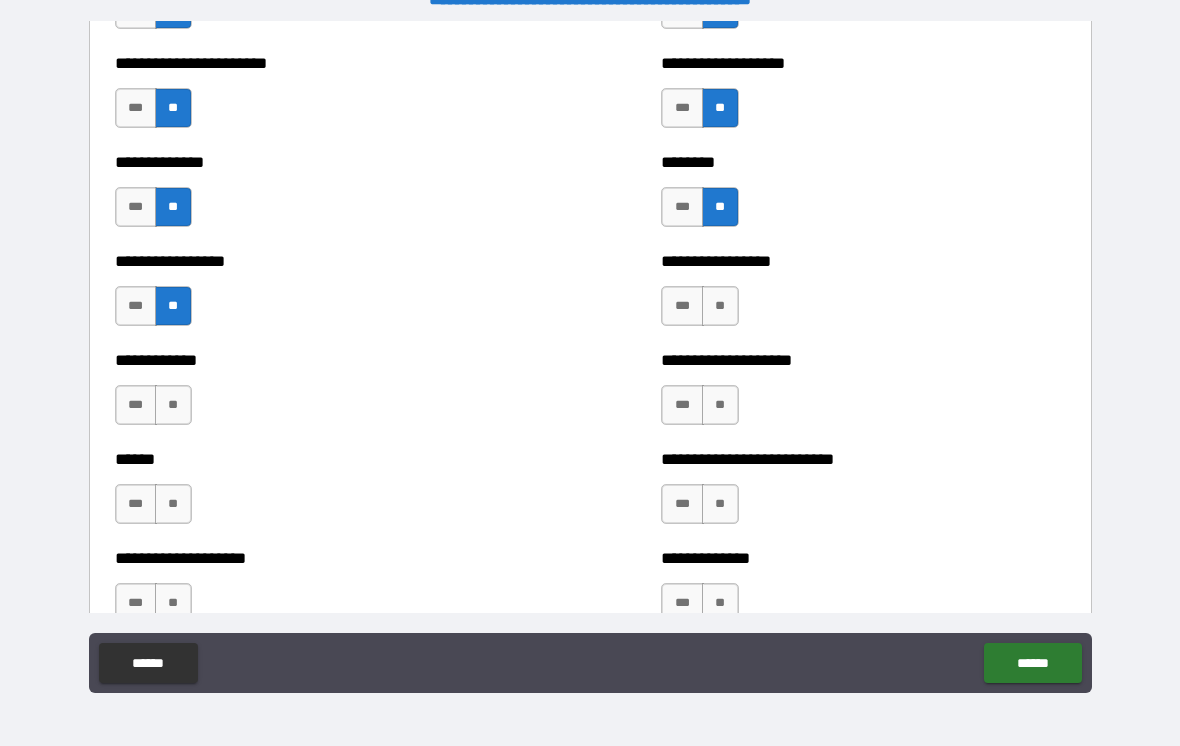 click on "**" at bounding box center (720, 306) 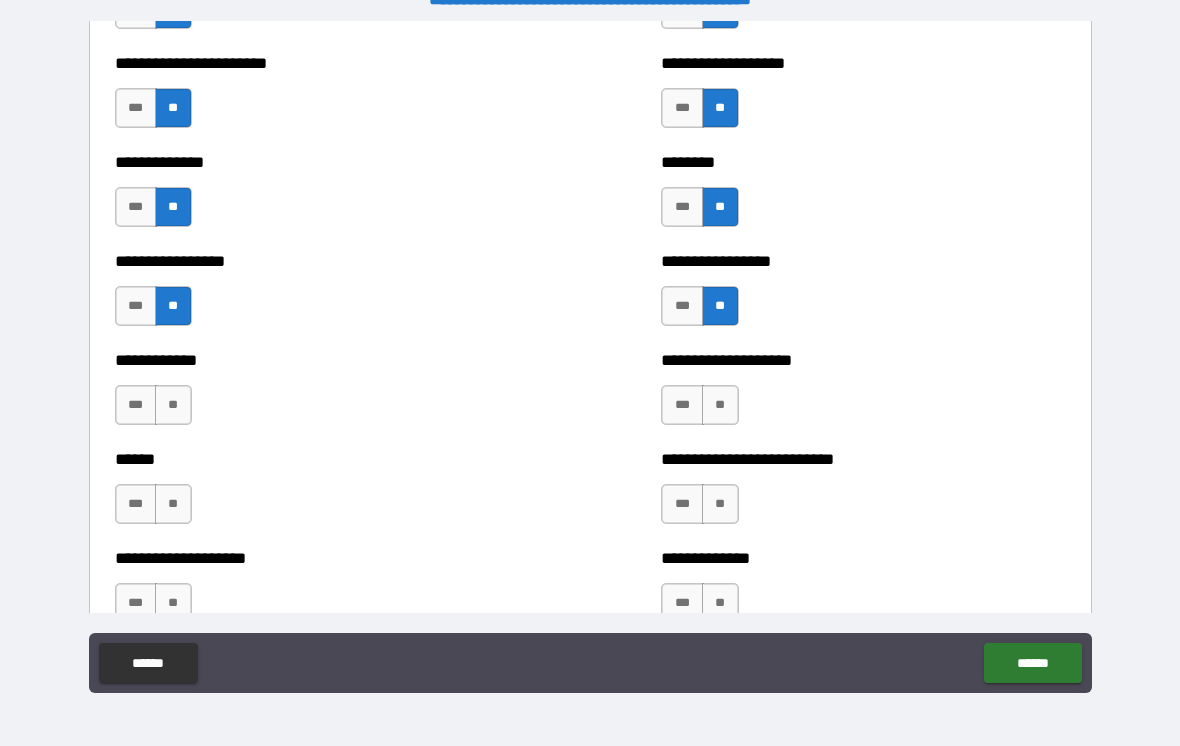 click on "**" at bounding box center (173, 405) 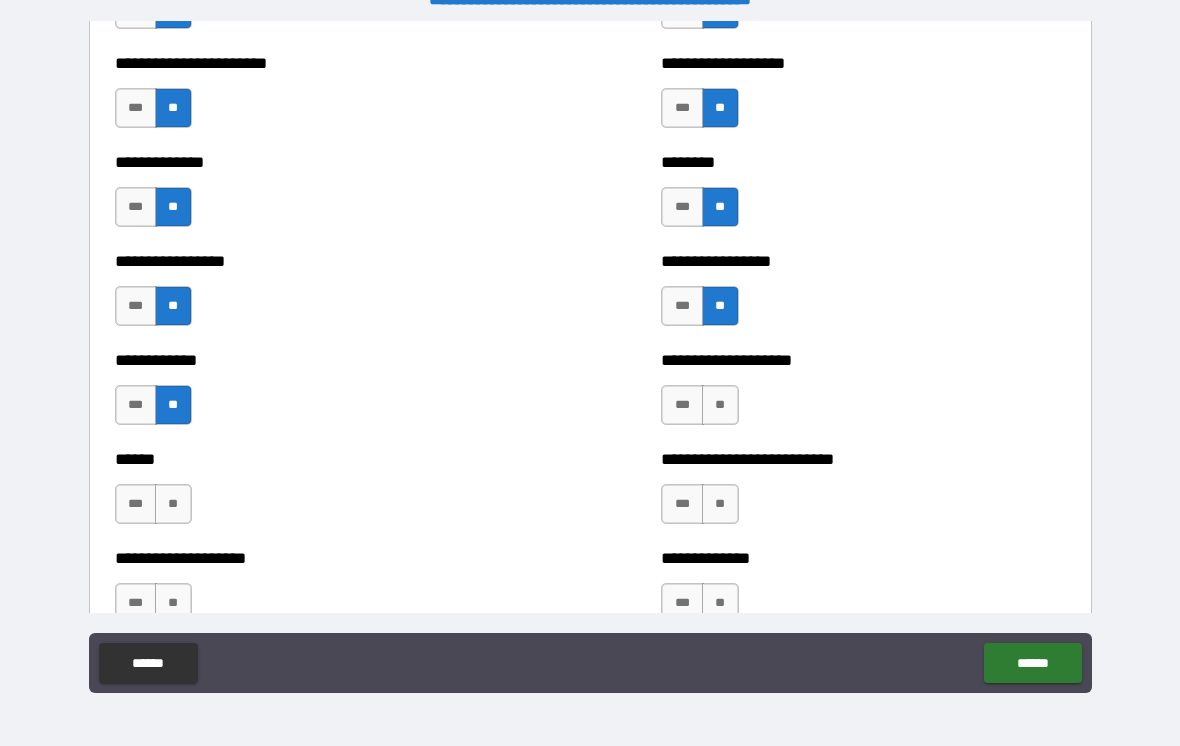 click on "**" at bounding box center [720, 405] 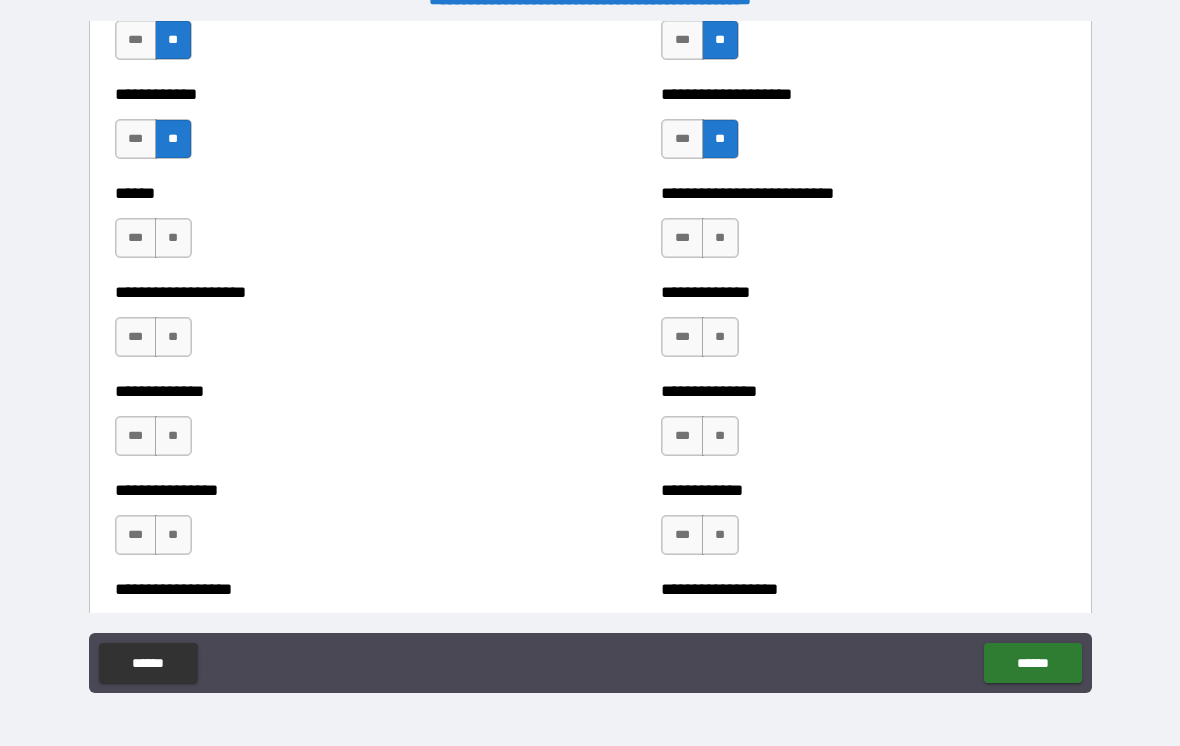 scroll, scrollTop: 3930, scrollLeft: 0, axis: vertical 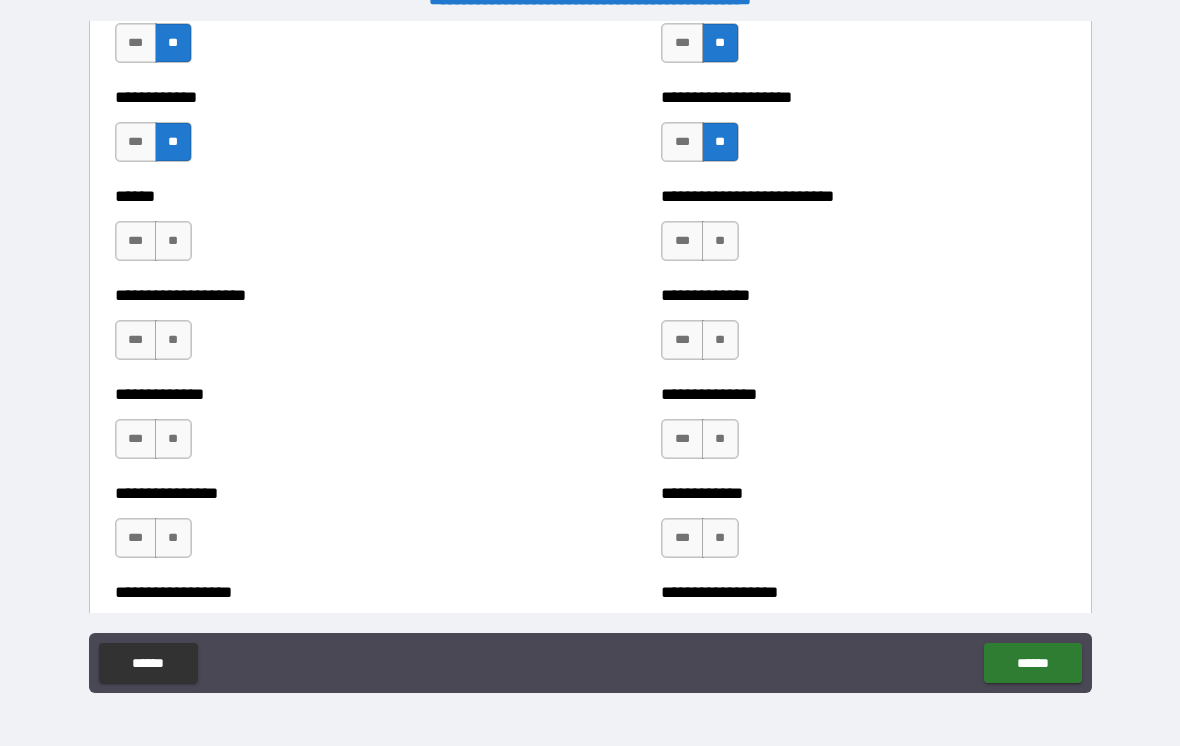 click on "****** *** **" at bounding box center (317, 231) 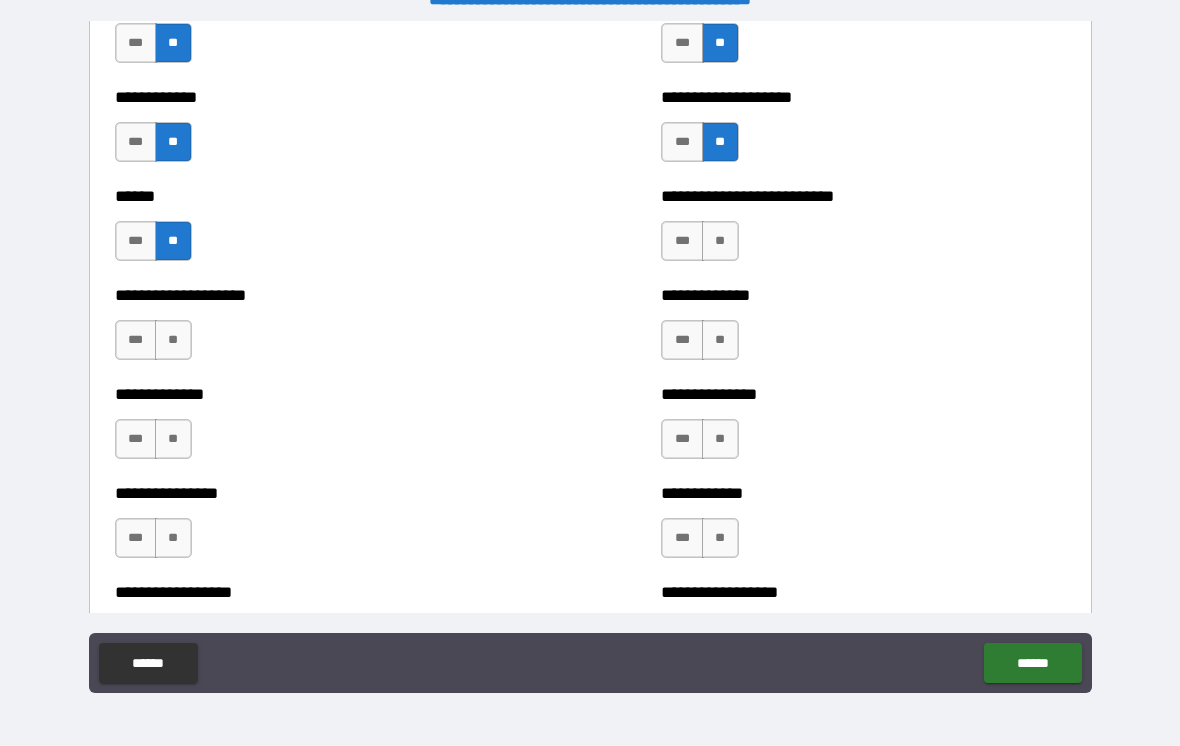 click on "**" at bounding box center [720, 241] 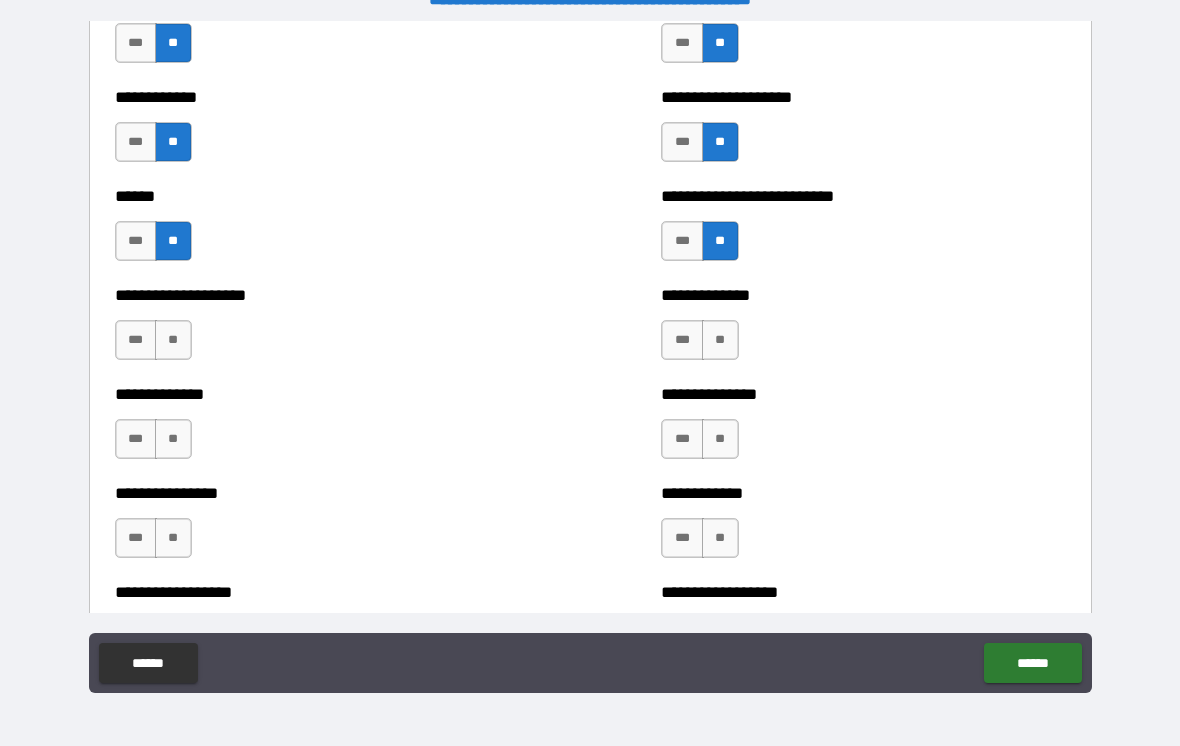 click on "**********" at bounding box center (317, 330) 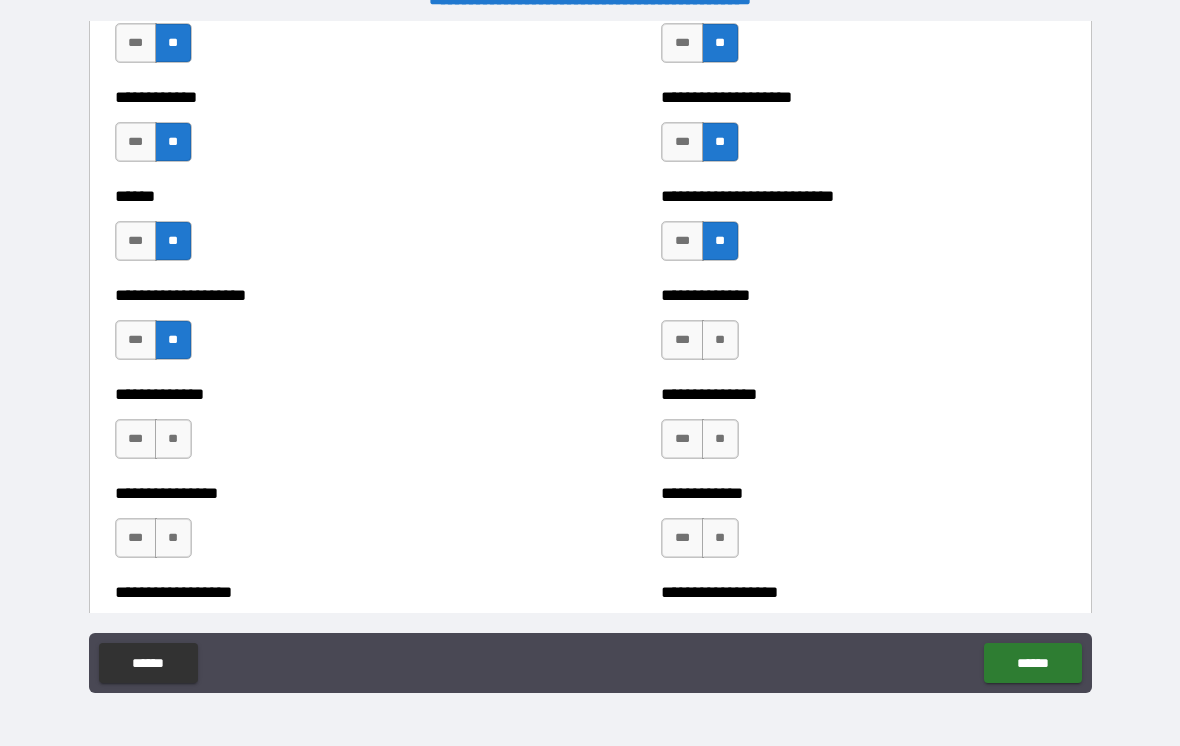 click on "**********" at bounding box center (863, 295) 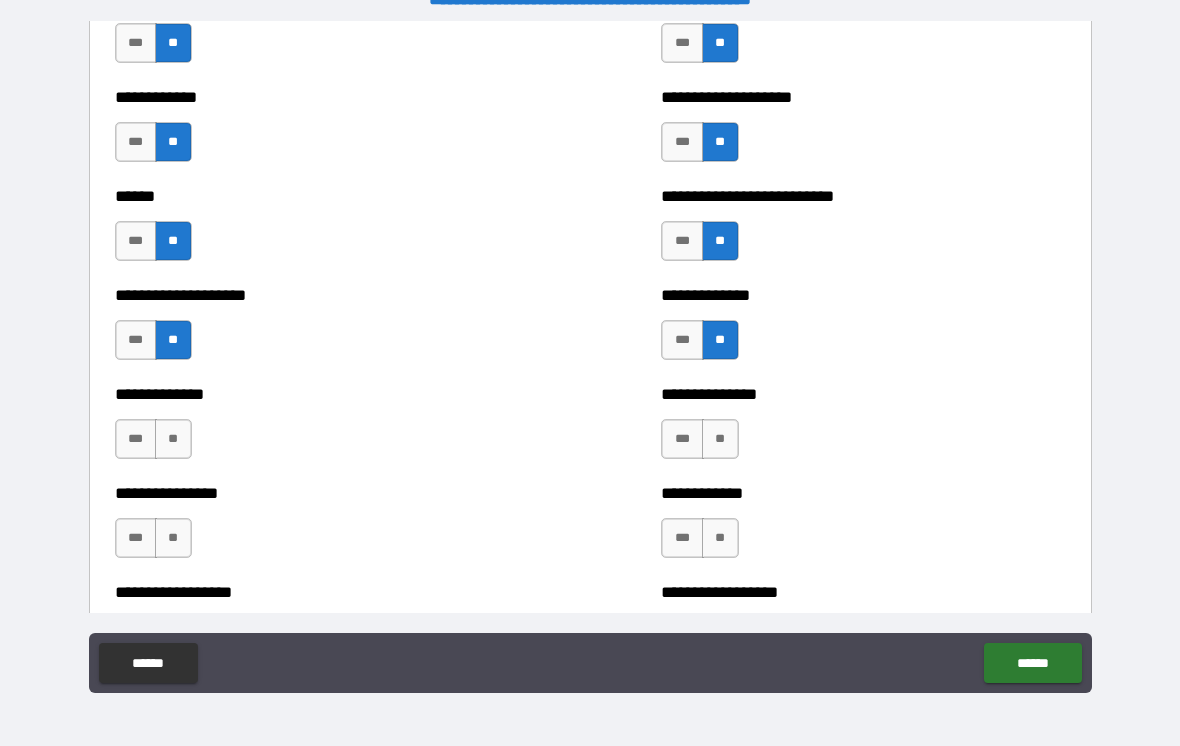 click on "**" at bounding box center [720, 439] 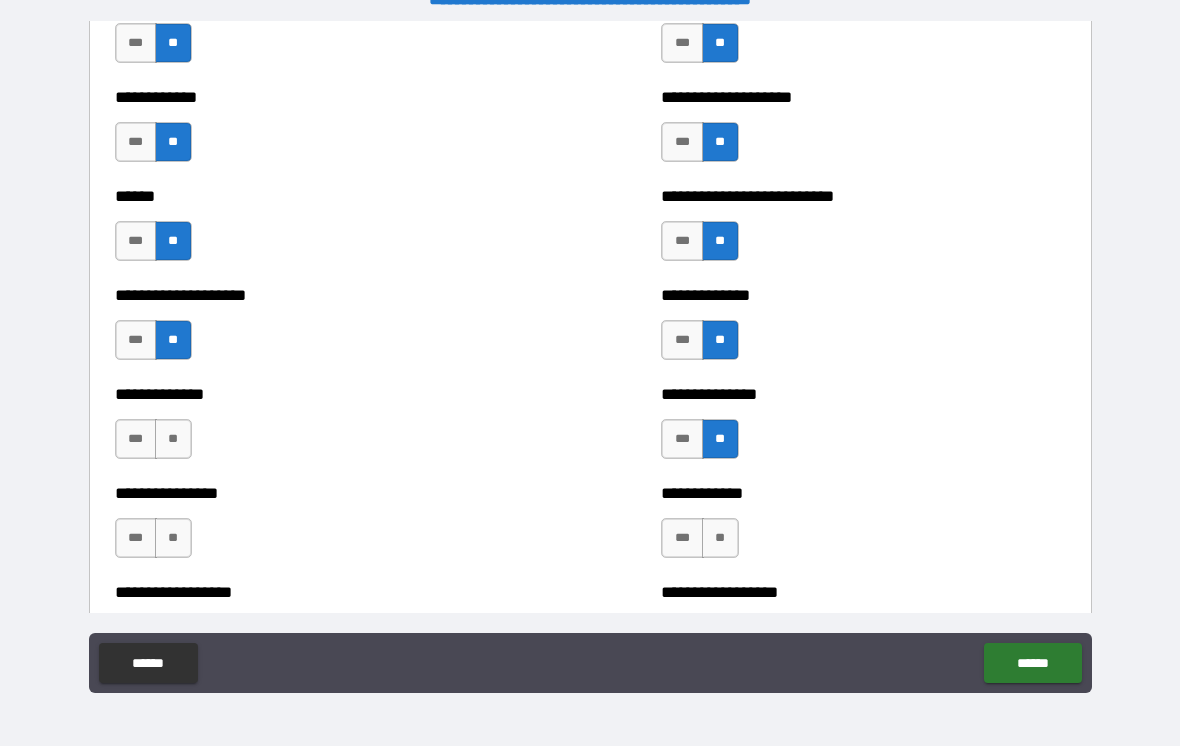click on "**" at bounding box center [720, 538] 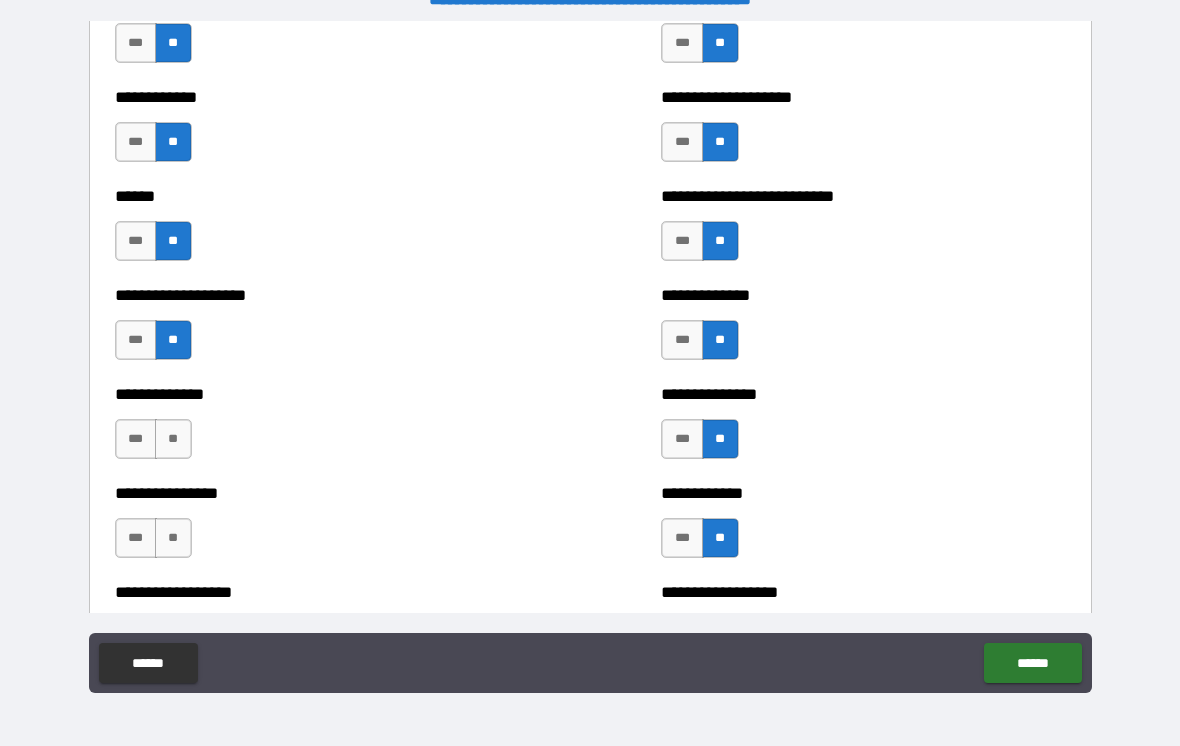 click on "**" at bounding box center [173, 439] 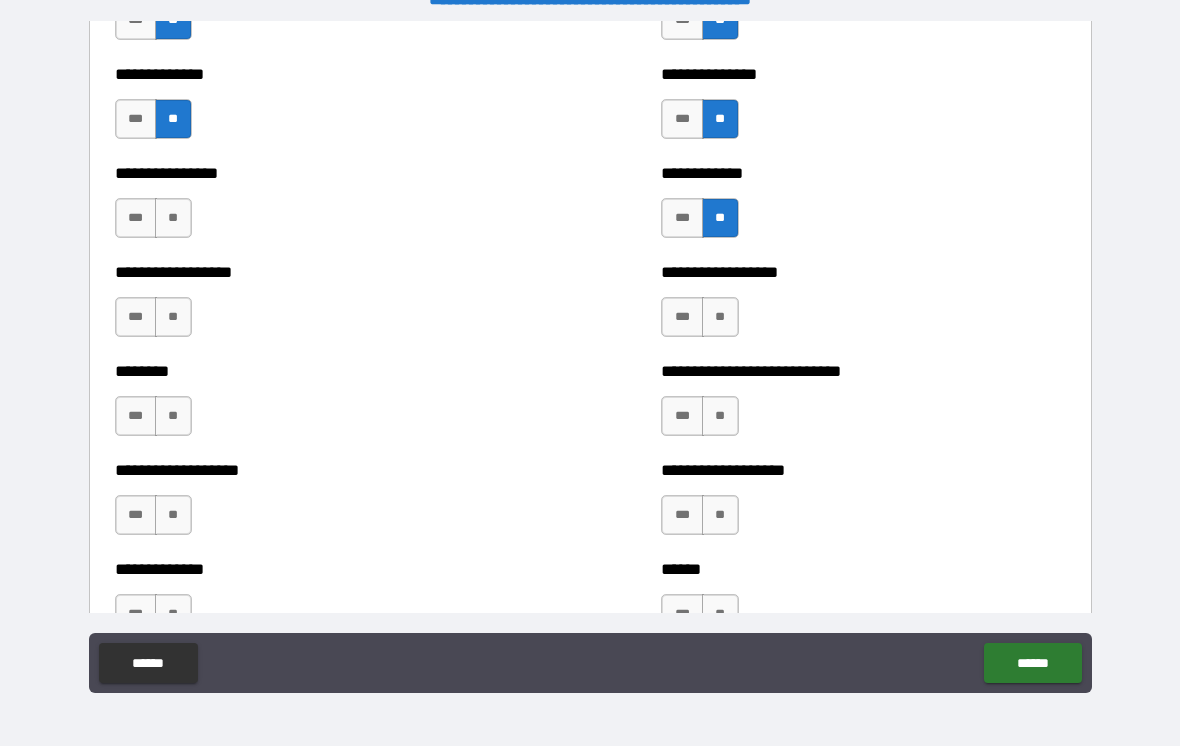 scroll, scrollTop: 4256, scrollLeft: 0, axis: vertical 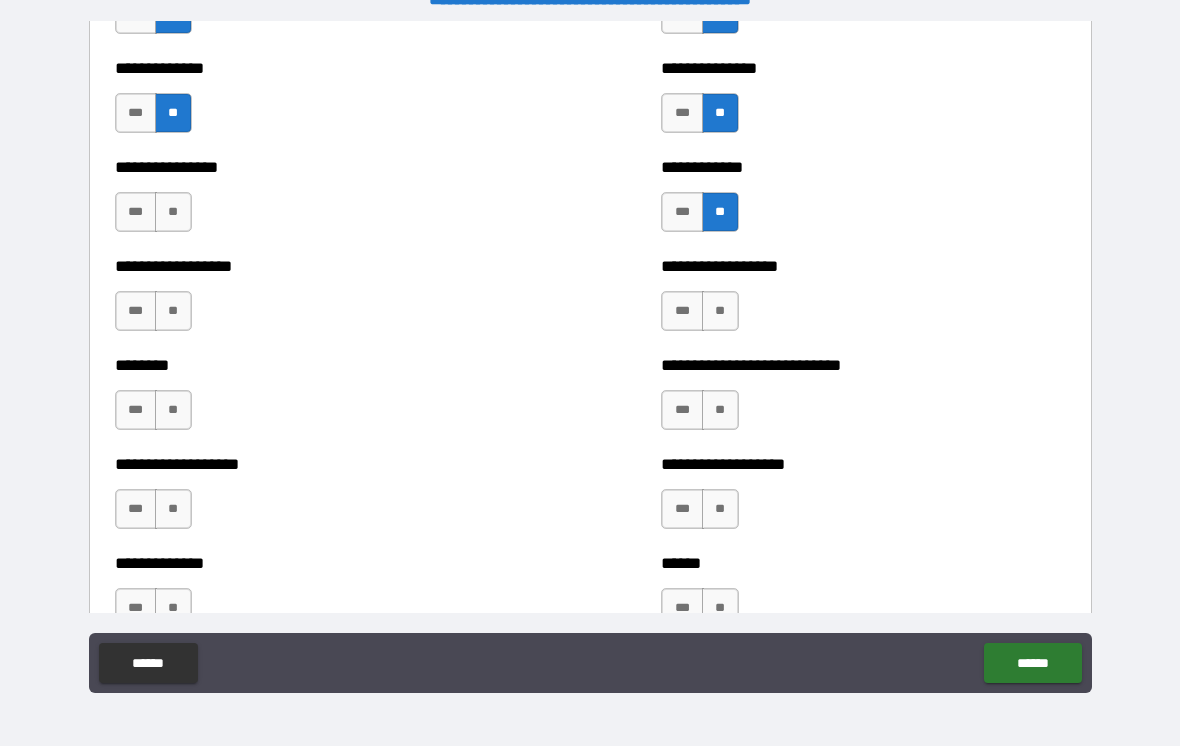 click on "**********" at bounding box center [317, 202] 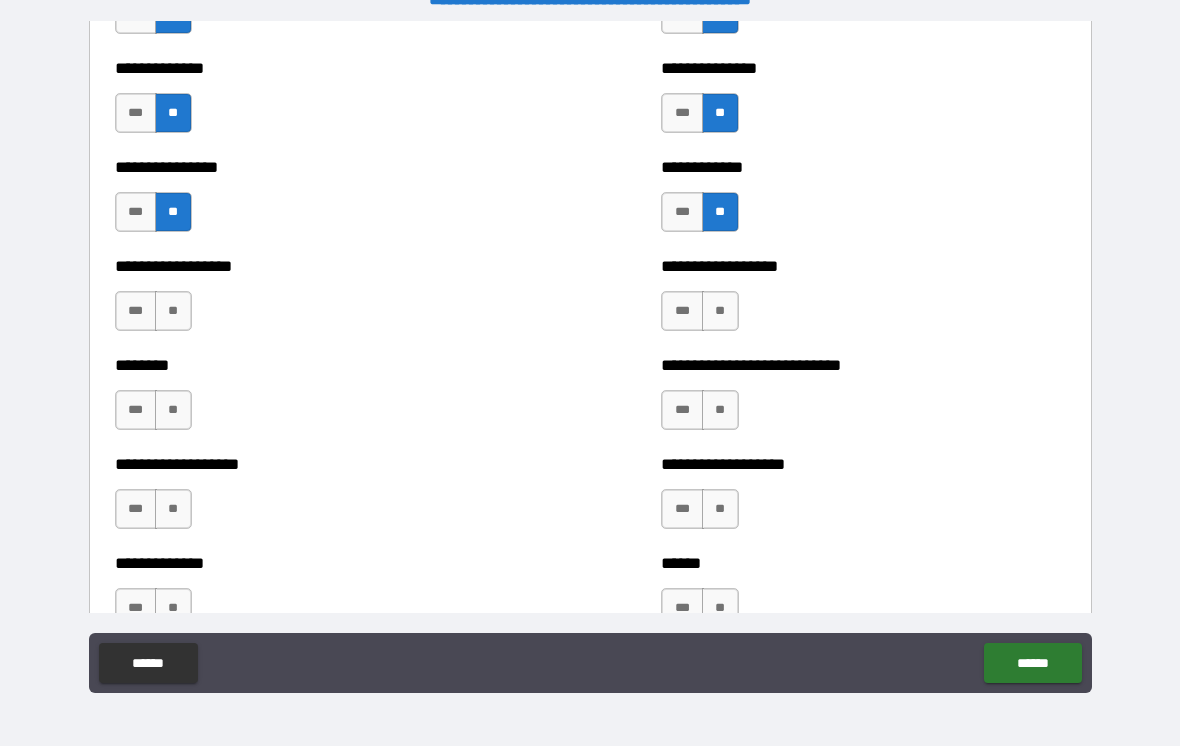 click on "**" at bounding box center [173, 311] 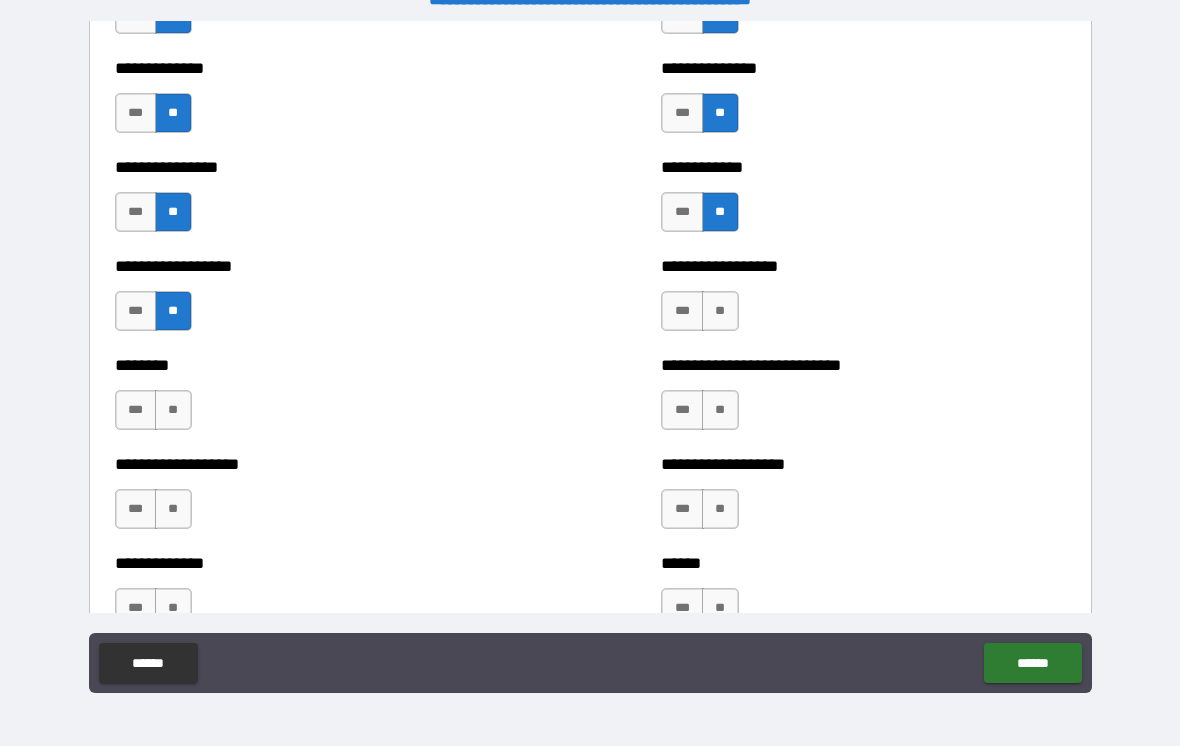 click on "**" at bounding box center (173, 410) 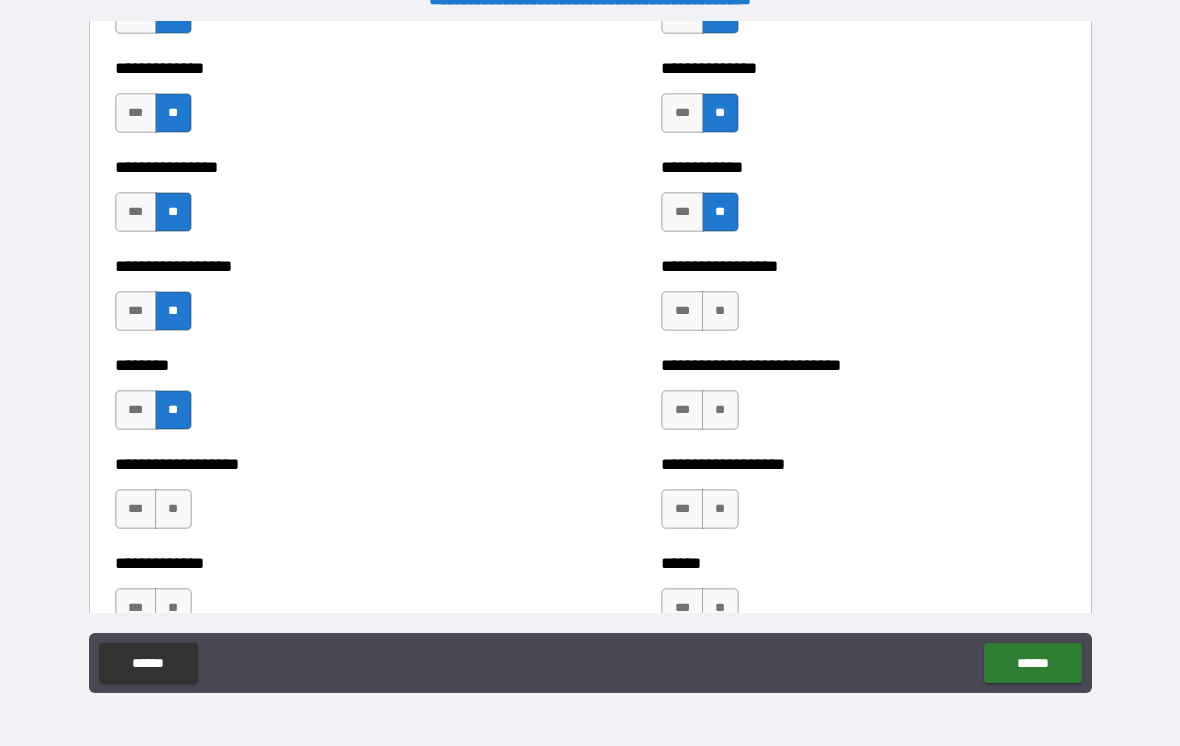 click on "**" at bounding box center (173, 509) 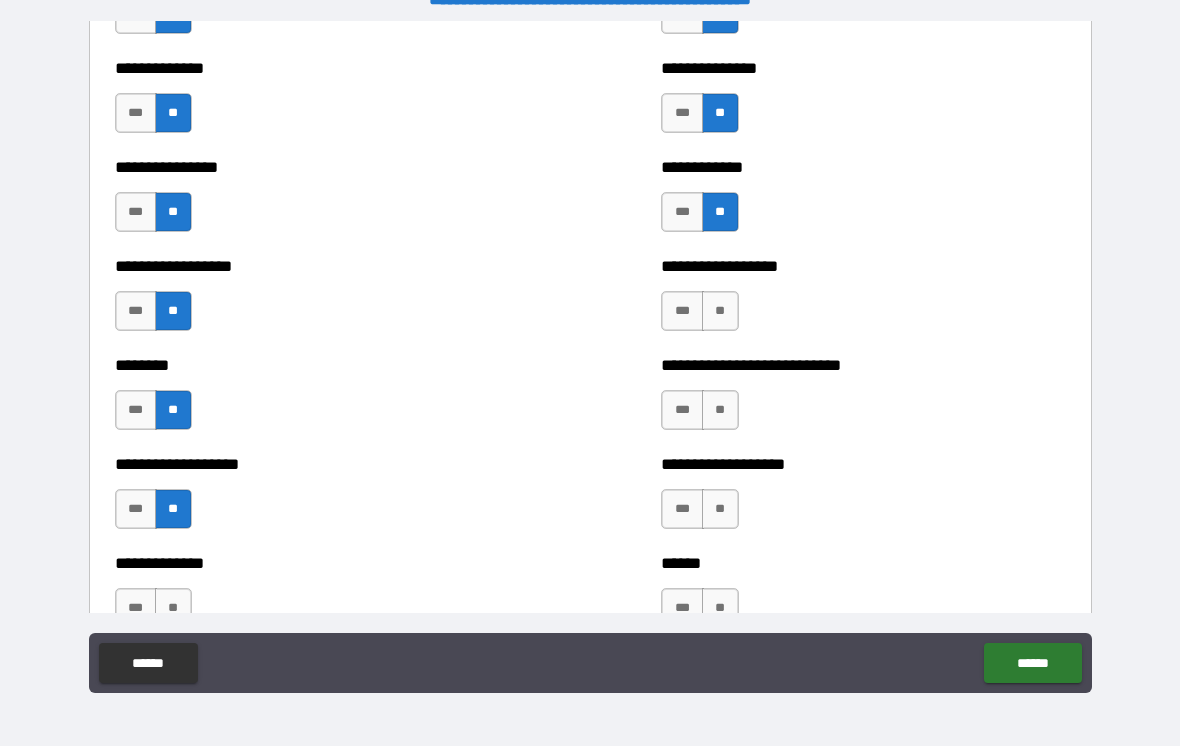 click on "**" at bounding box center [173, 608] 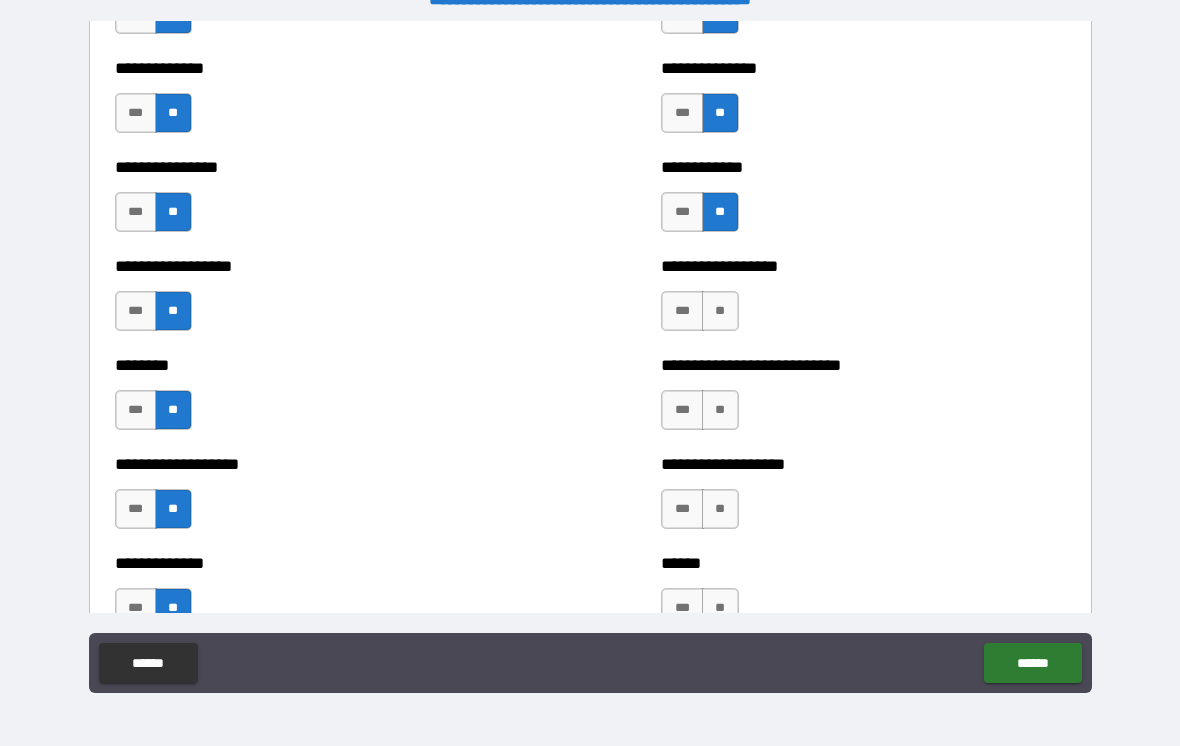 click on "**" at bounding box center (720, 311) 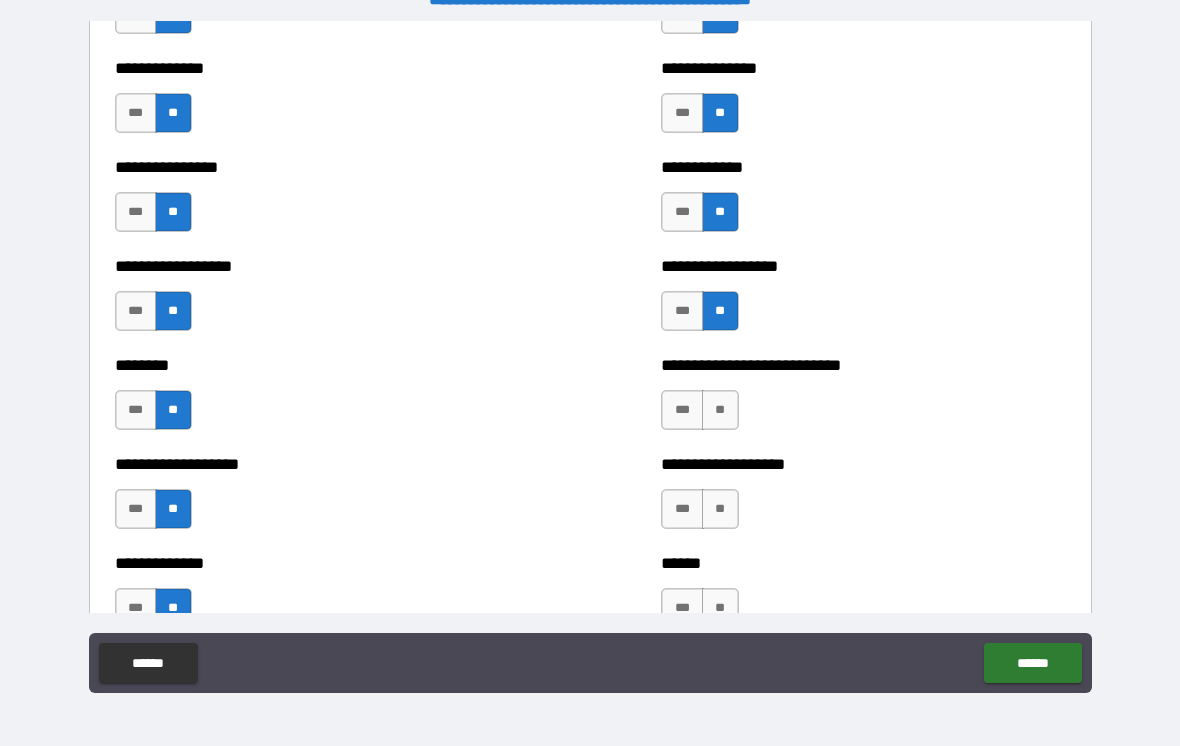 click on "**" at bounding box center (720, 410) 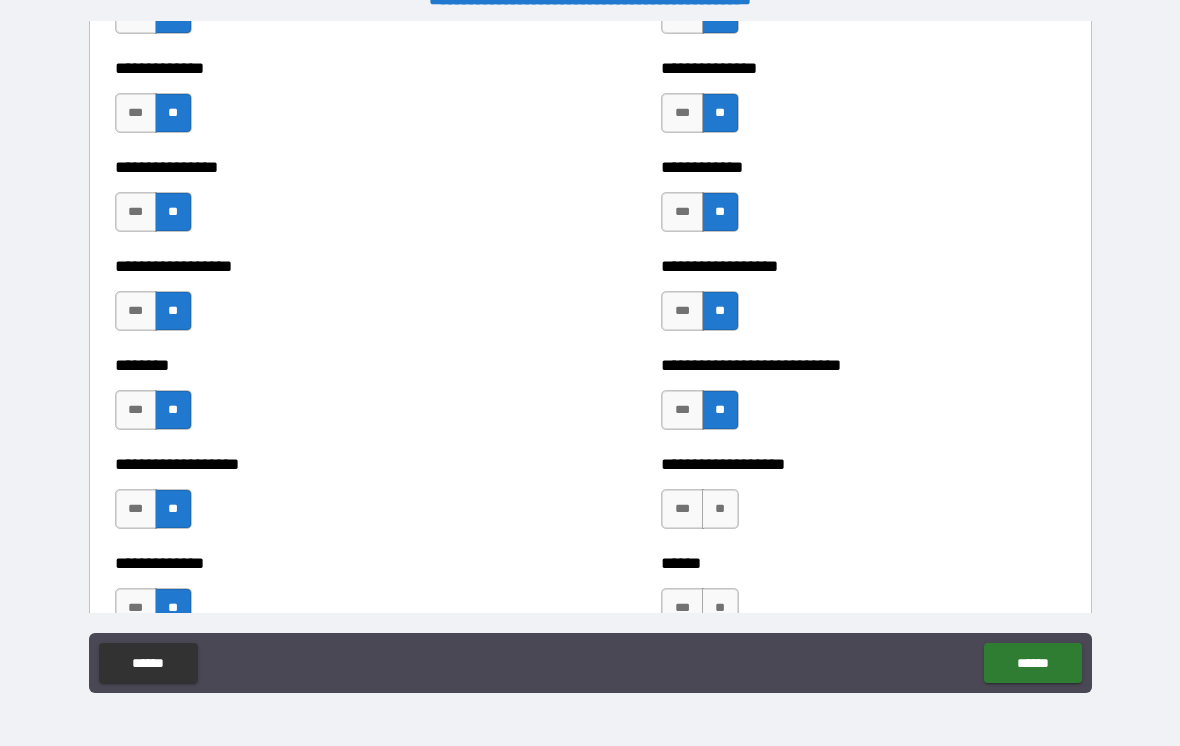 click on "**" at bounding box center (720, 509) 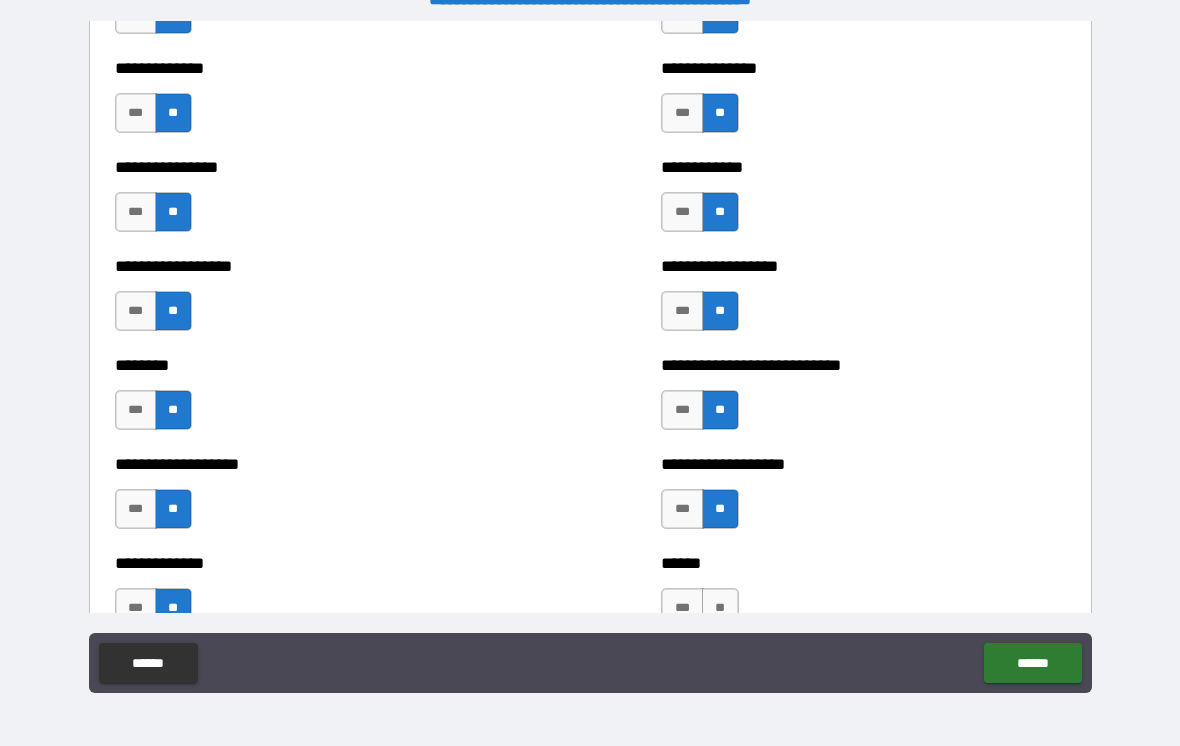 click on "**" at bounding box center [720, 608] 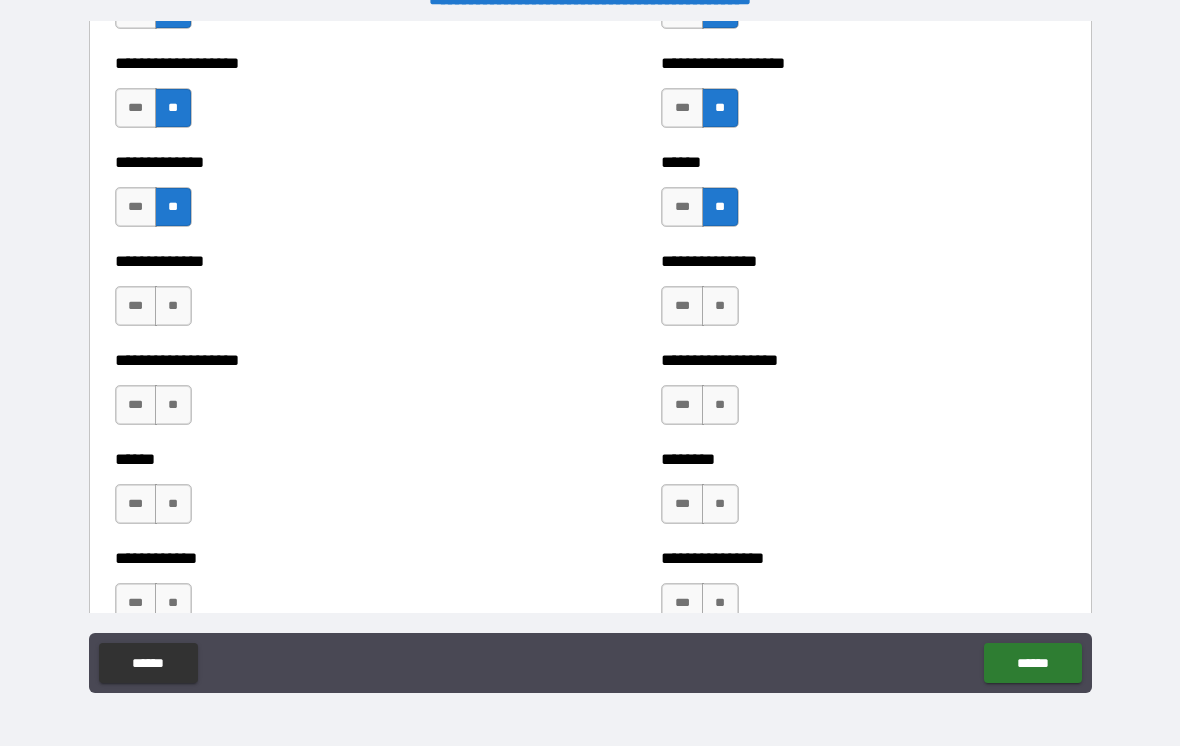 scroll, scrollTop: 4661, scrollLeft: 0, axis: vertical 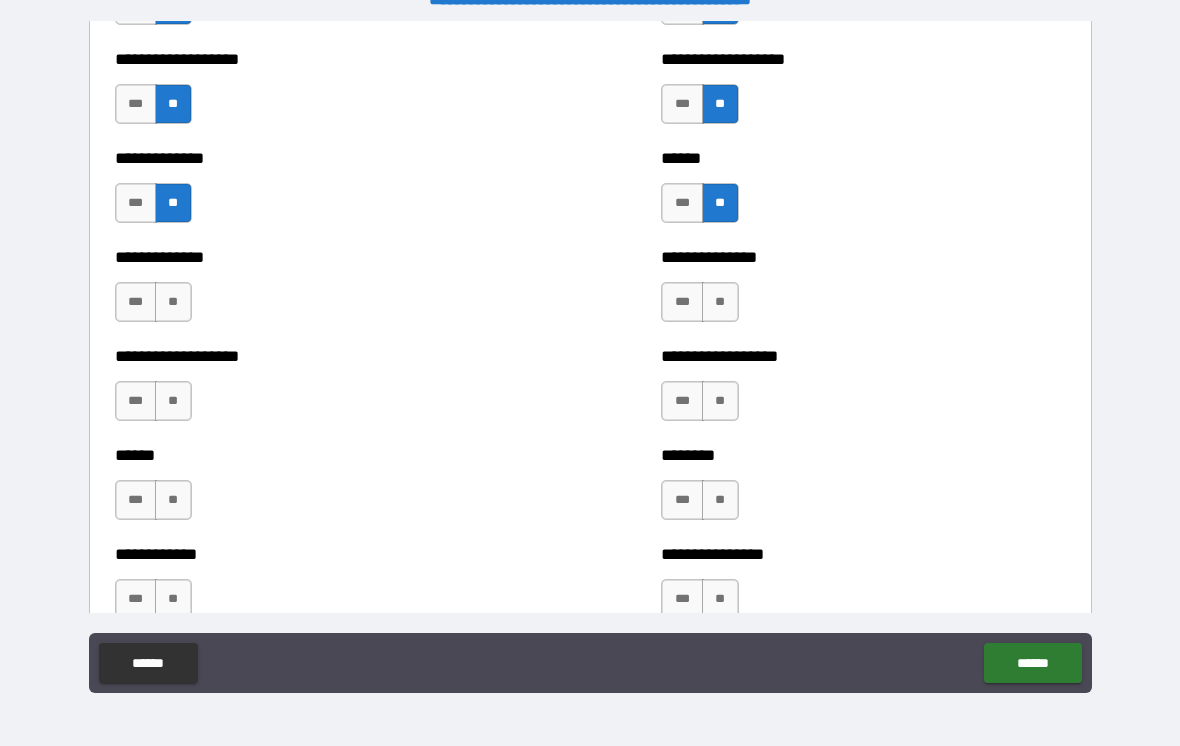 click on "**" at bounding box center (720, 302) 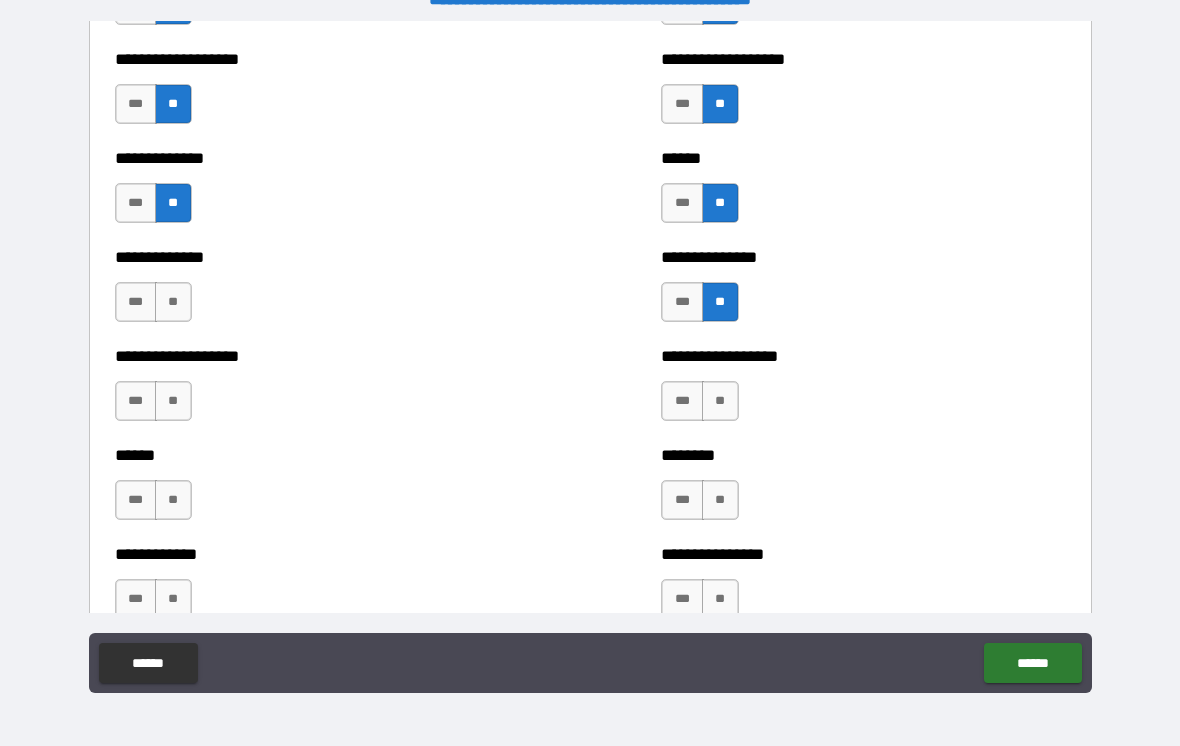 click on "**" at bounding box center (173, 302) 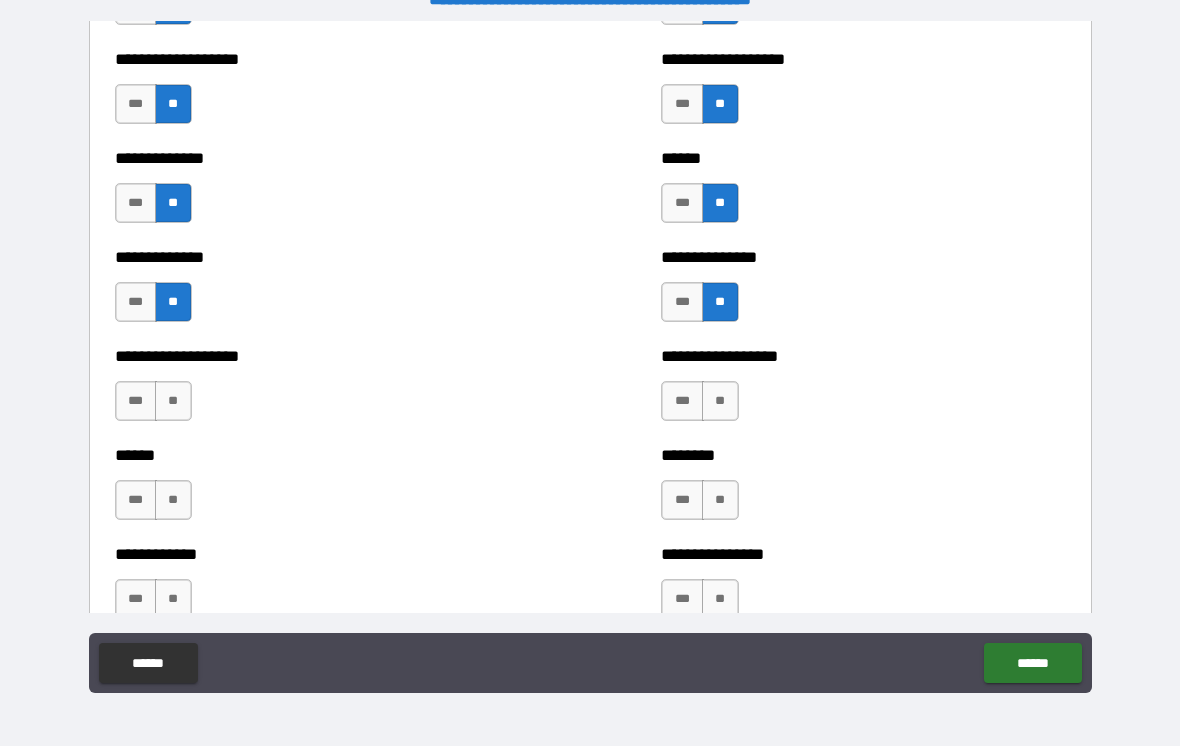 click on "**" at bounding box center [173, 401] 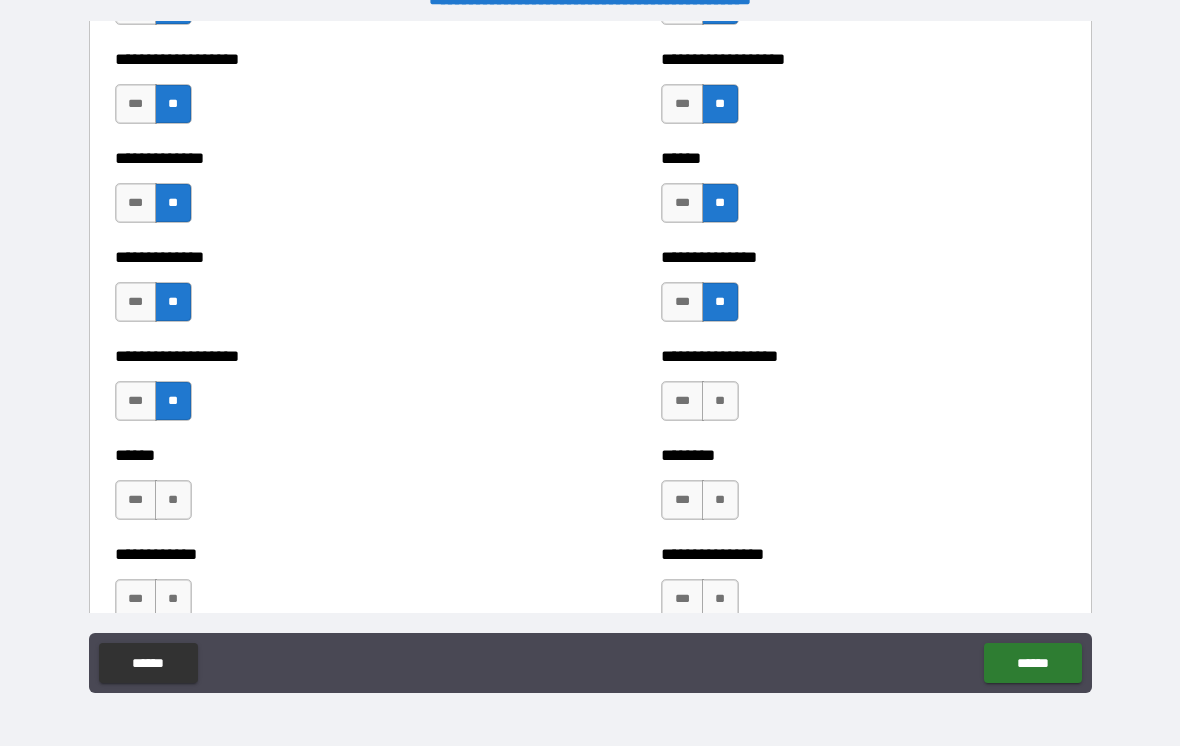 click on "**" at bounding box center [720, 401] 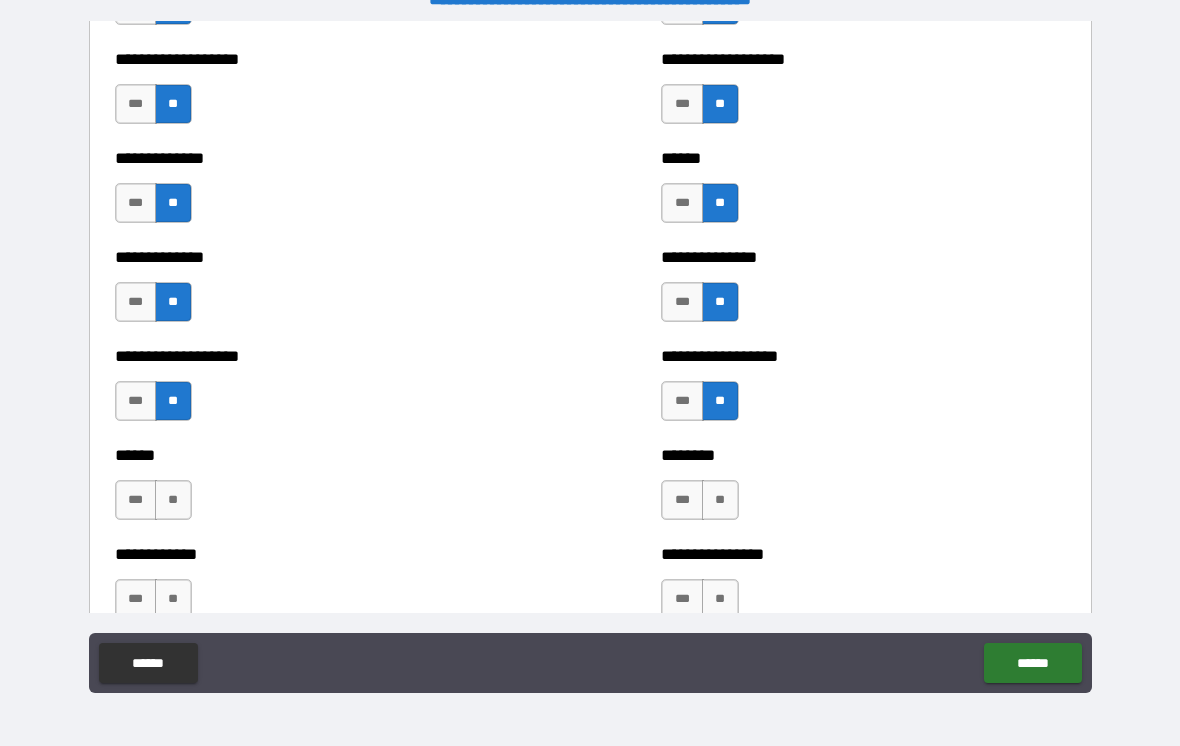 click on "**" at bounding box center (173, 500) 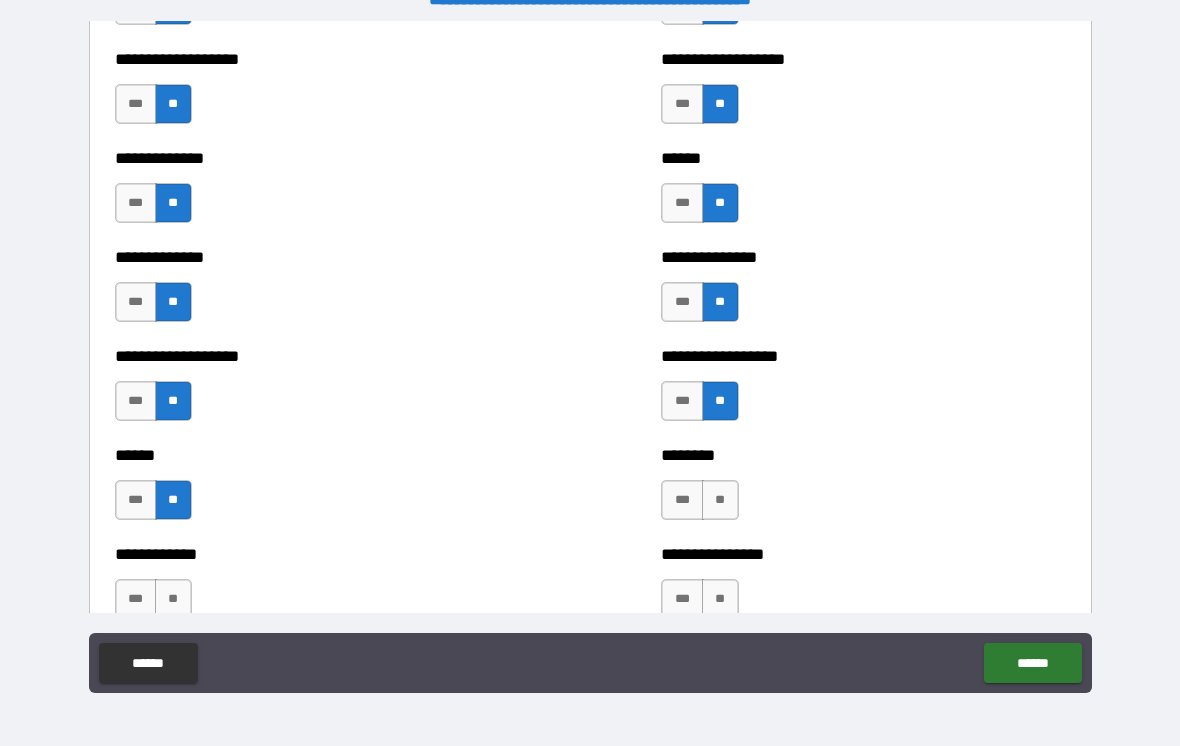click on "**" at bounding box center [720, 500] 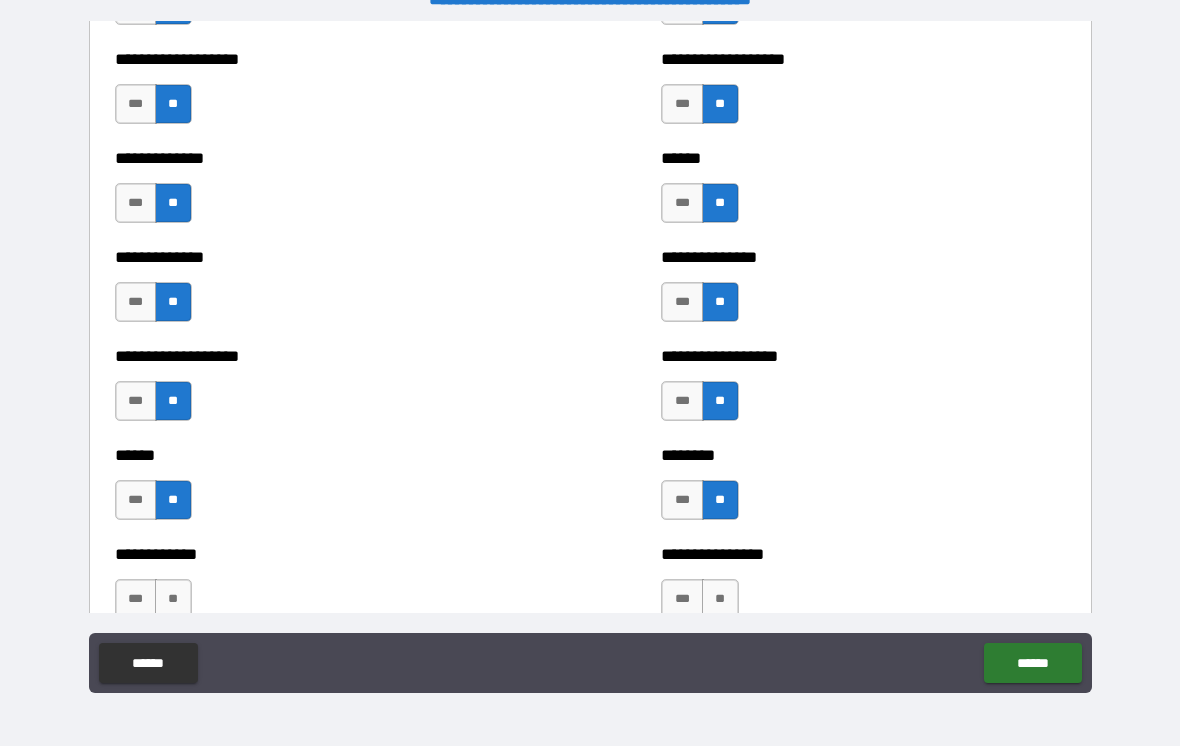 click on "**" at bounding box center (173, 599) 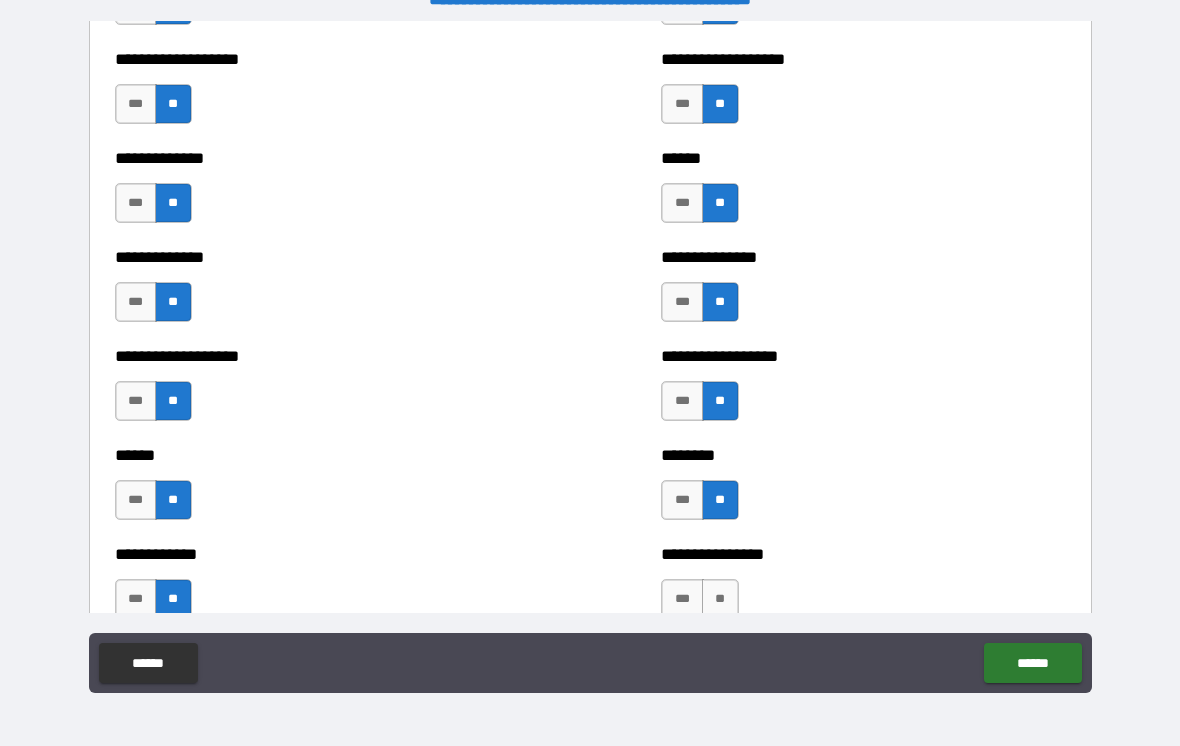 click on "**" at bounding box center [720, 599] 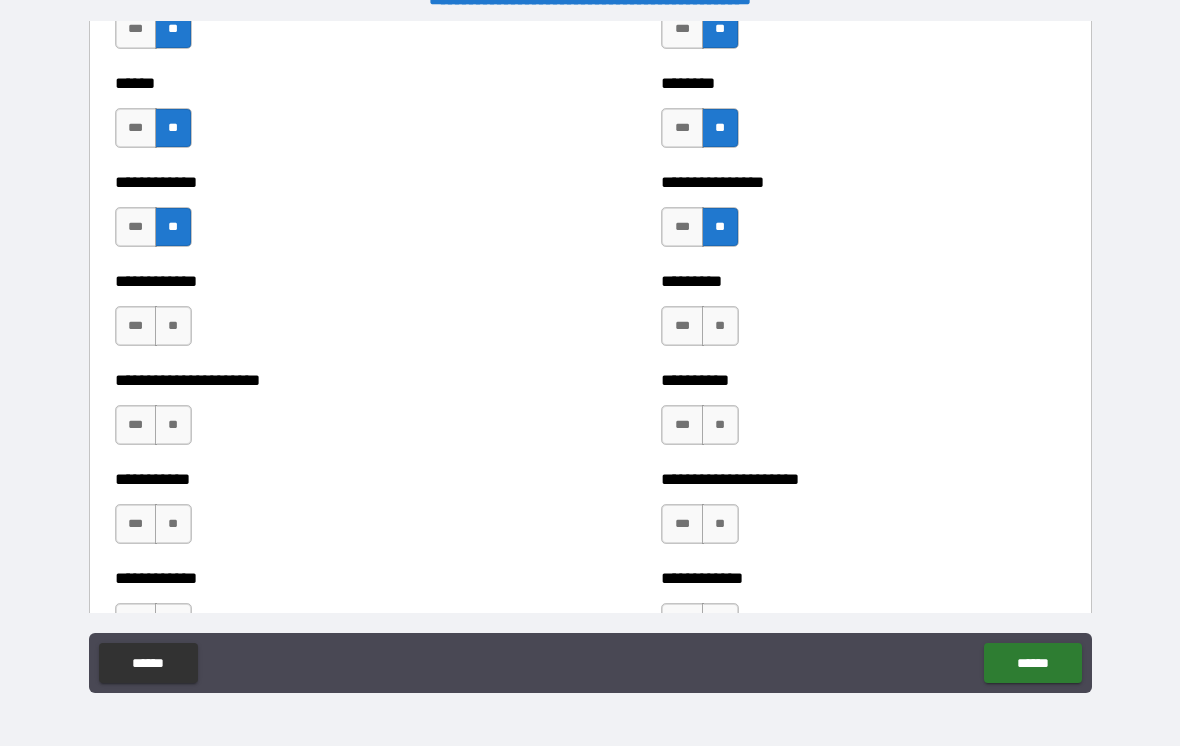 scroll, scrollTop: 5035, scrollLeft: 0, axis: vertical 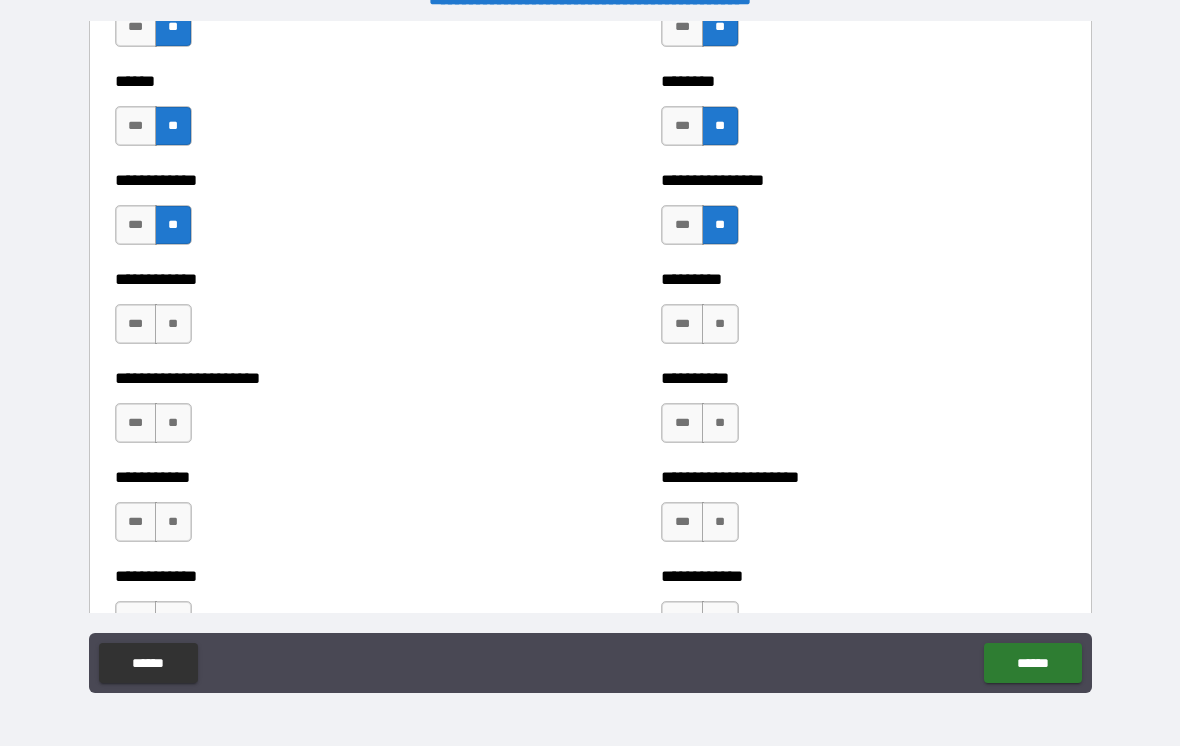 click on "**" at bounding box center [173, 324] 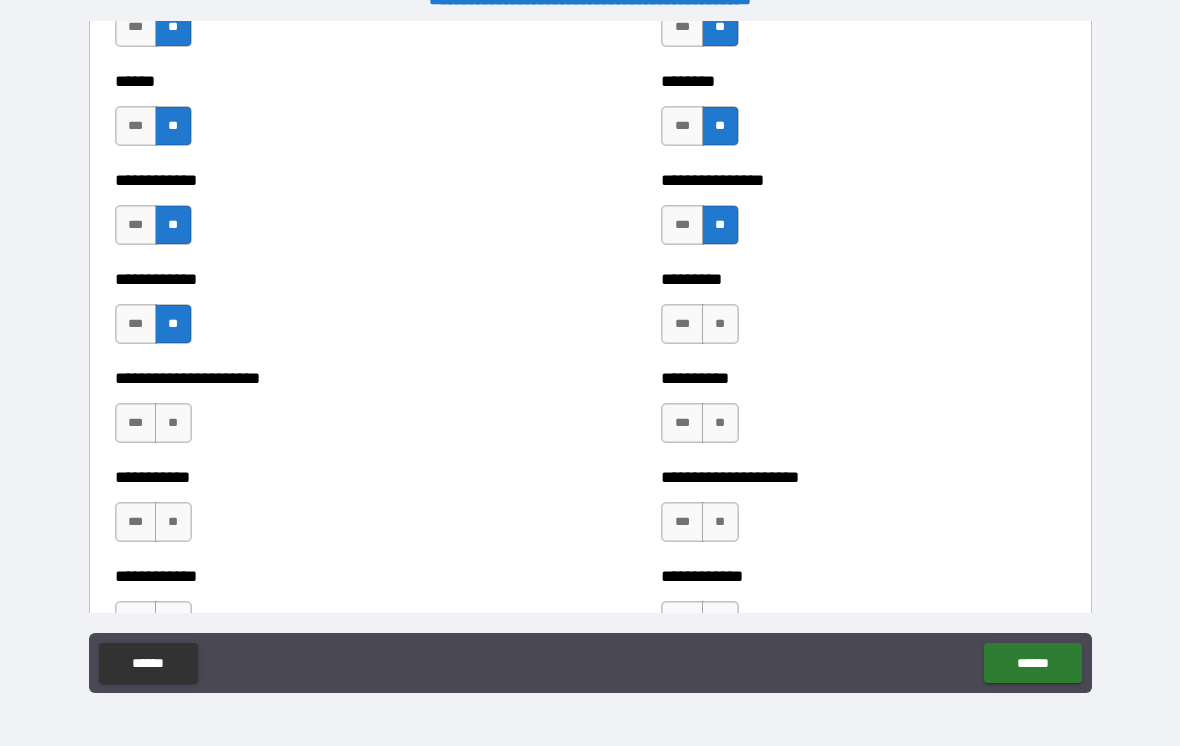 click on "**" at bounding box center (720, 324) 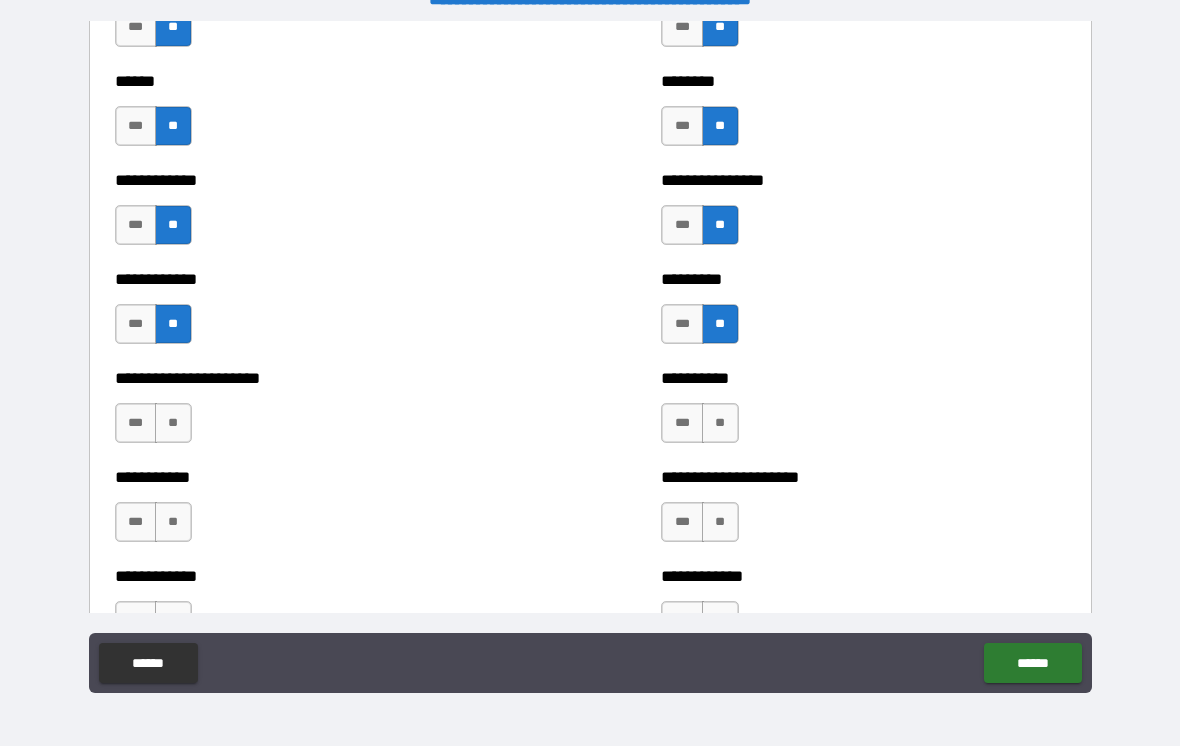 click on "**" at bounding box center (173, 423) 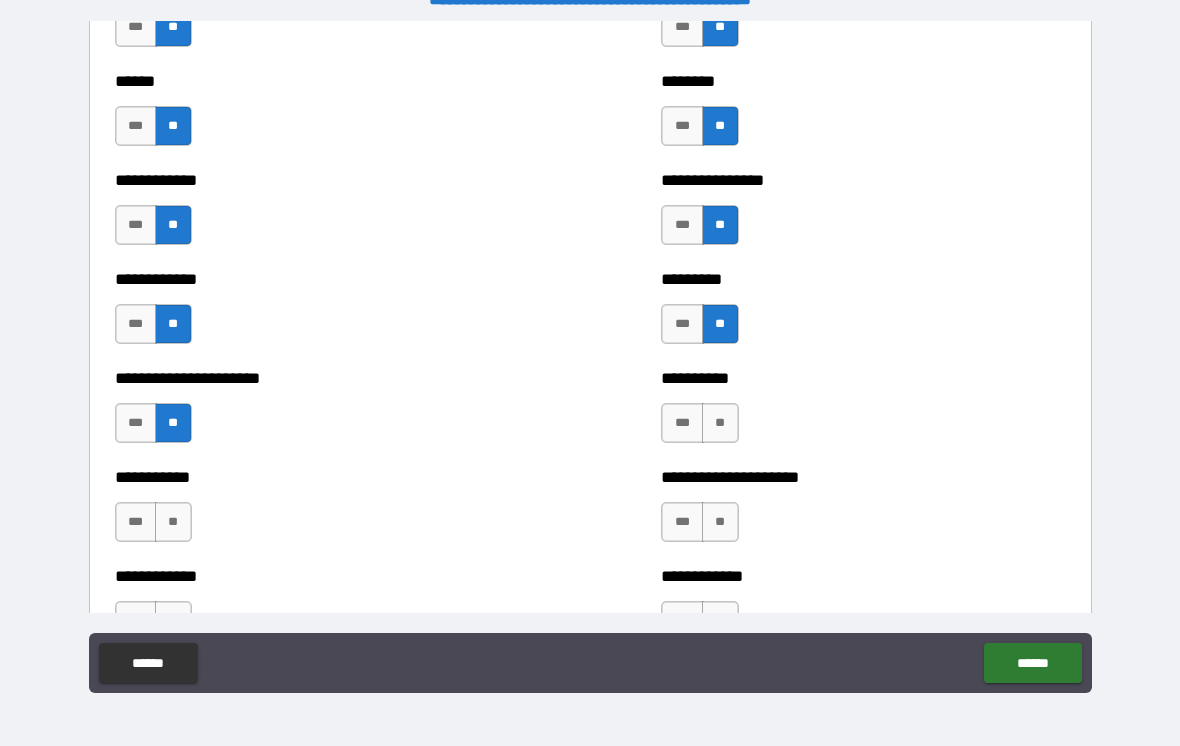 click on "**" at bounding box center (720, 423) 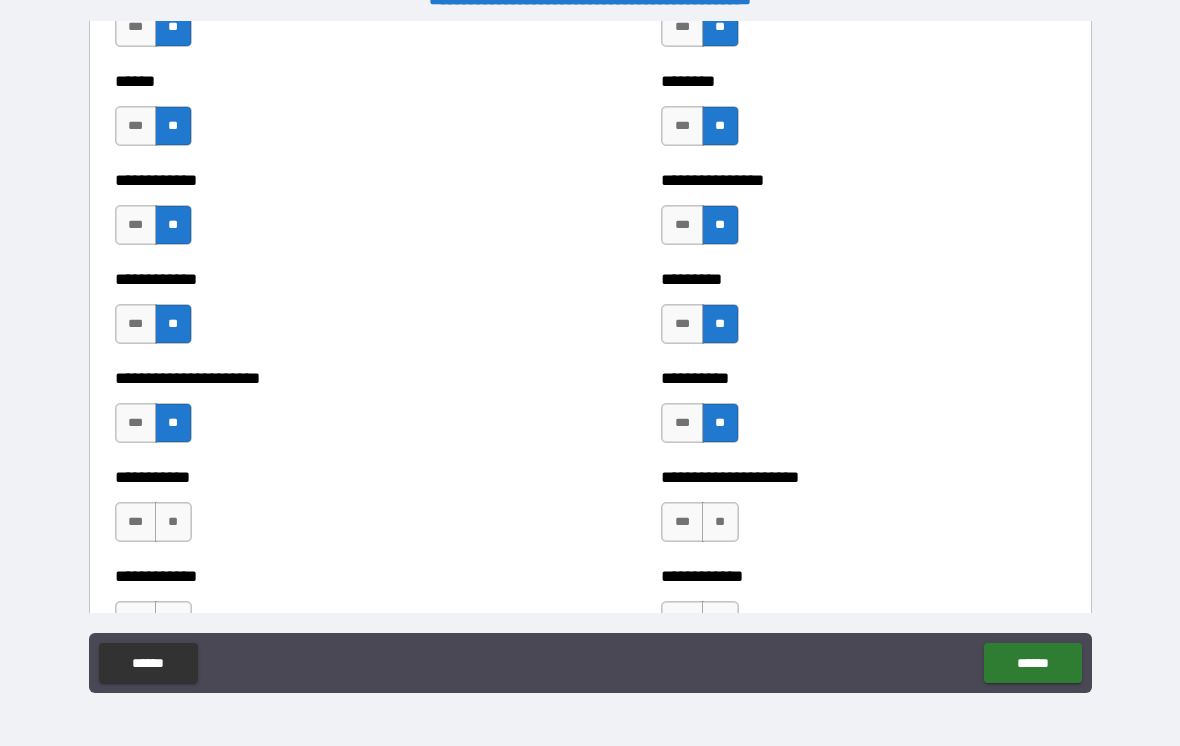 click on "**" at bounding box center [173, 522] 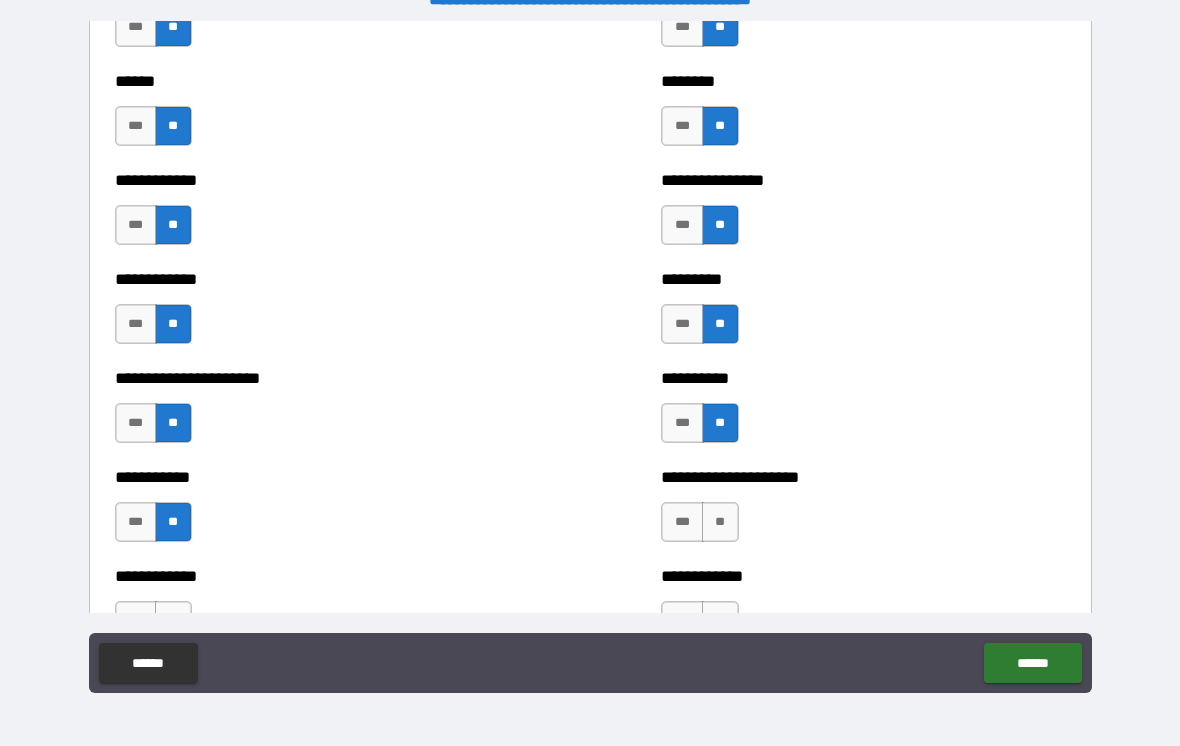 click on "**" at bounding box center [720, 522] 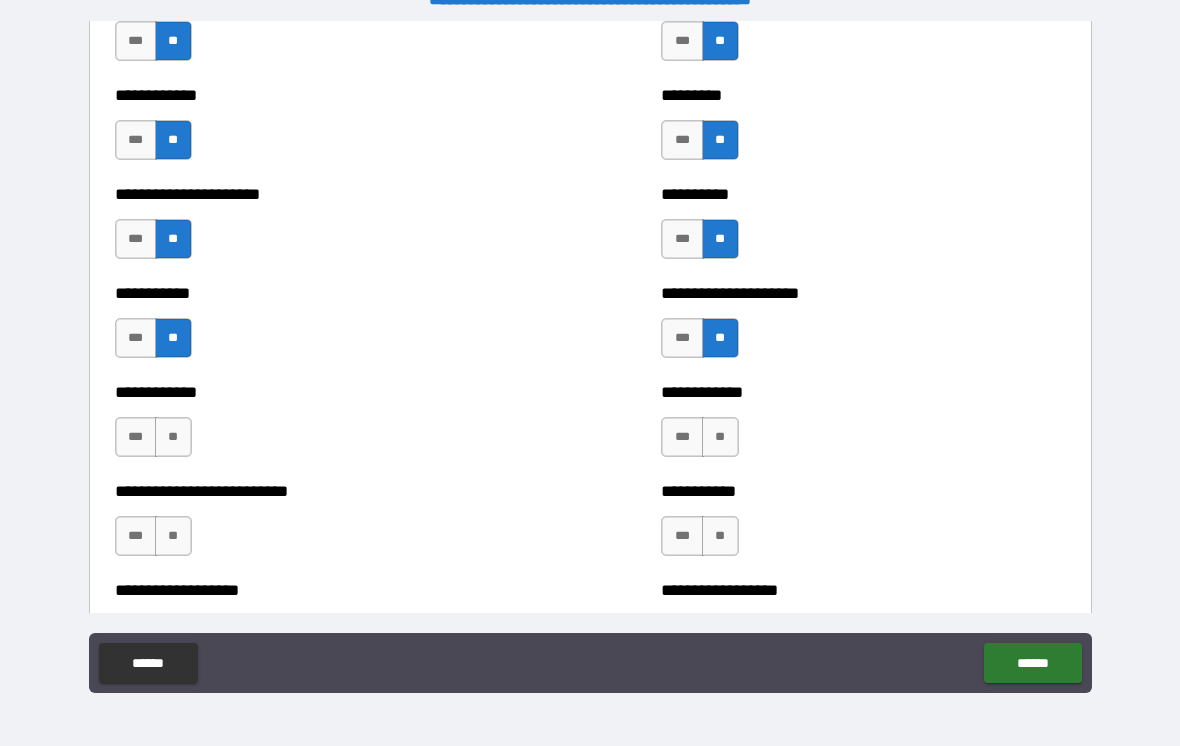 scroll, scrollTop: 5231, scrollLeft: 0, axis: vertical 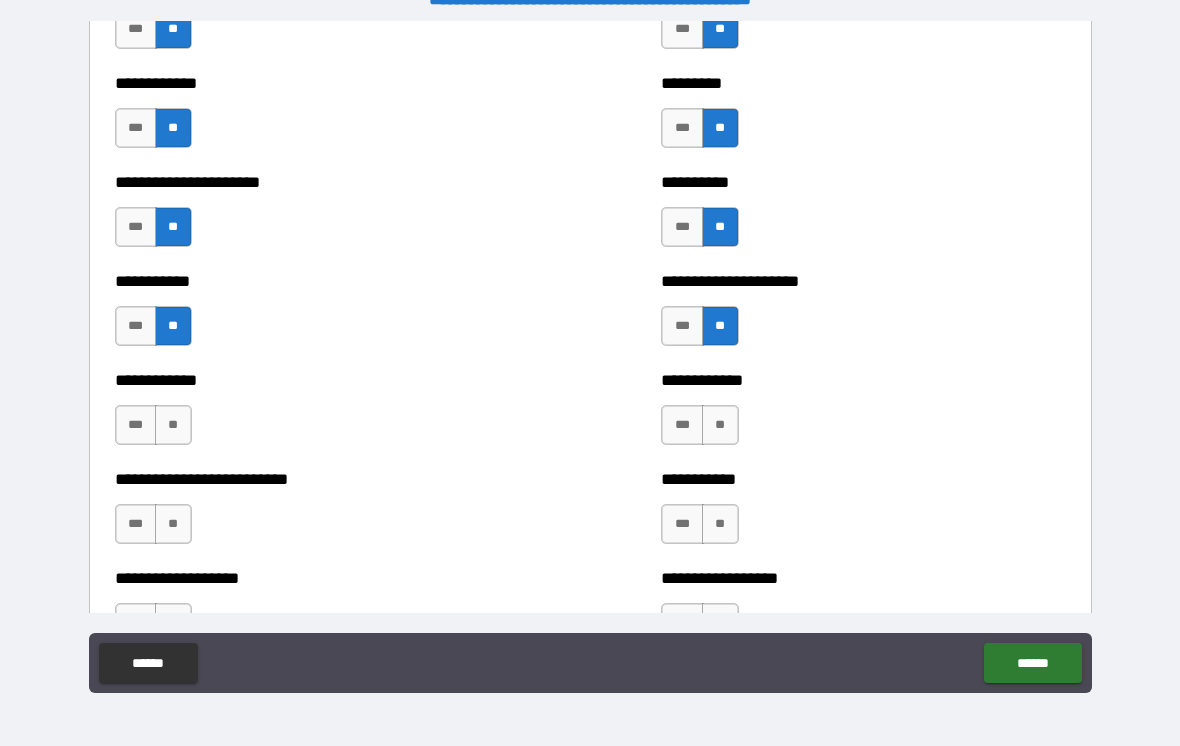 click on "**" at bounding box center [173, 425] 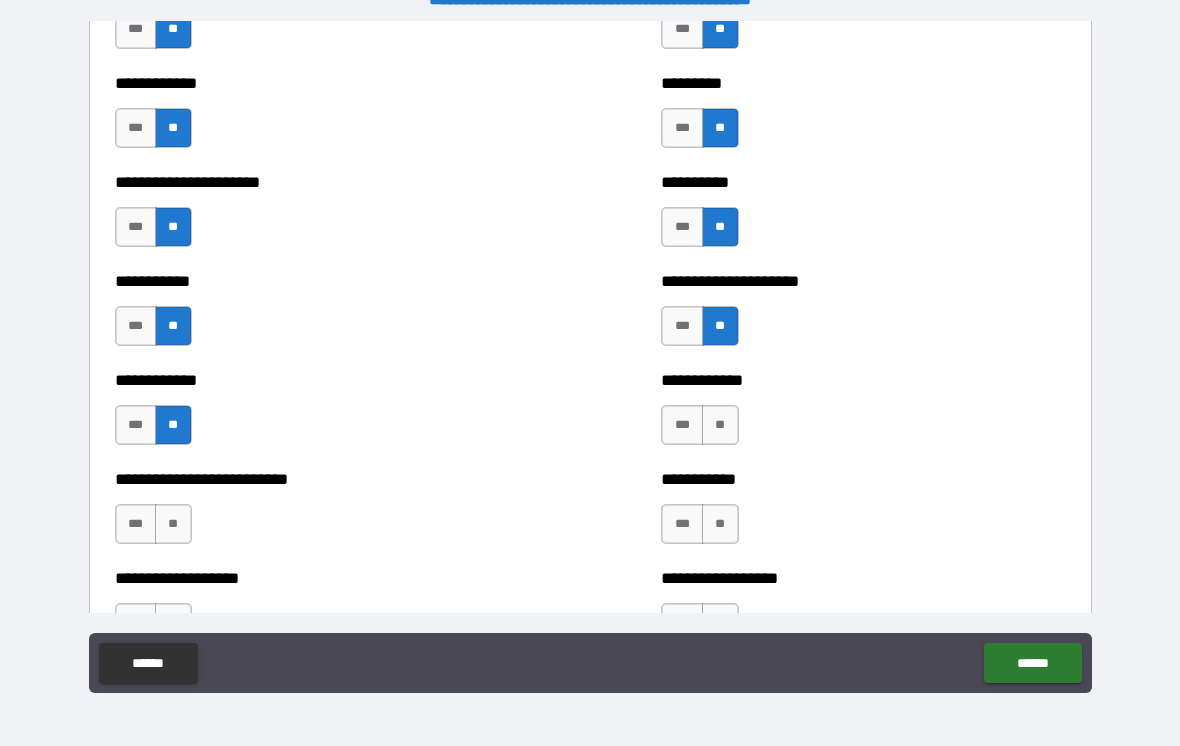 click on "**" at bounding box center (720, 425) 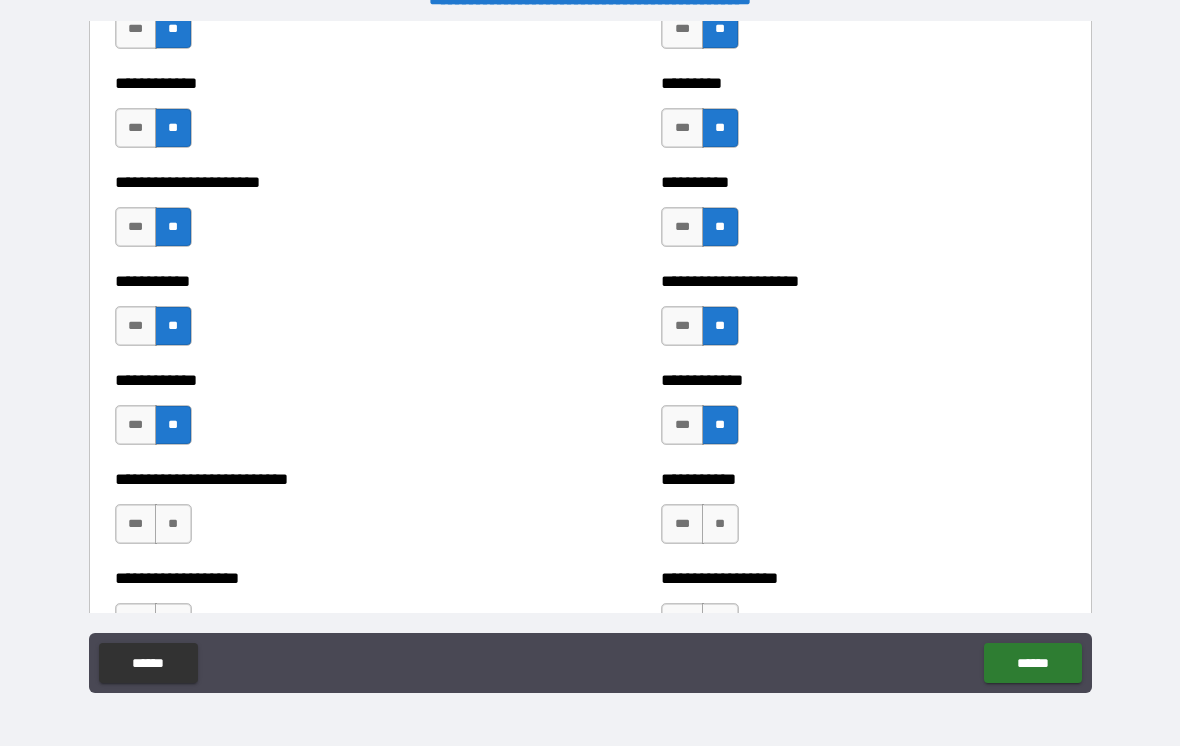 click on "**" at bounding box center (173, 524) 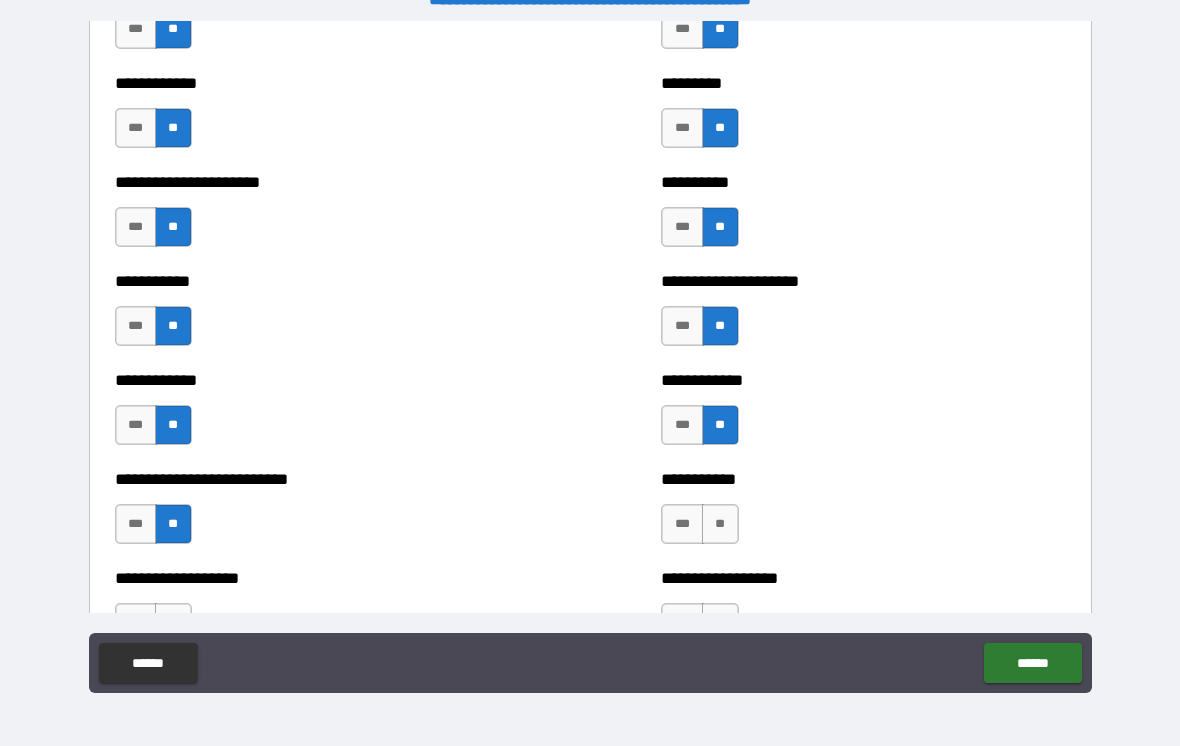 click on "**" at bounding box center (720, 524) 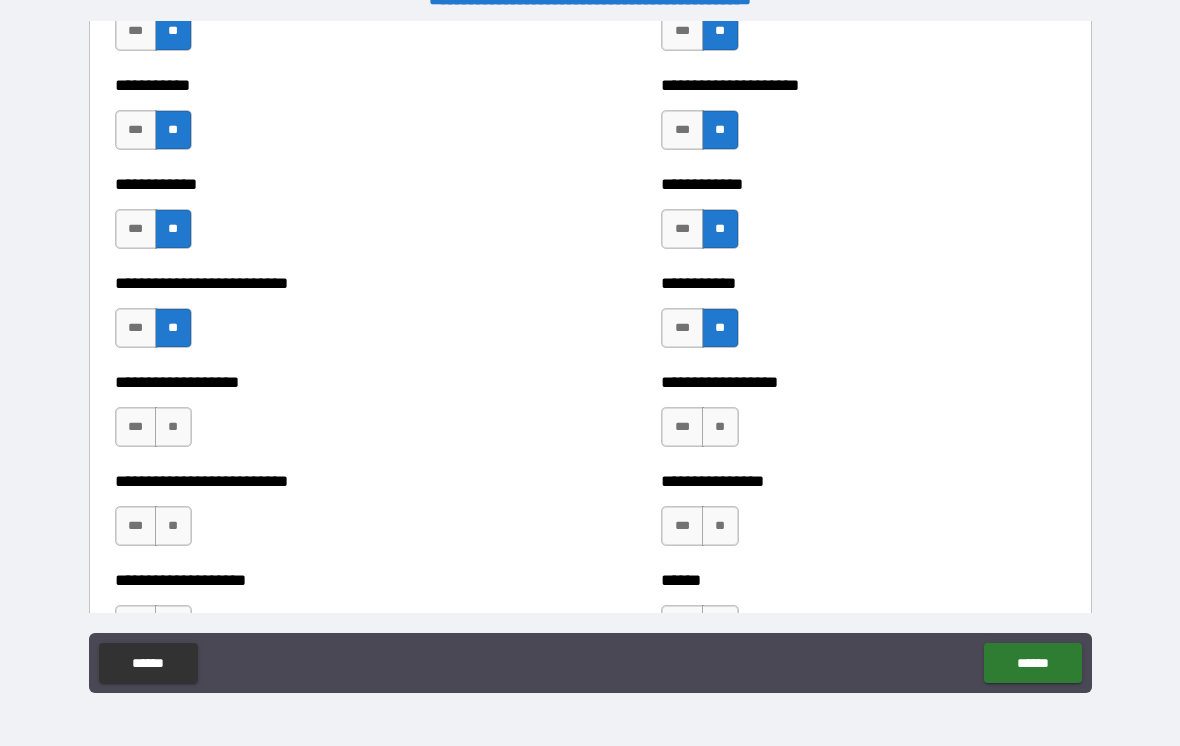 scroll, scrollTop: 5434, scrollLeft: 0, axis: vertical 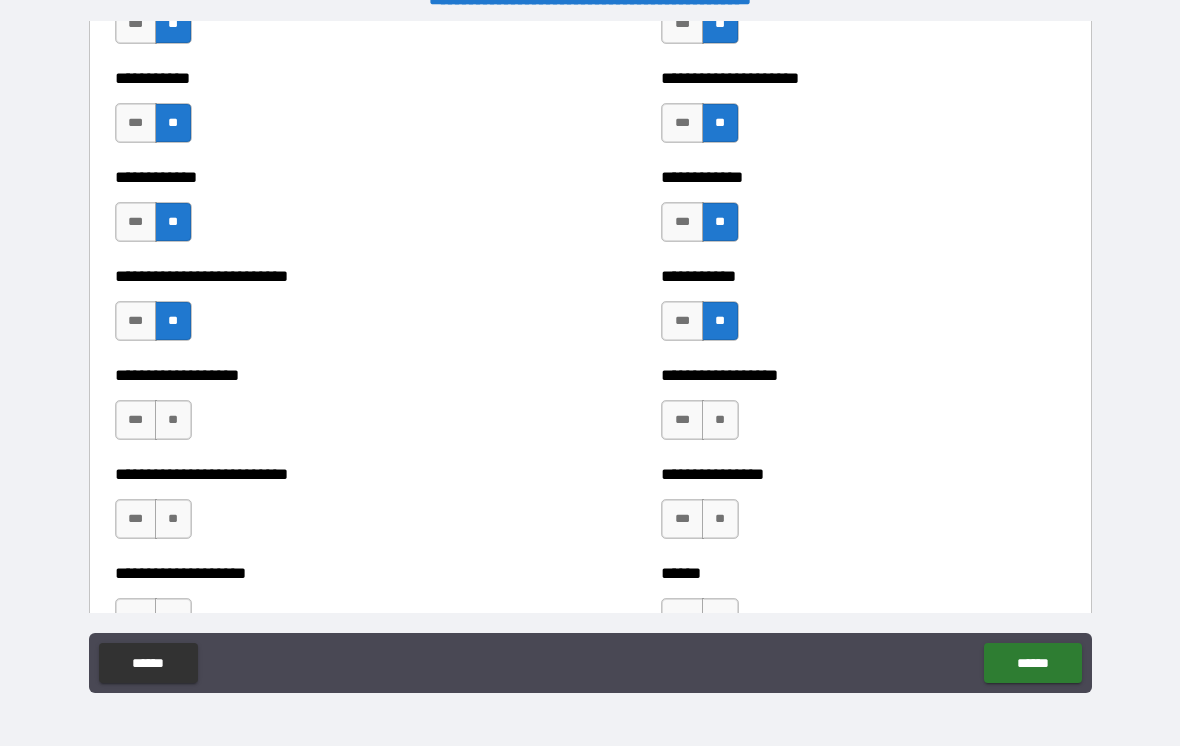 click on "**" at bounding box center (173, 420) 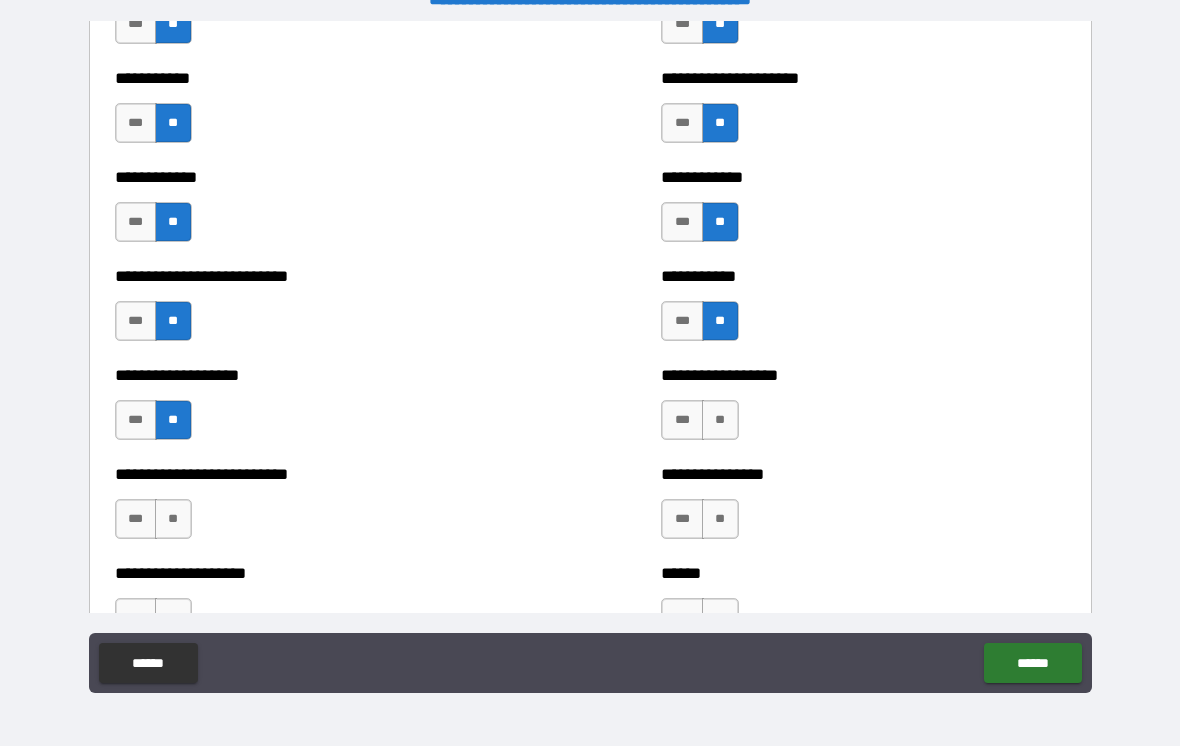 click on "**" at bounding box center (720, 420) 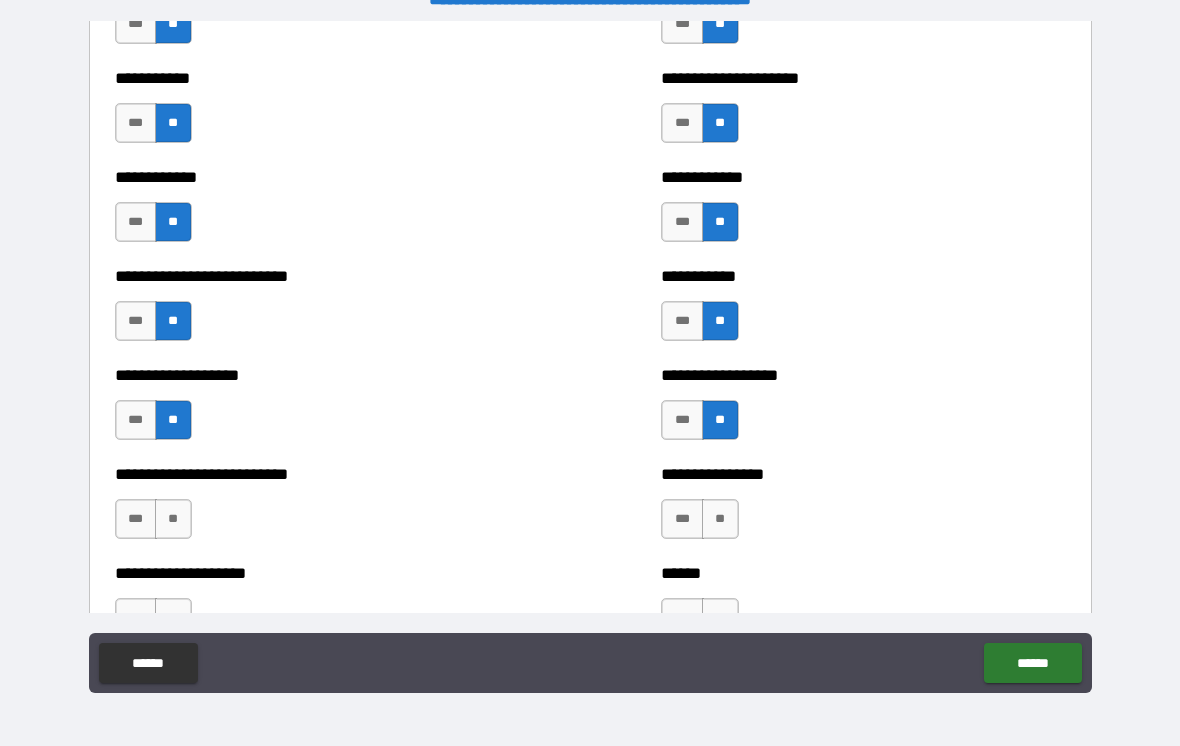 click on "**" at bounding box center [173, 519] 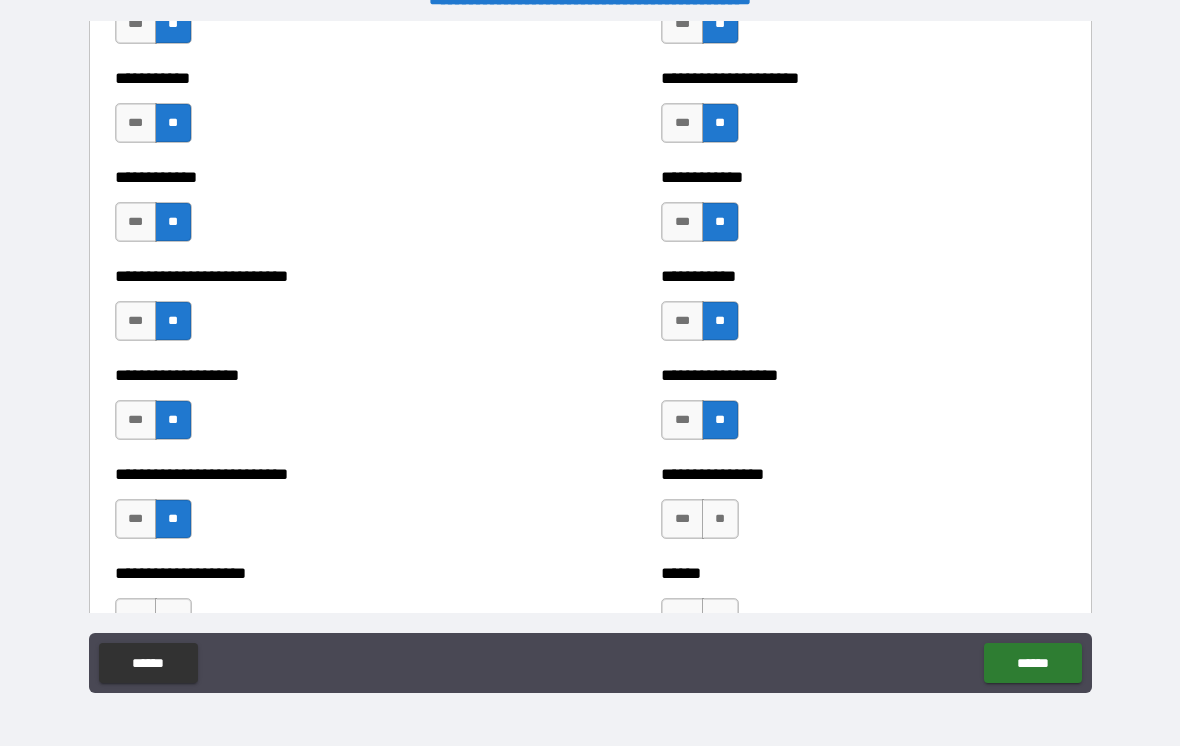 click on "**" at bounding box center (720, 519) 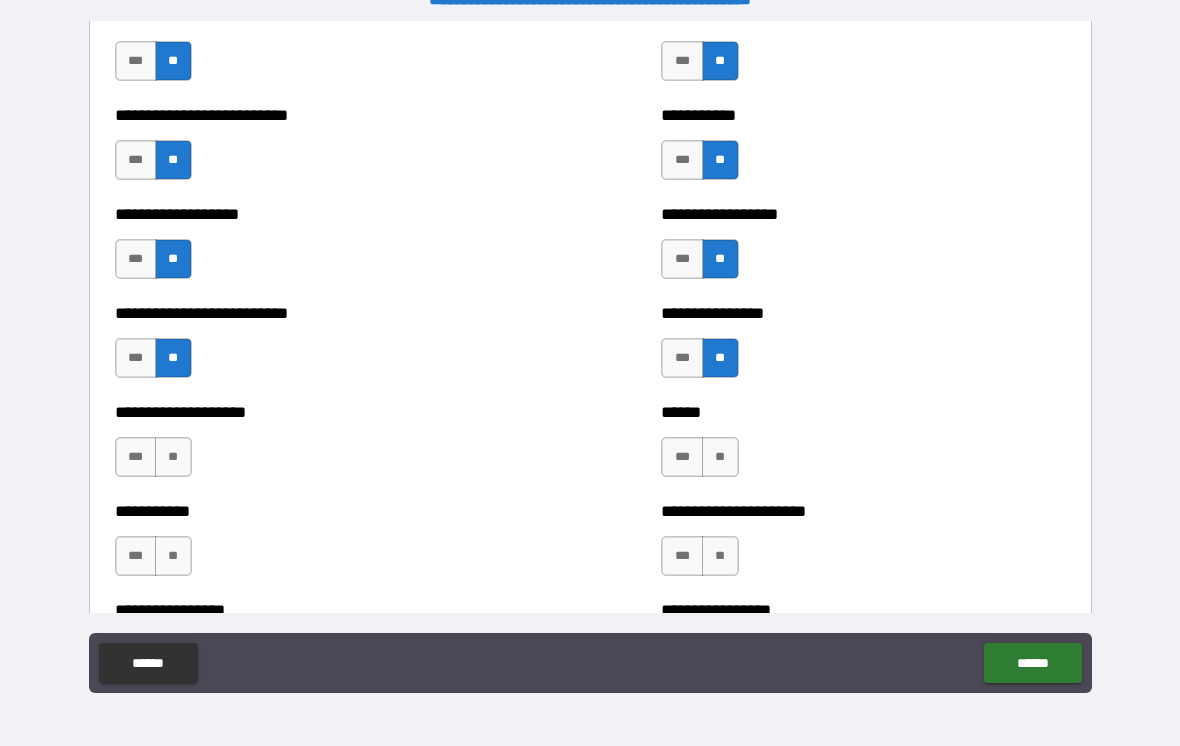 scroll, scrollTop: 5603, scrollLeft: 0, axis: vertical 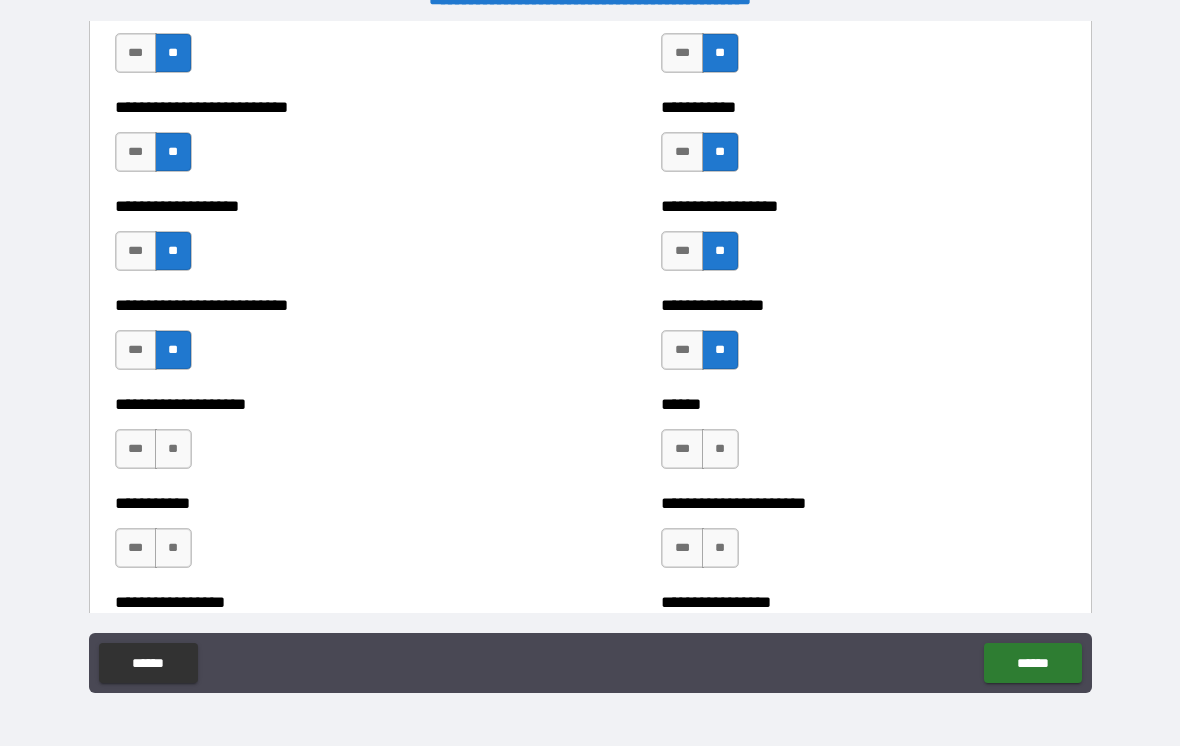 click on "**" at bounding box center (173, 449) 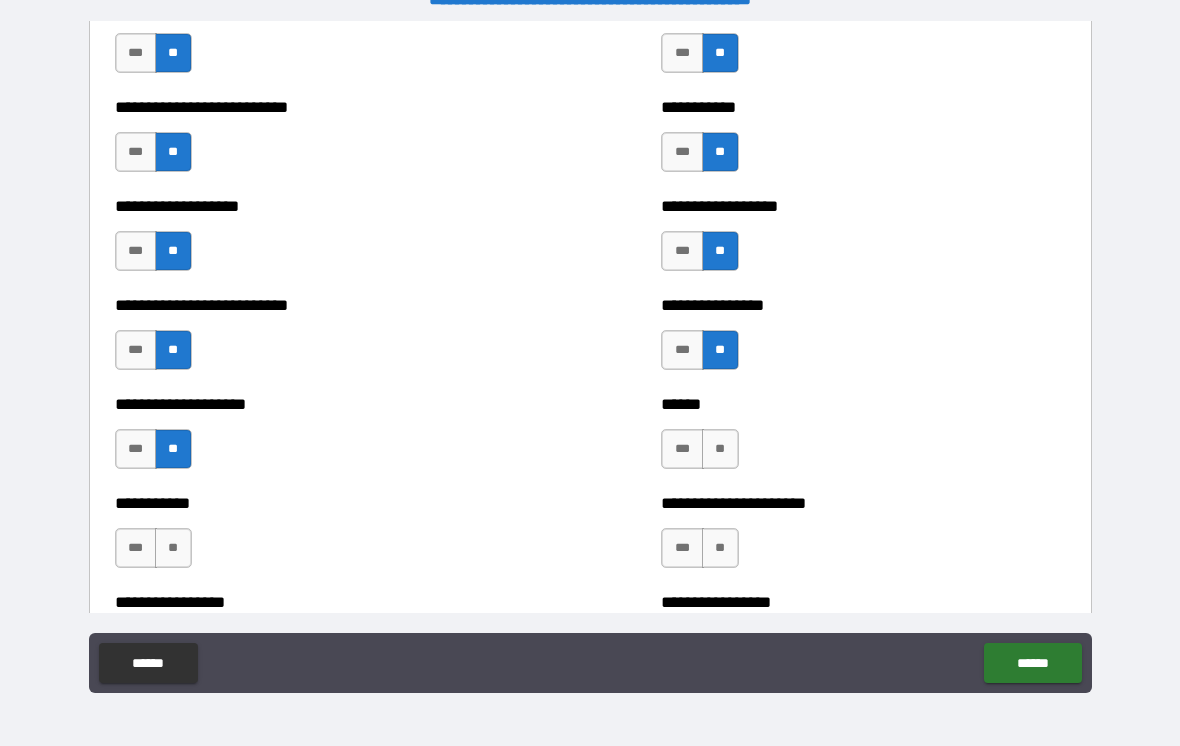click on "**" at bounding box center (720, 449) 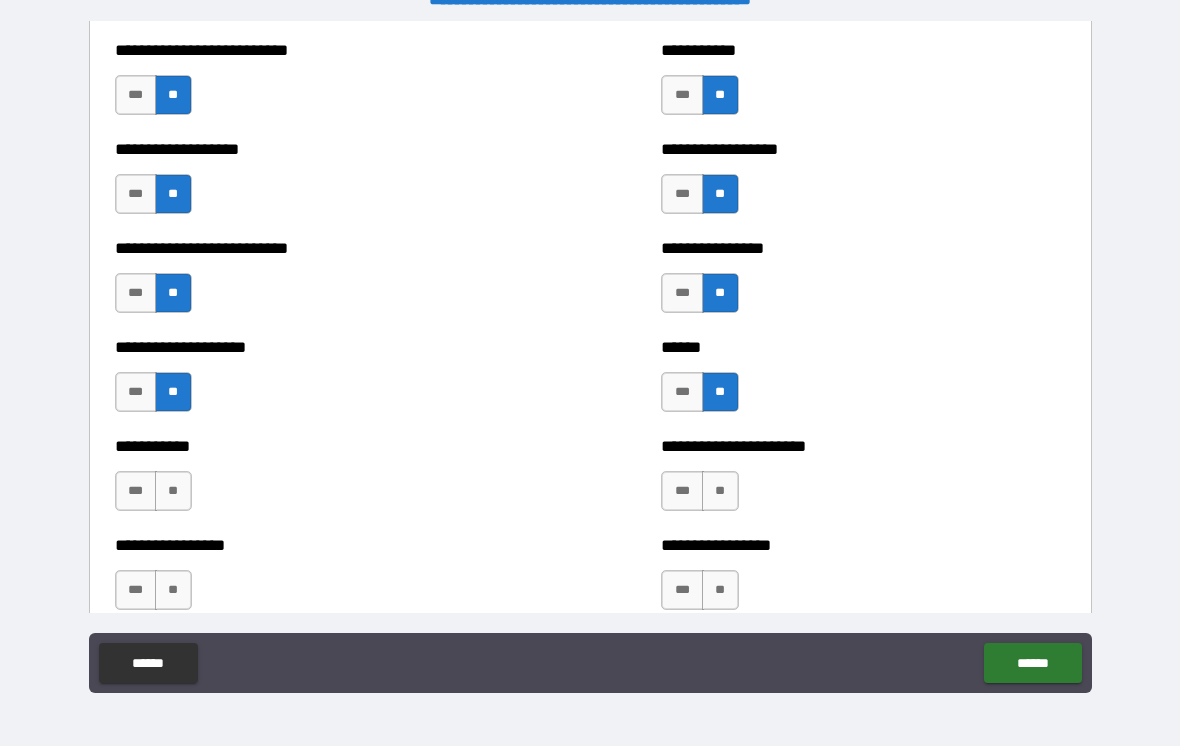 scroll, scrollTop: 5714, scrollLeft: 0, axis: vertical 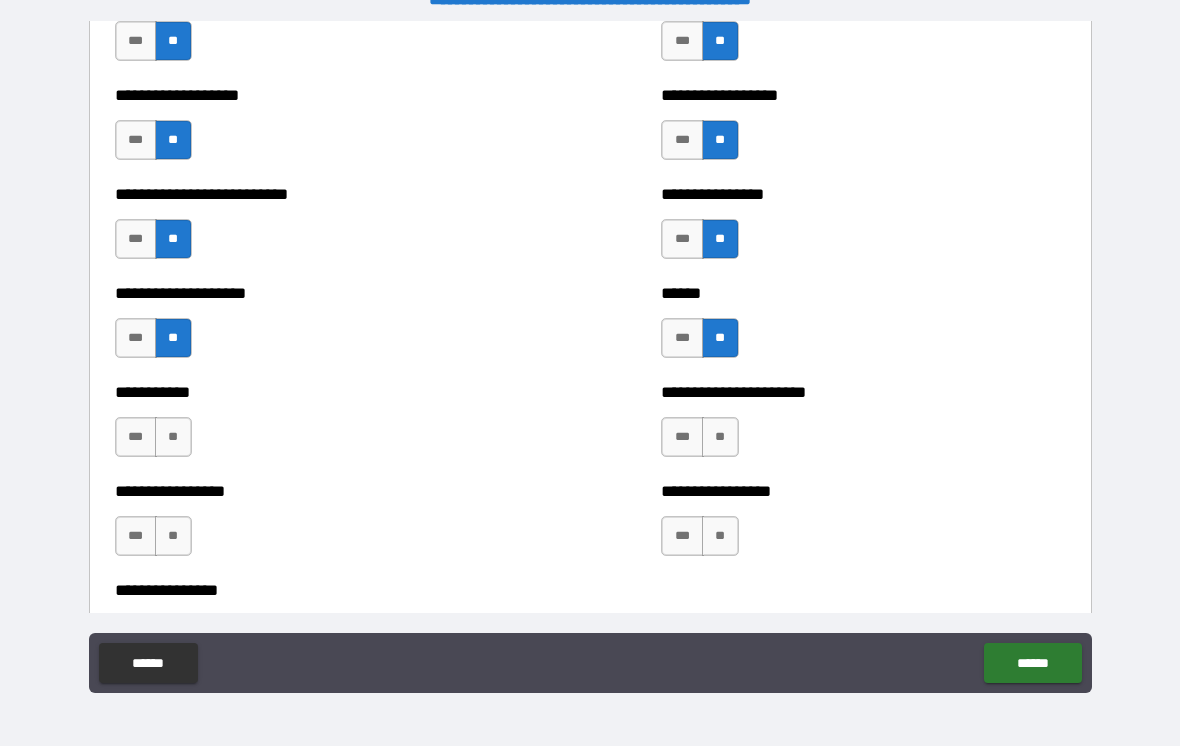 click on "**" at bounding box center (173, 437) 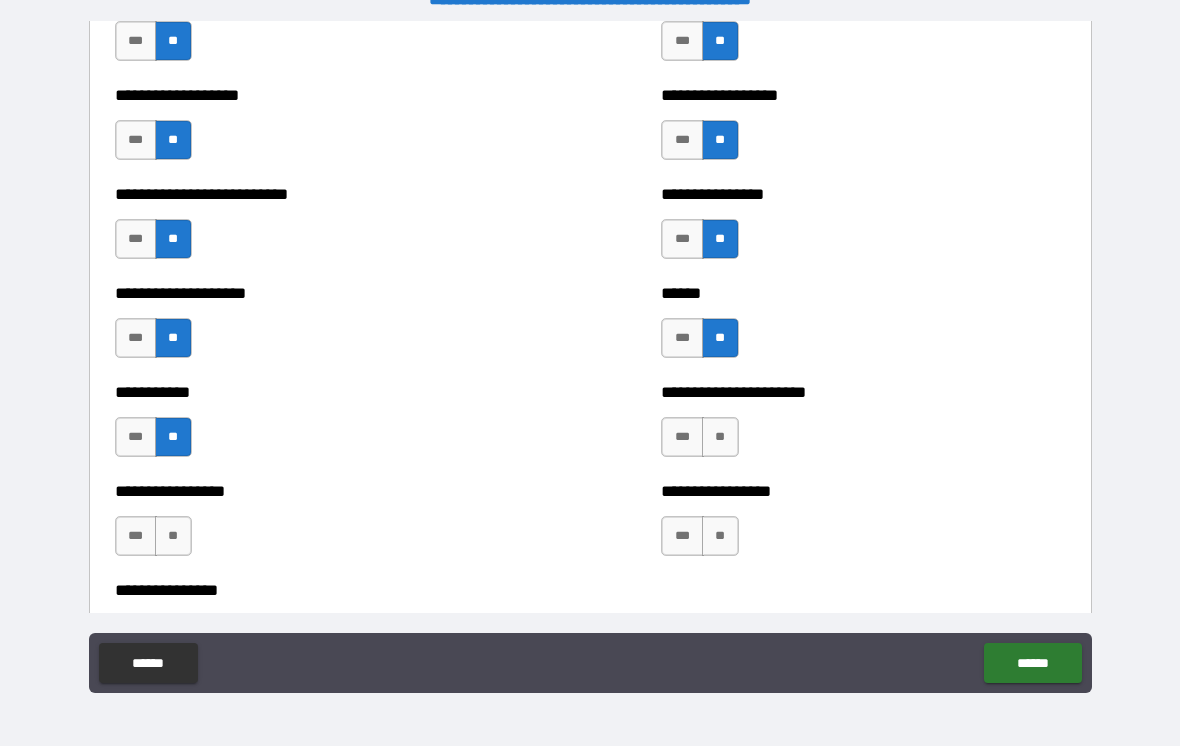 click on "**" at bounding box center (720, 437) 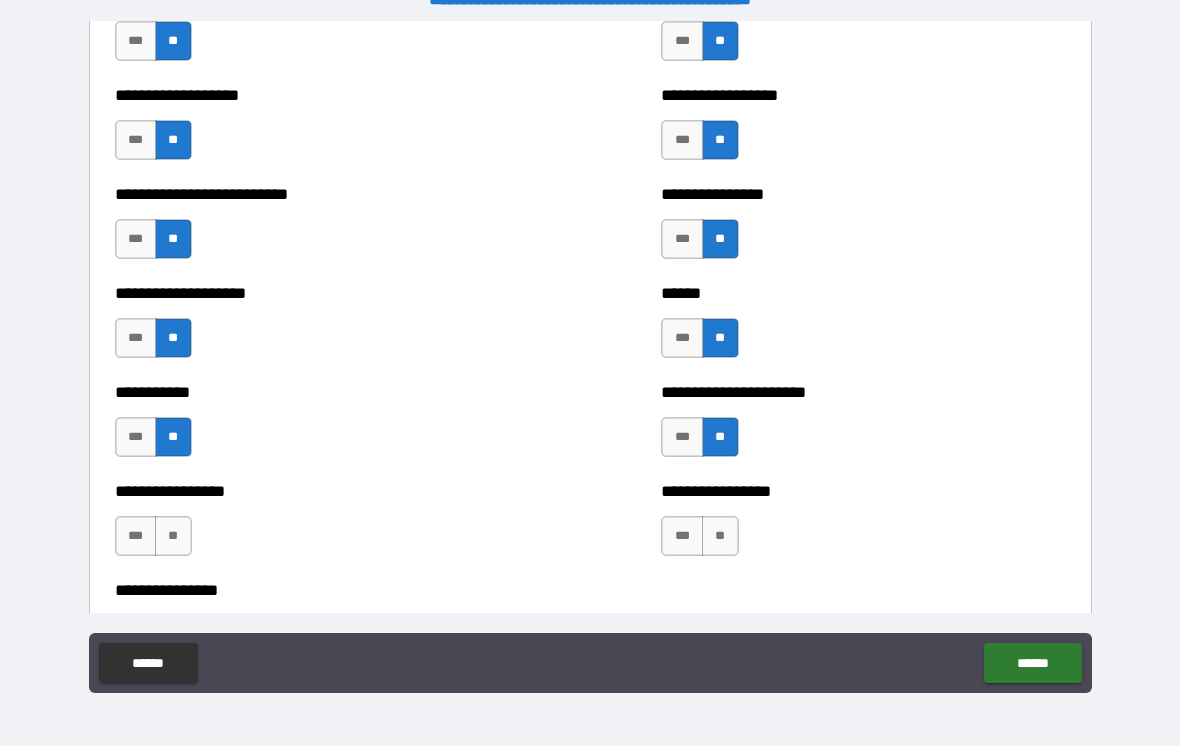 click on "**" at bounding box center (173, 536) 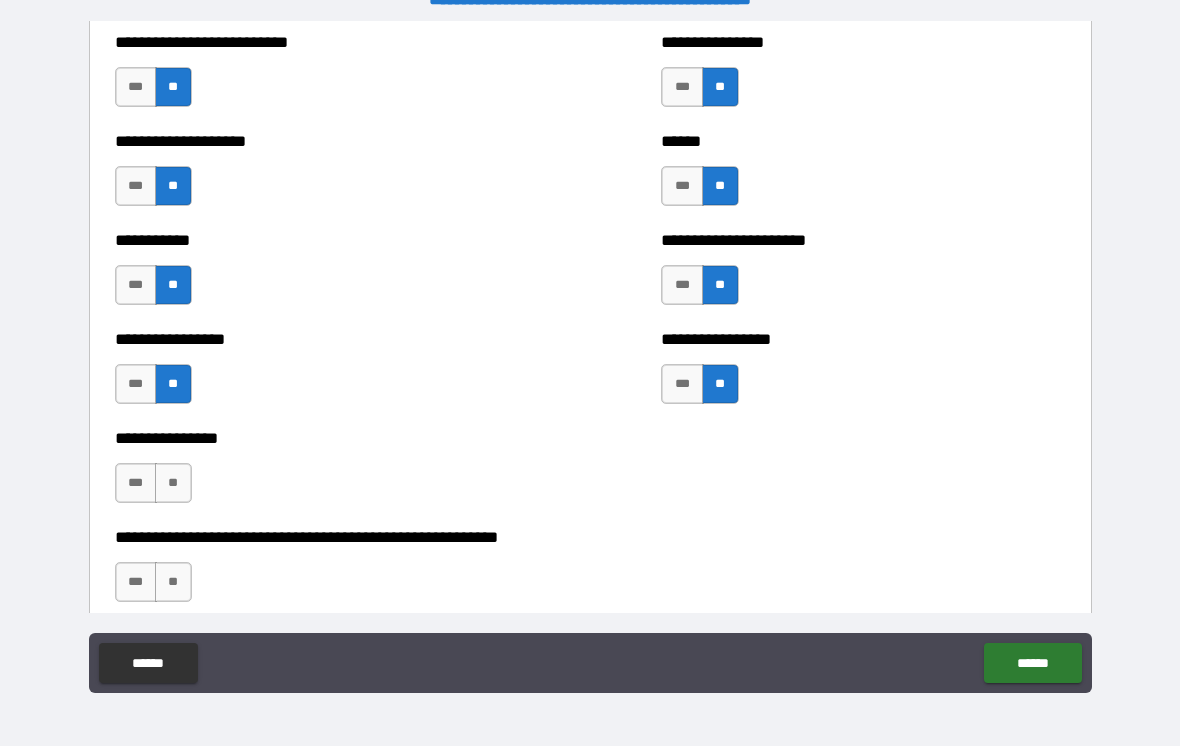 click on "**" at bounding box center (173, 483) 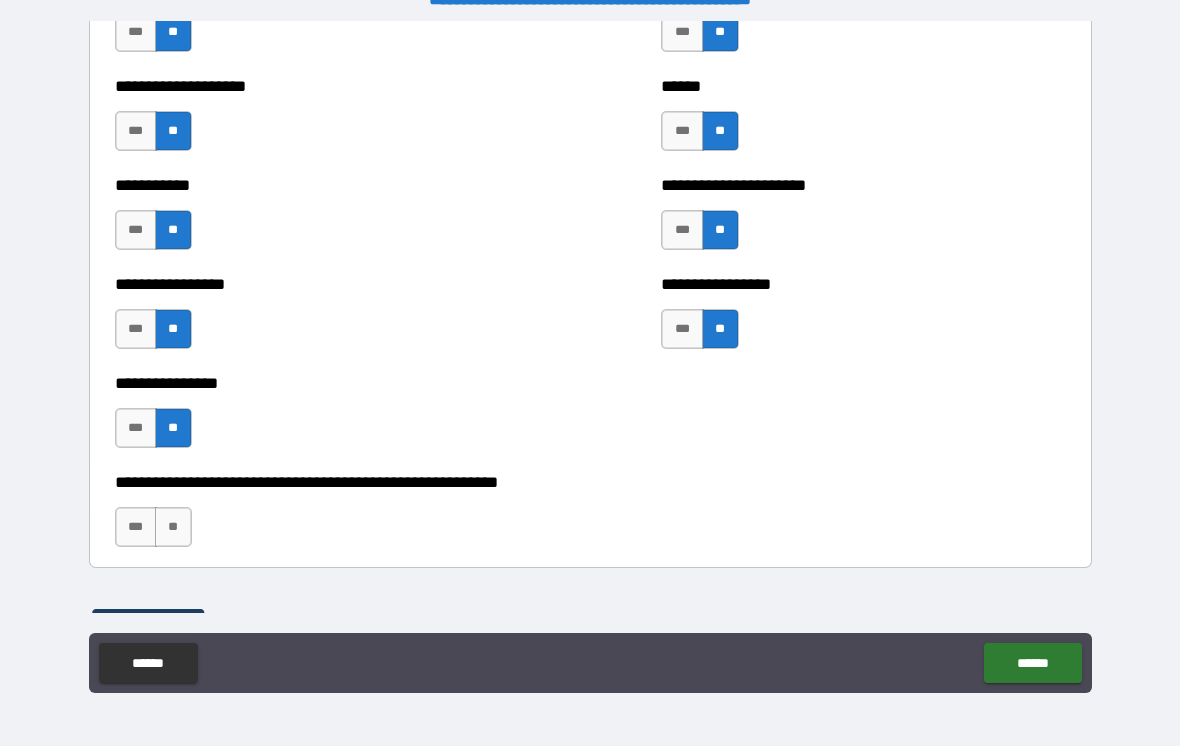 click on "**" at bounding box center [173, 527] 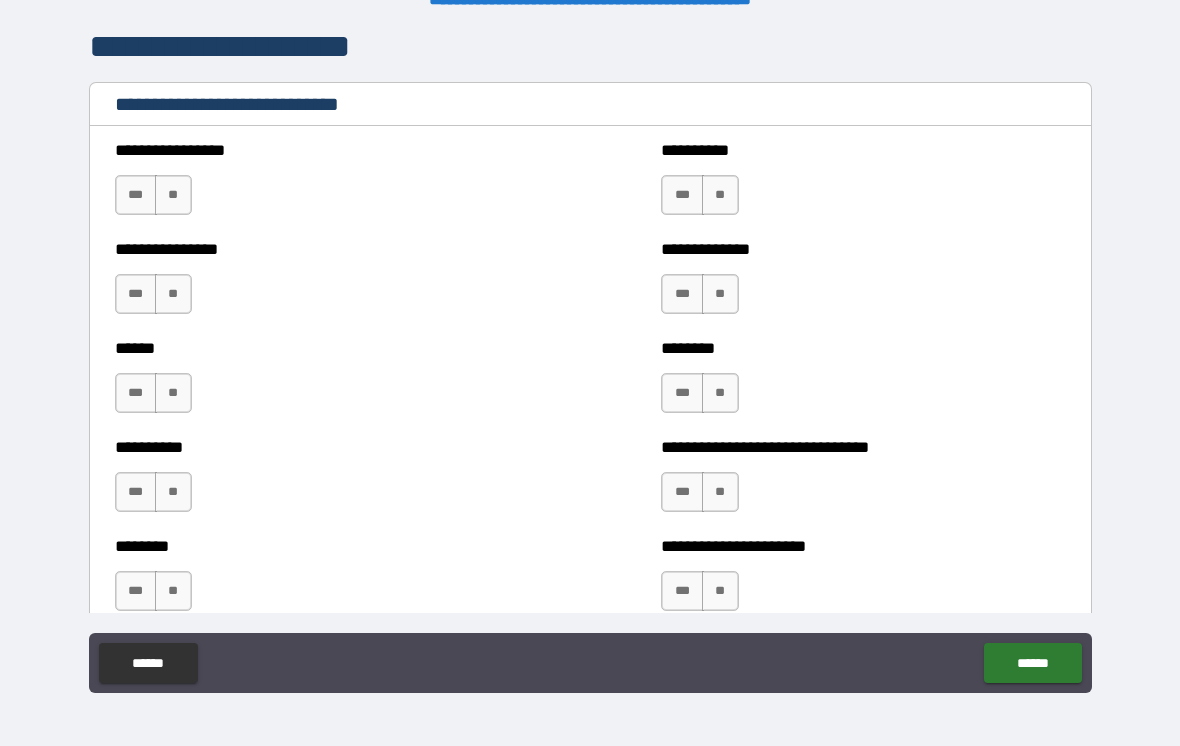scroll, scrollTop: 6558, scrollLeft: 0, axis: vertical 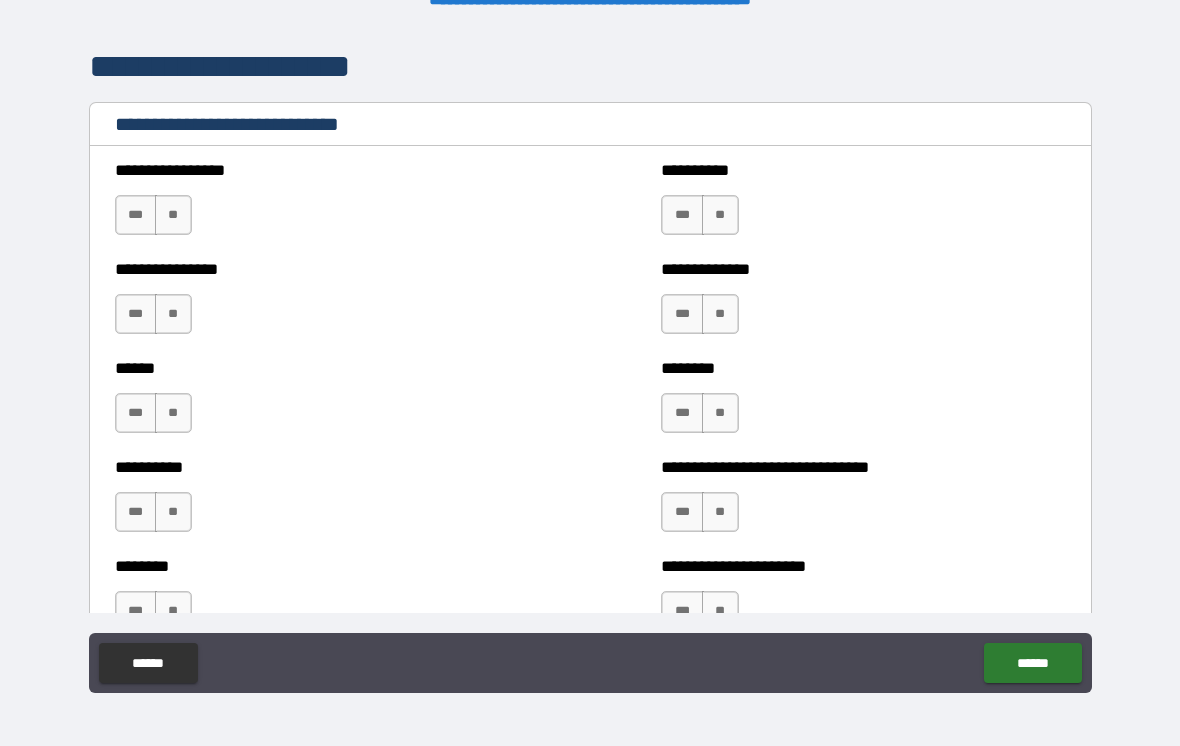 click on "**" at bounding box center (173, 215) 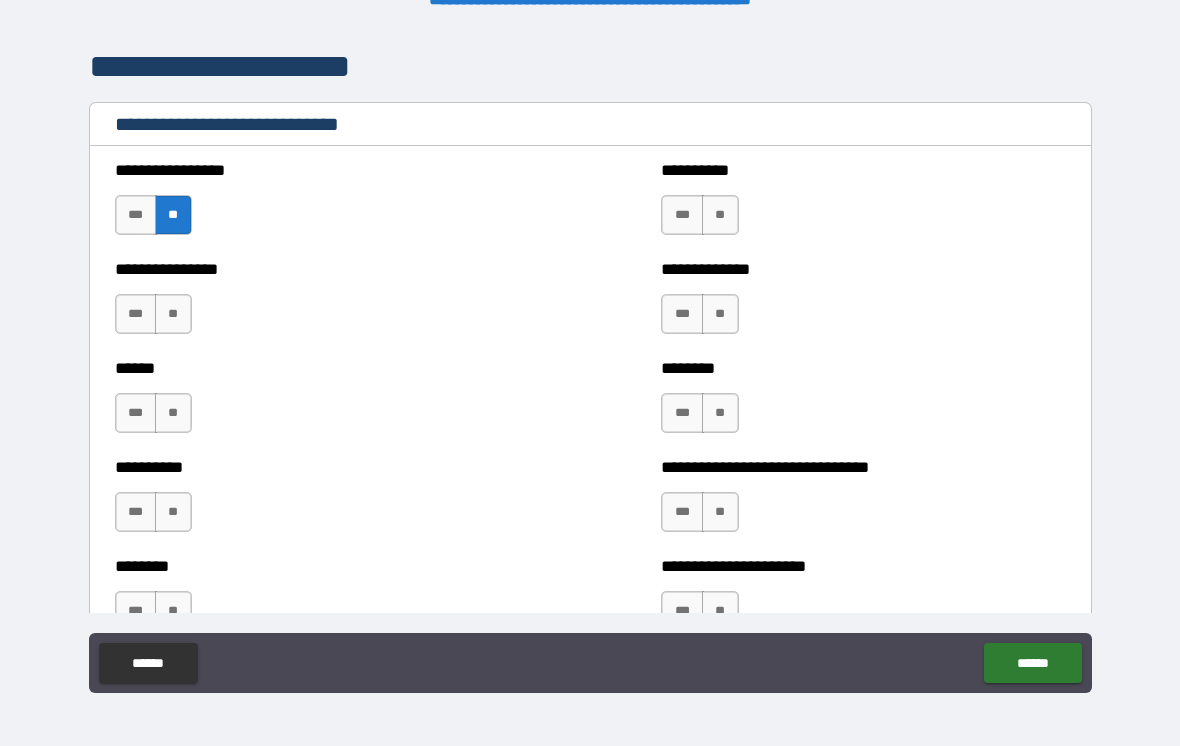 click on "***" at bounding box center [136, 215] 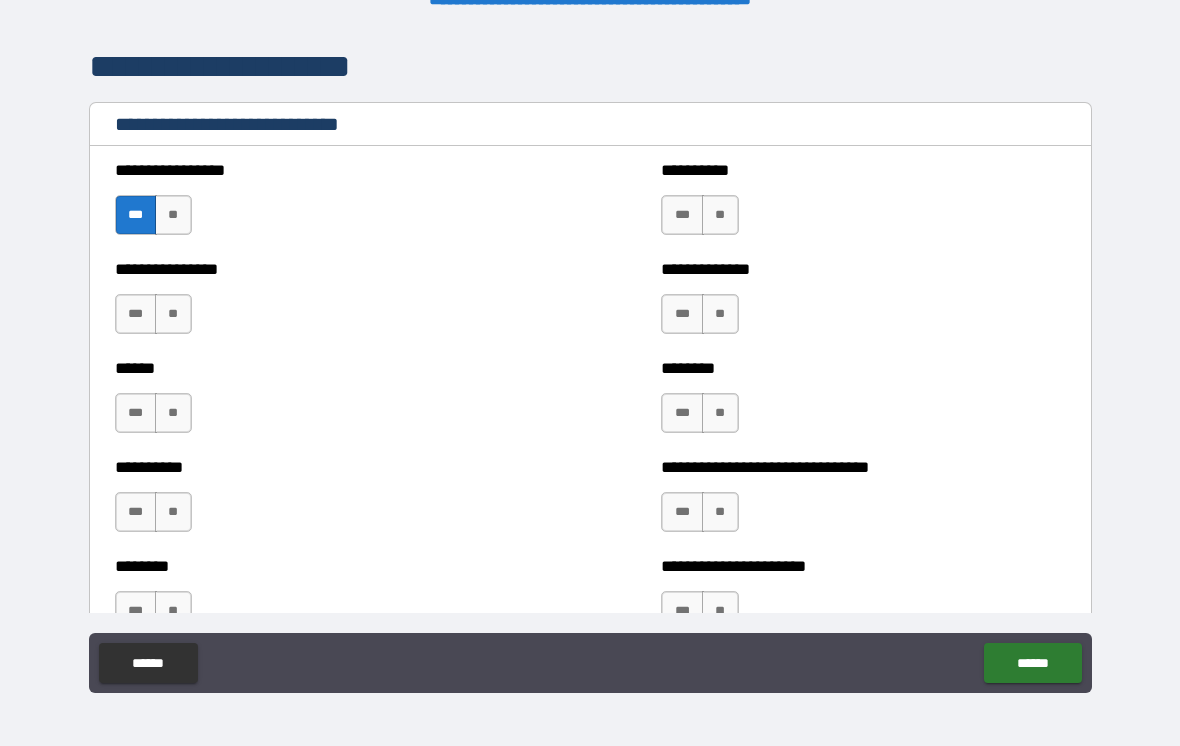 click on "***" at bounding box center [682, 215] 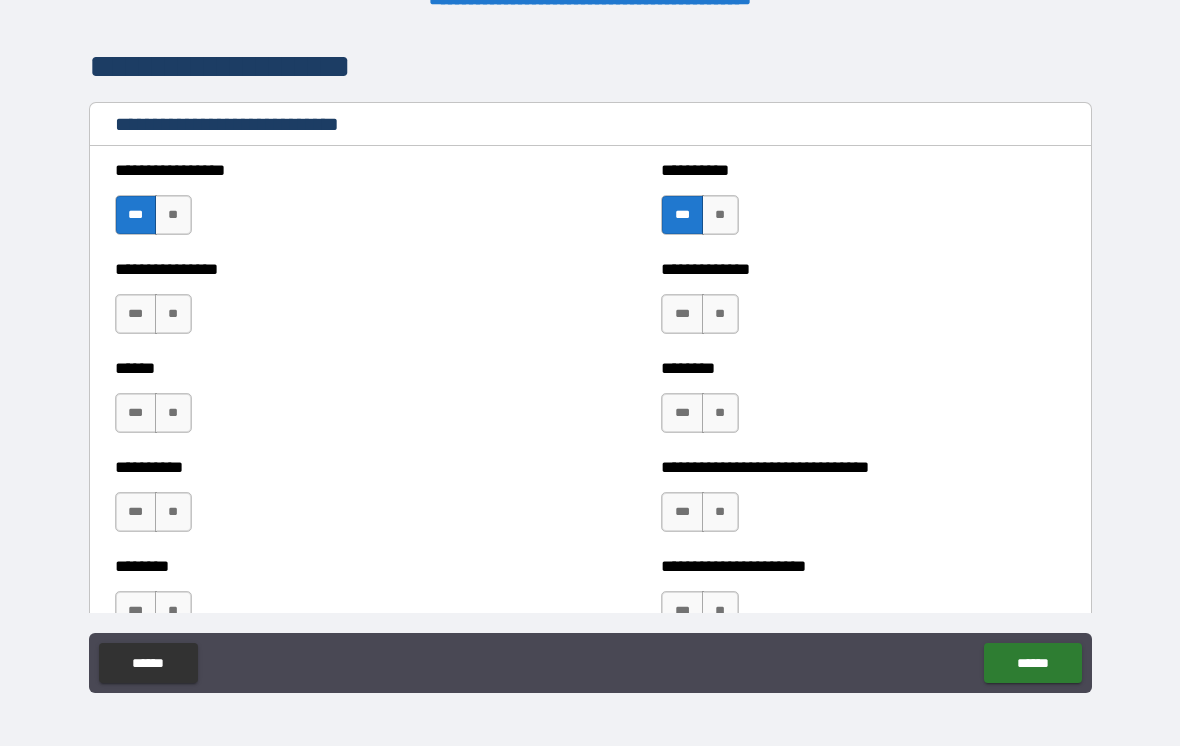 click on "***" at bounding box center (136, 314) 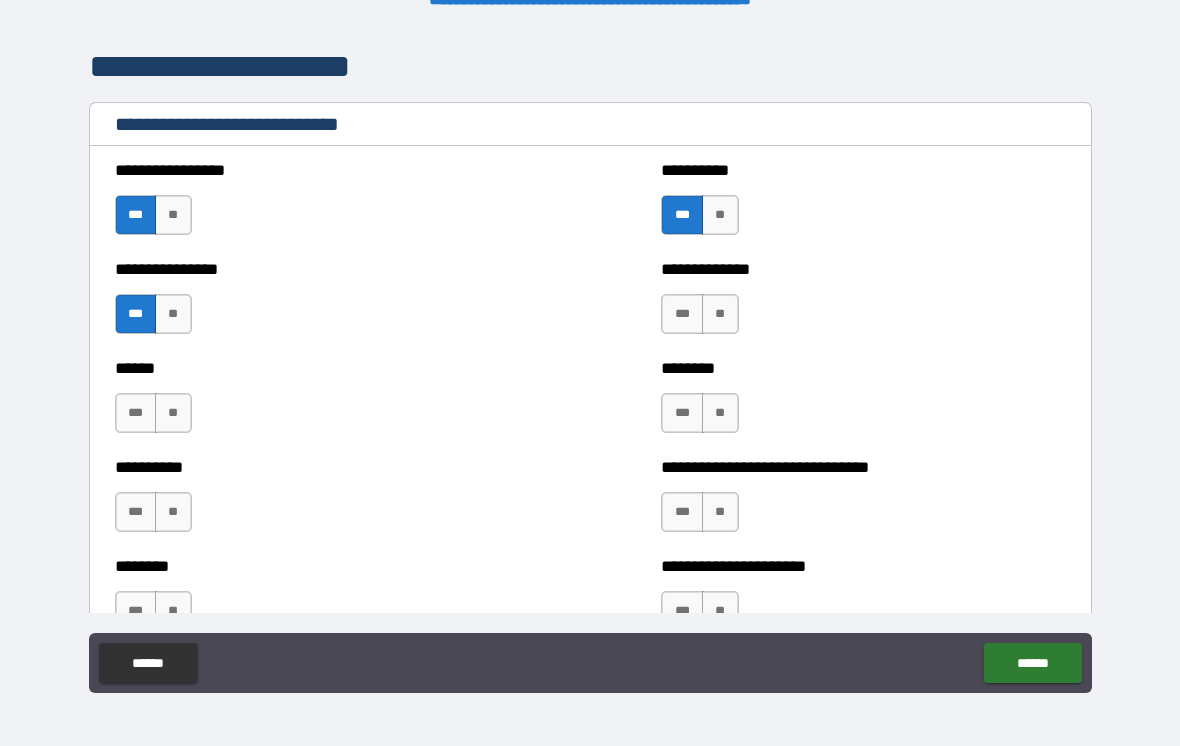 click on "***" at bounding box center [682, 314] 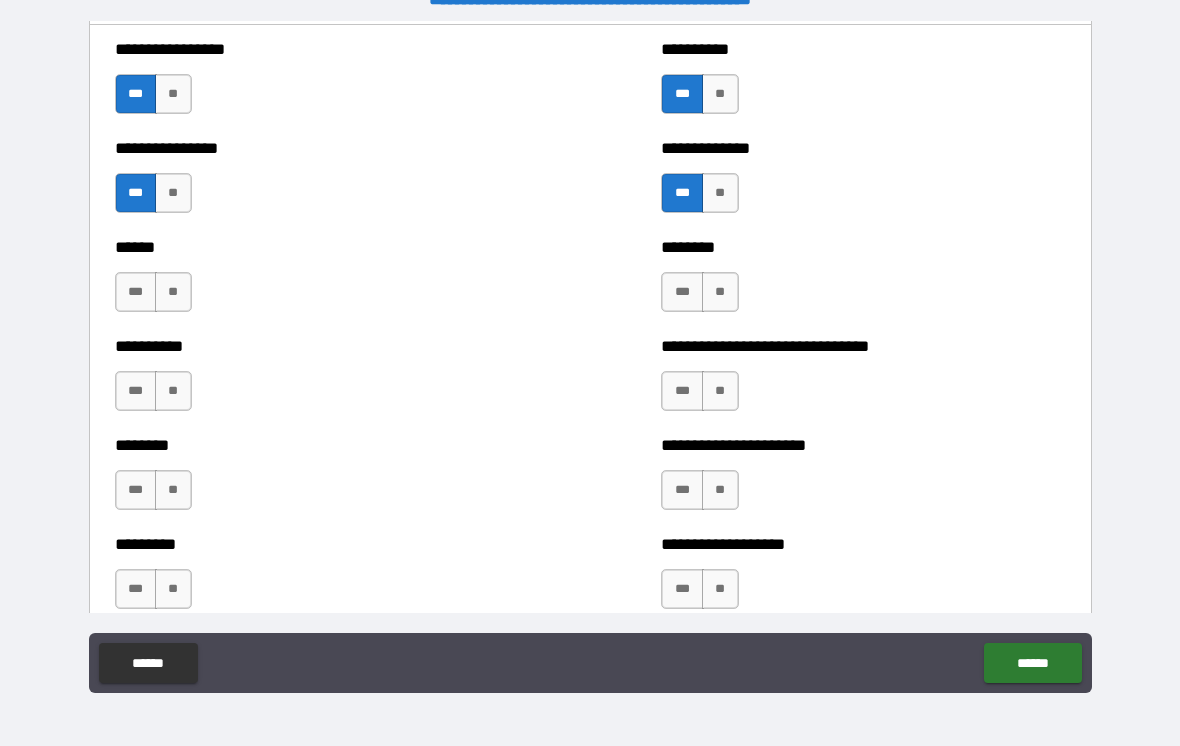 scroll, scrollTop: 6680, scrollLeft: 0, axis: vertical 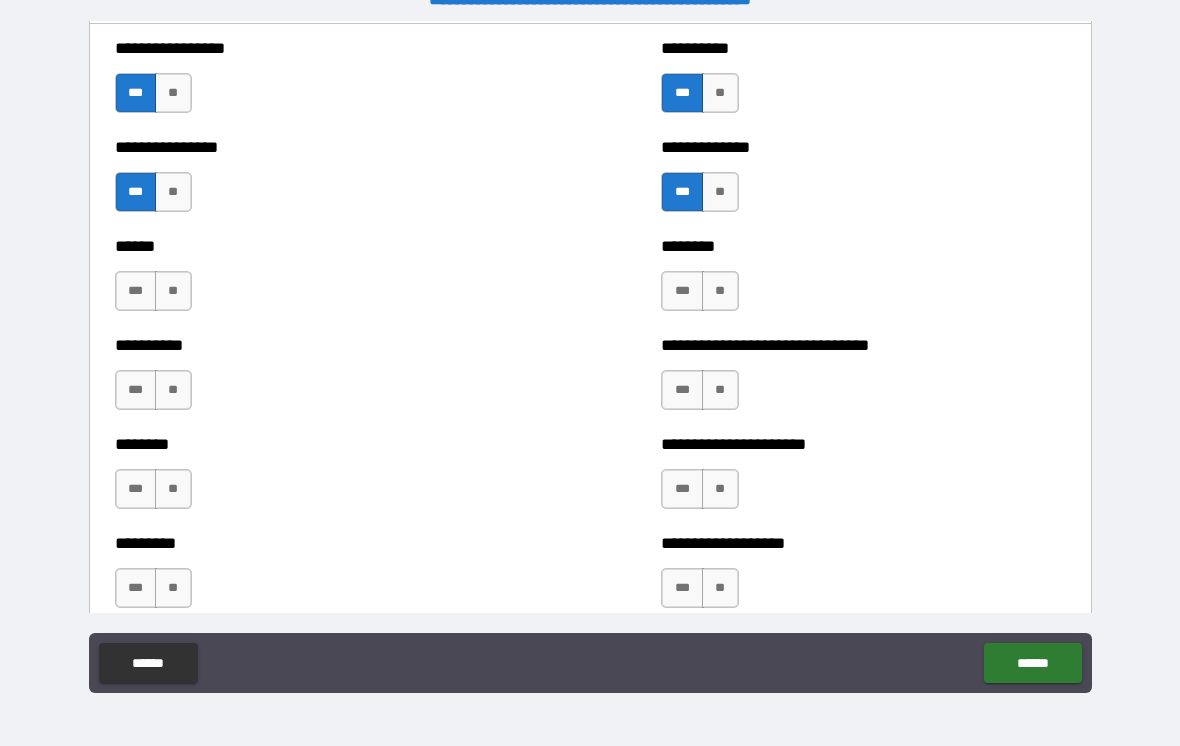 click on "**" at bounding box center [173, 291] 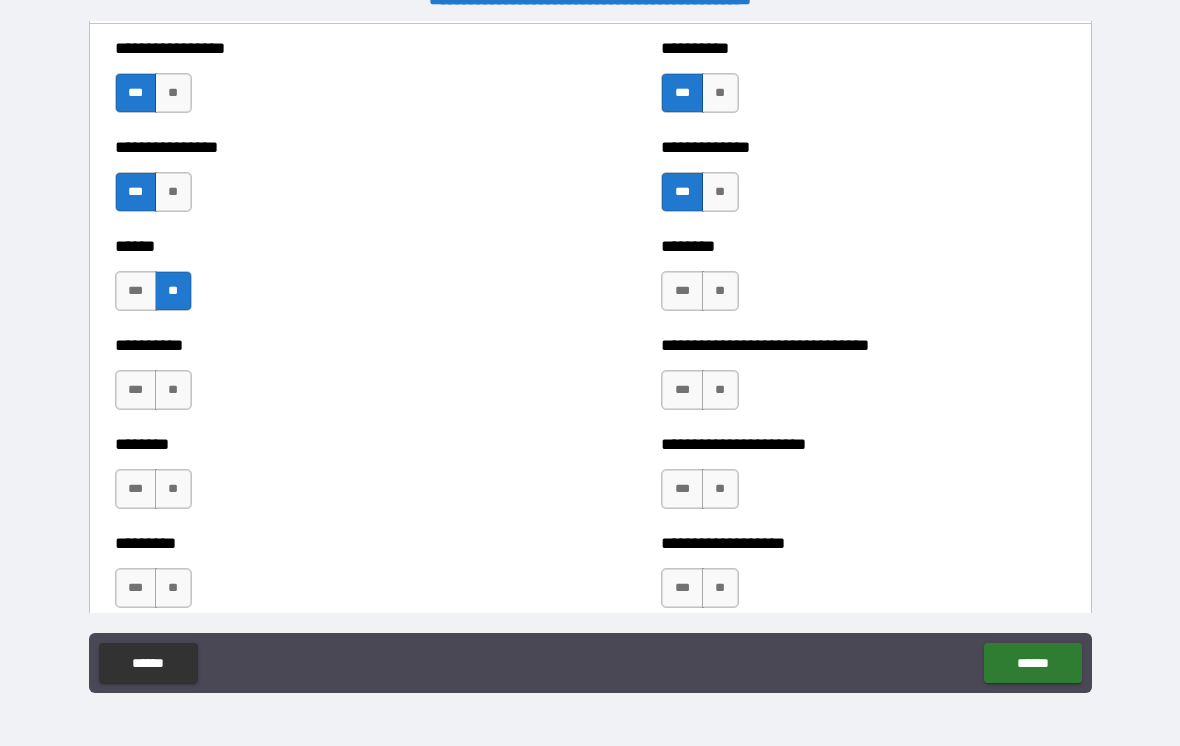 click on "***" at bounding box center (682, 291) 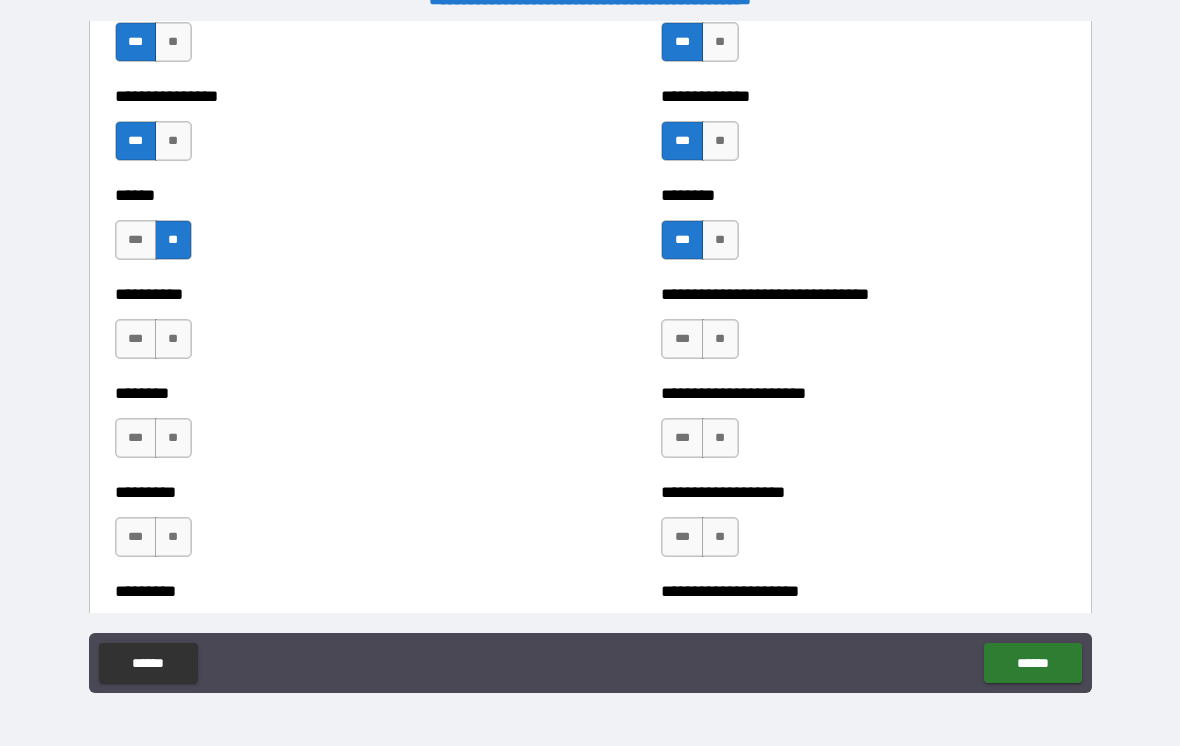 scroll, scrollTop: 6769, scrollLeft: 0, axis: vertical 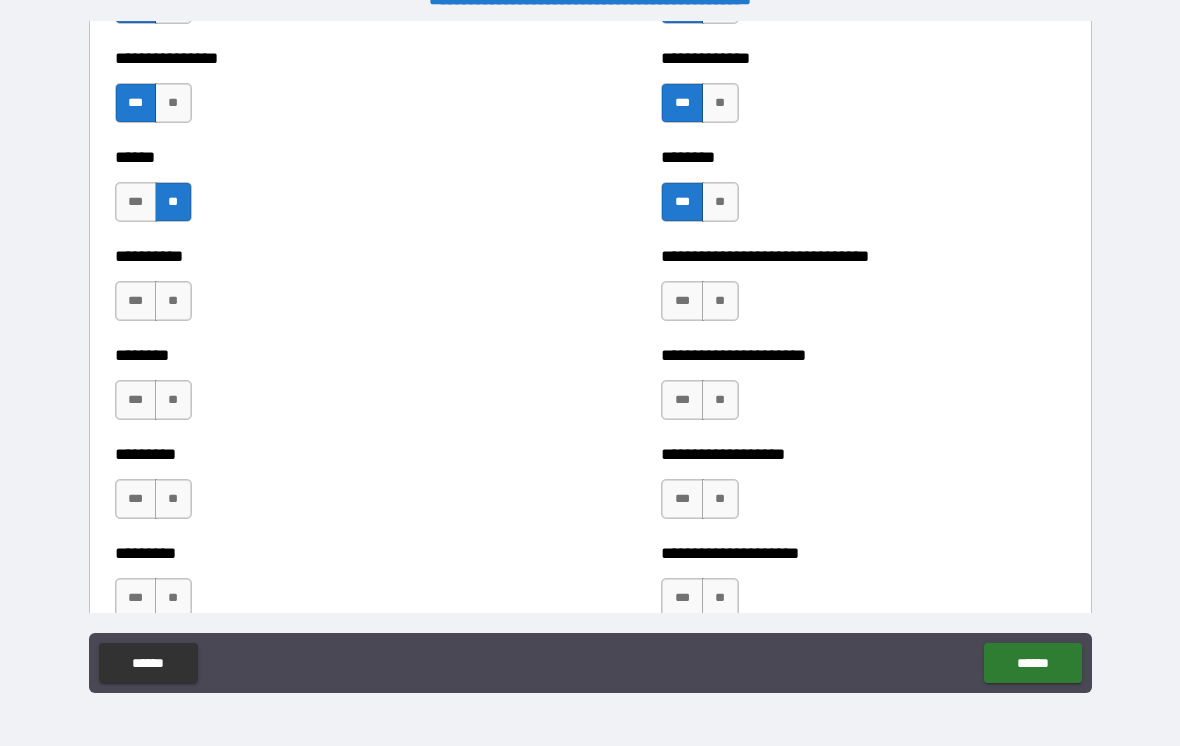 click on "**" at bounding box center [173, 301] 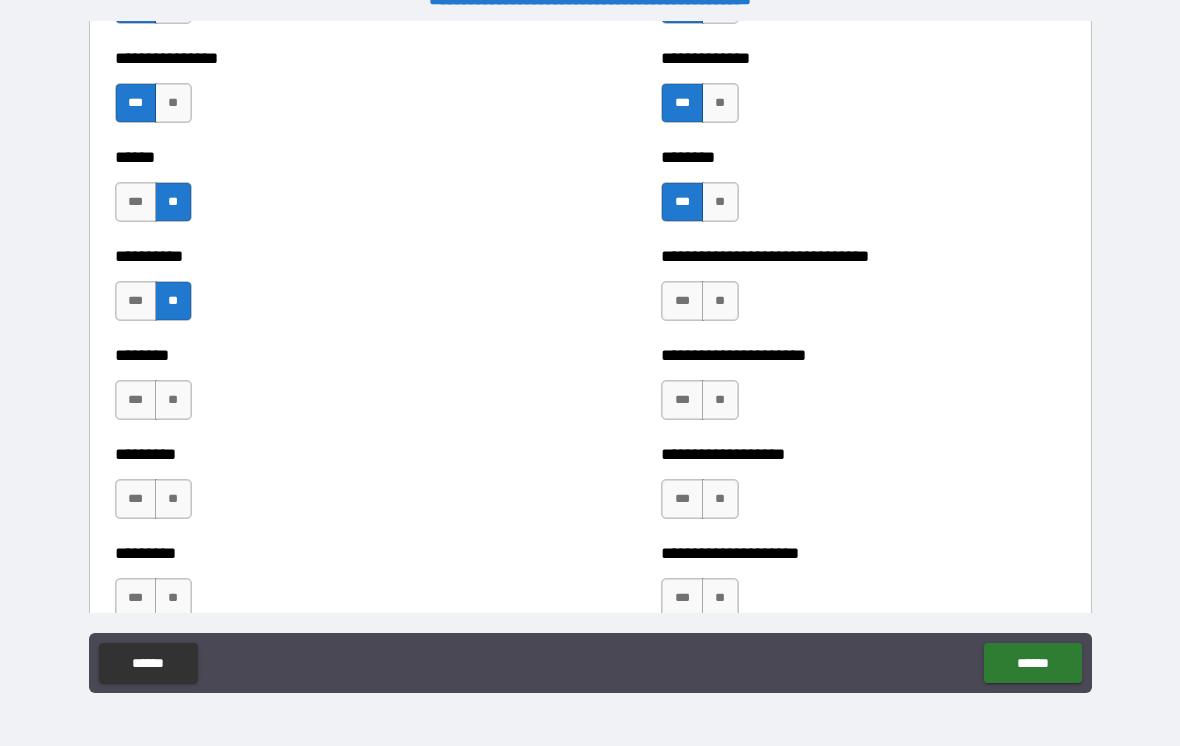 click on "**" at bounding box center (720, 301) 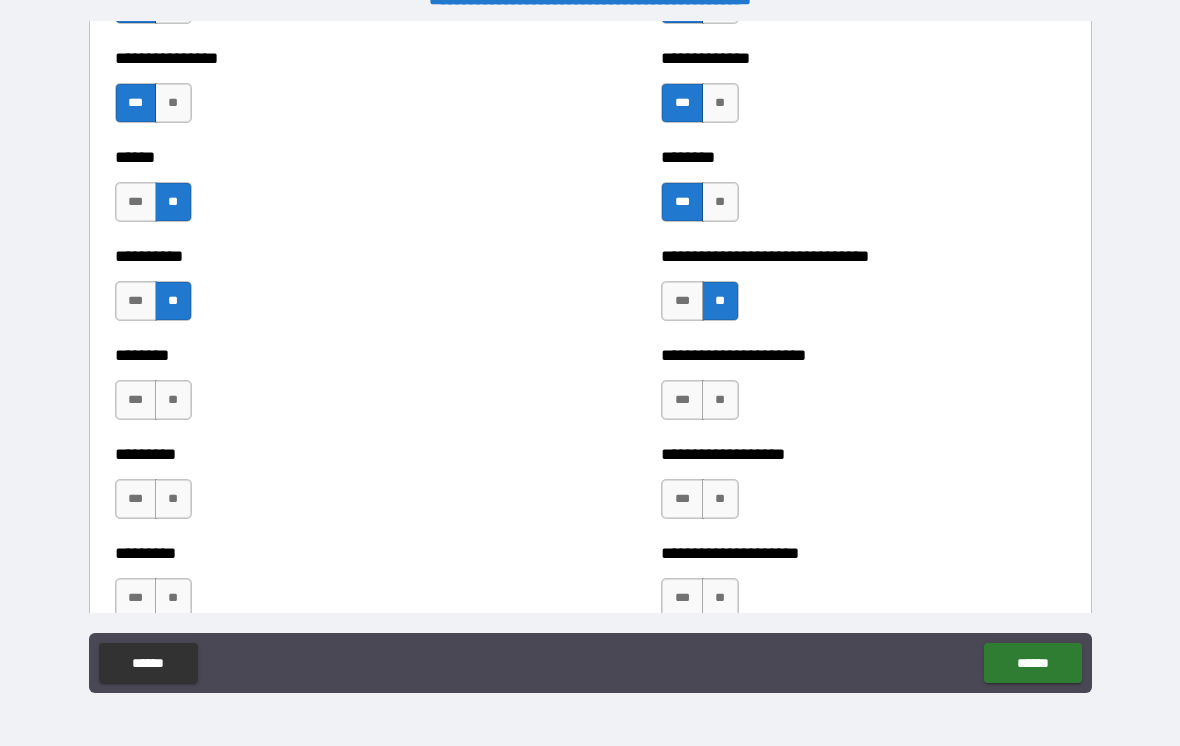 click on "***" at bounding box center (682, 301) 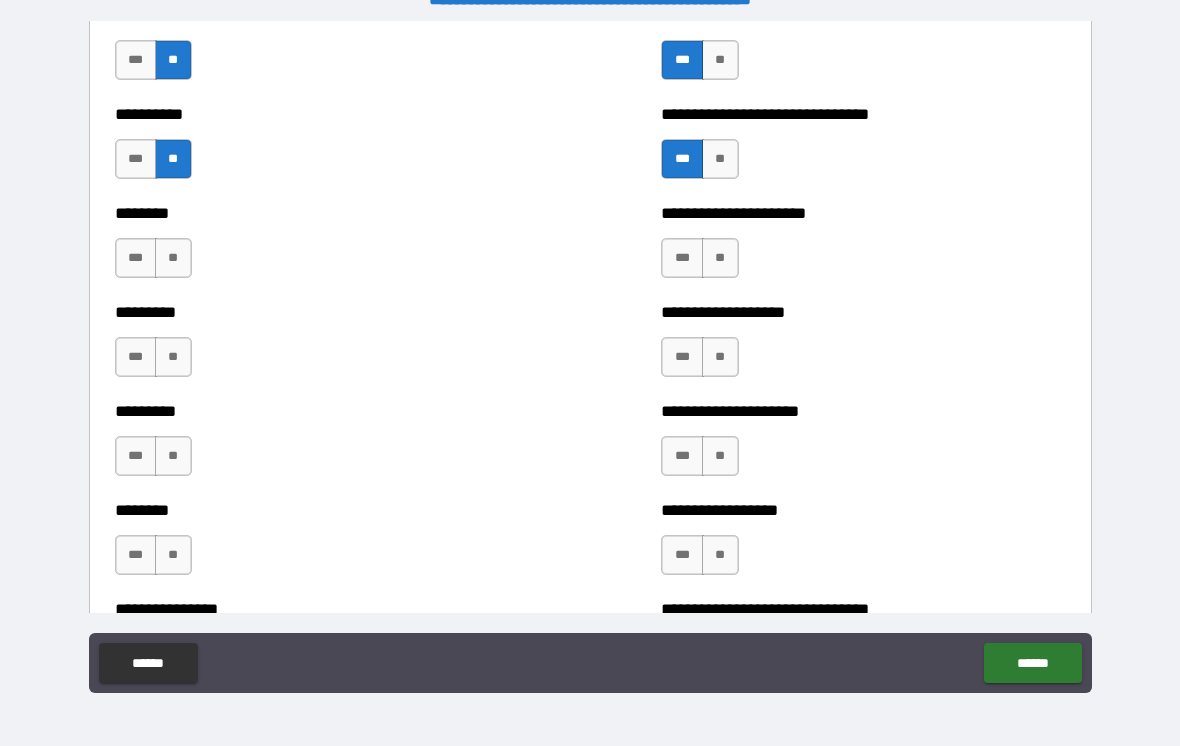scroll, scrollTop: 6912, scrollLeft: 0, axis: vertical 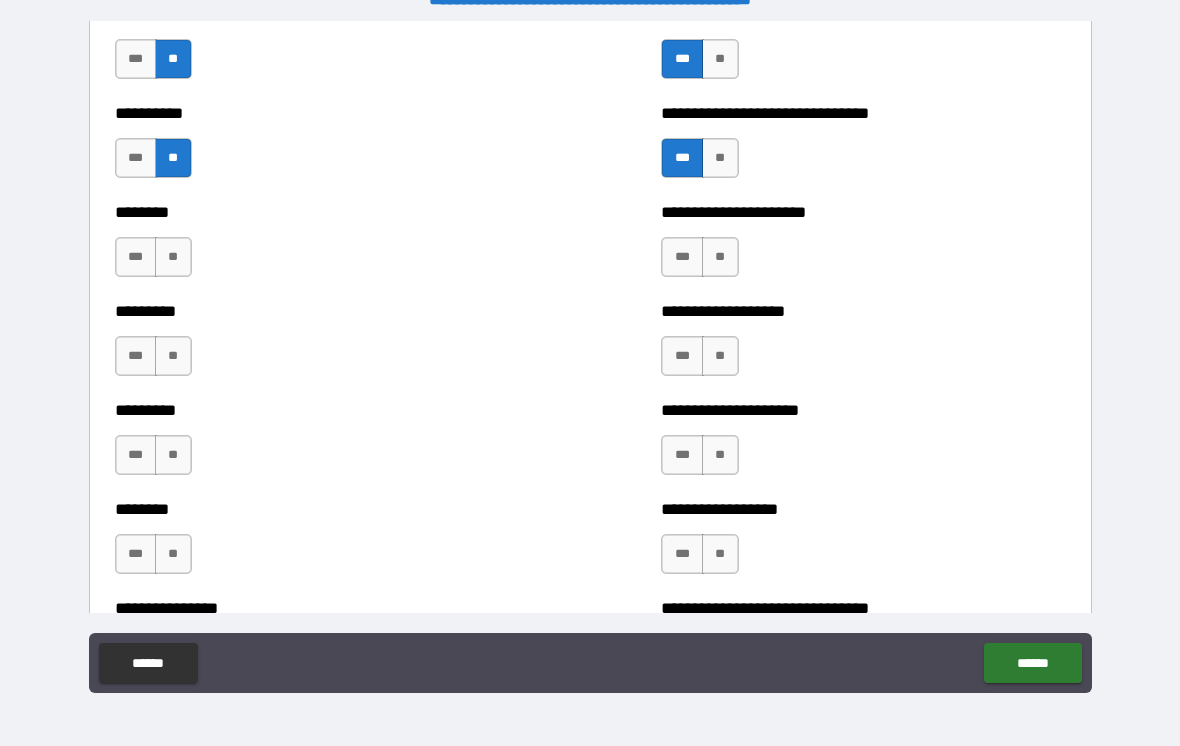 click on "***" at bounding box center (682, 257) 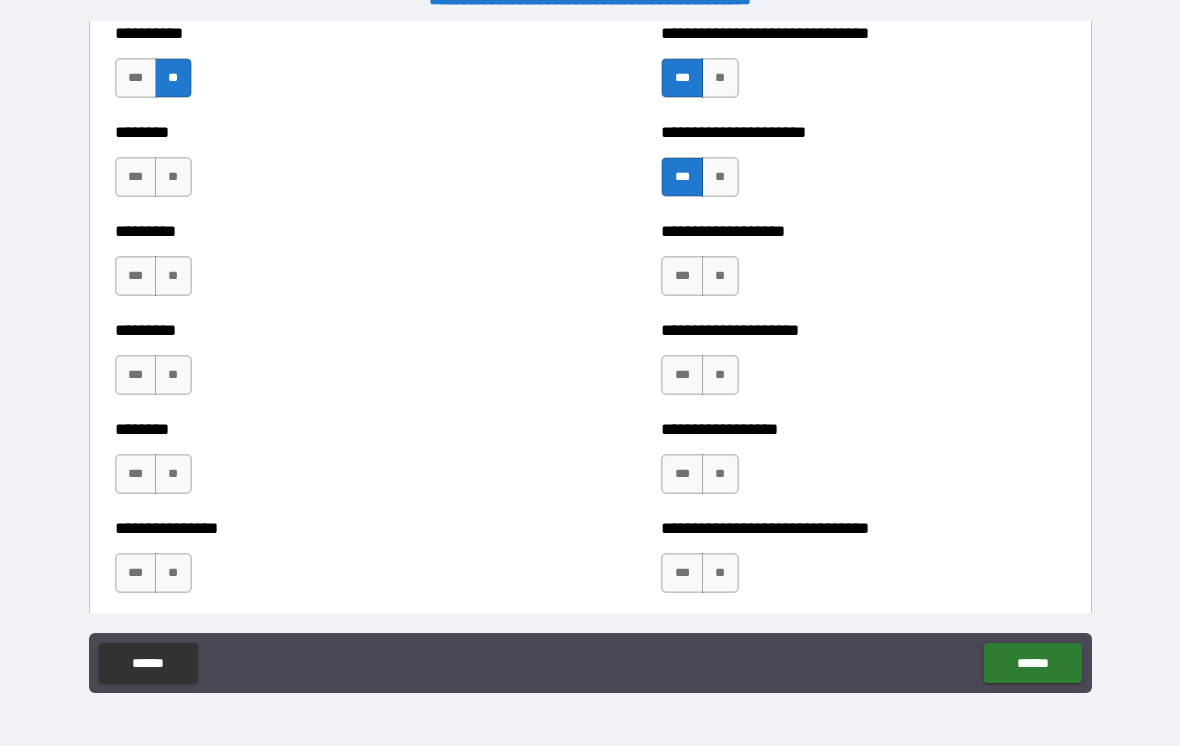 scroll, scrollTop: 7002, scrollLeft: 0, axis: vertical 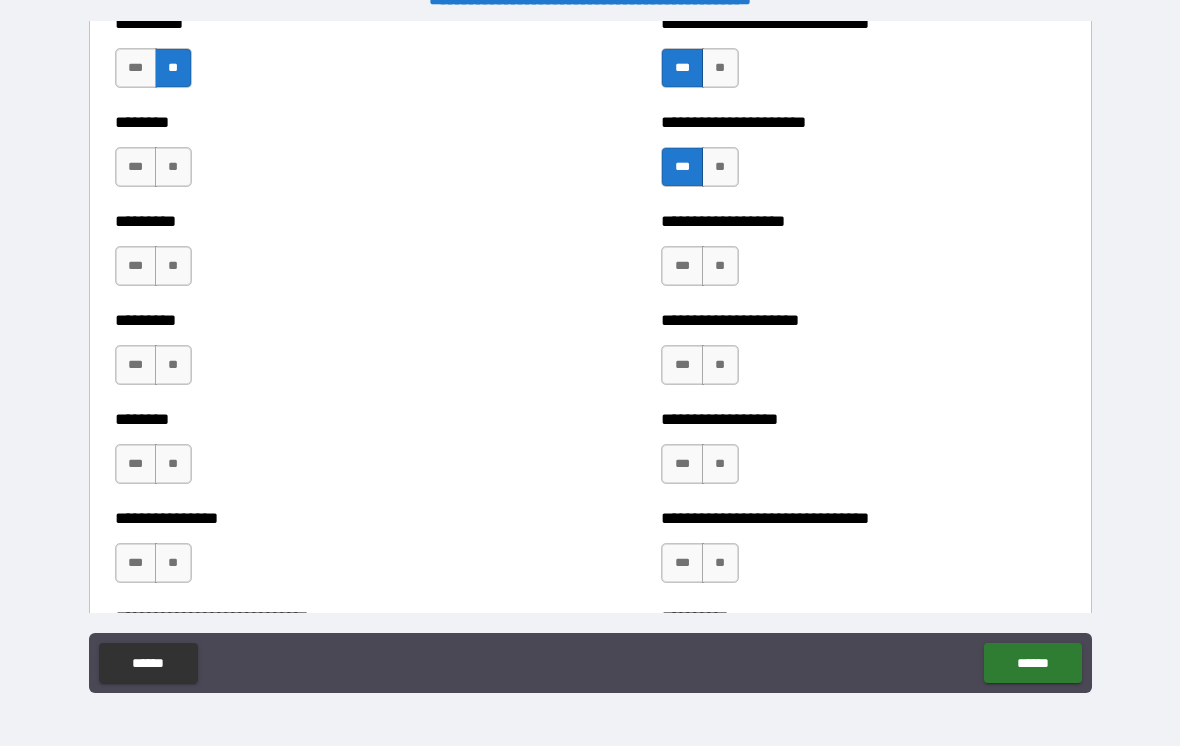 click on "**" at bounding box center (173, 266) 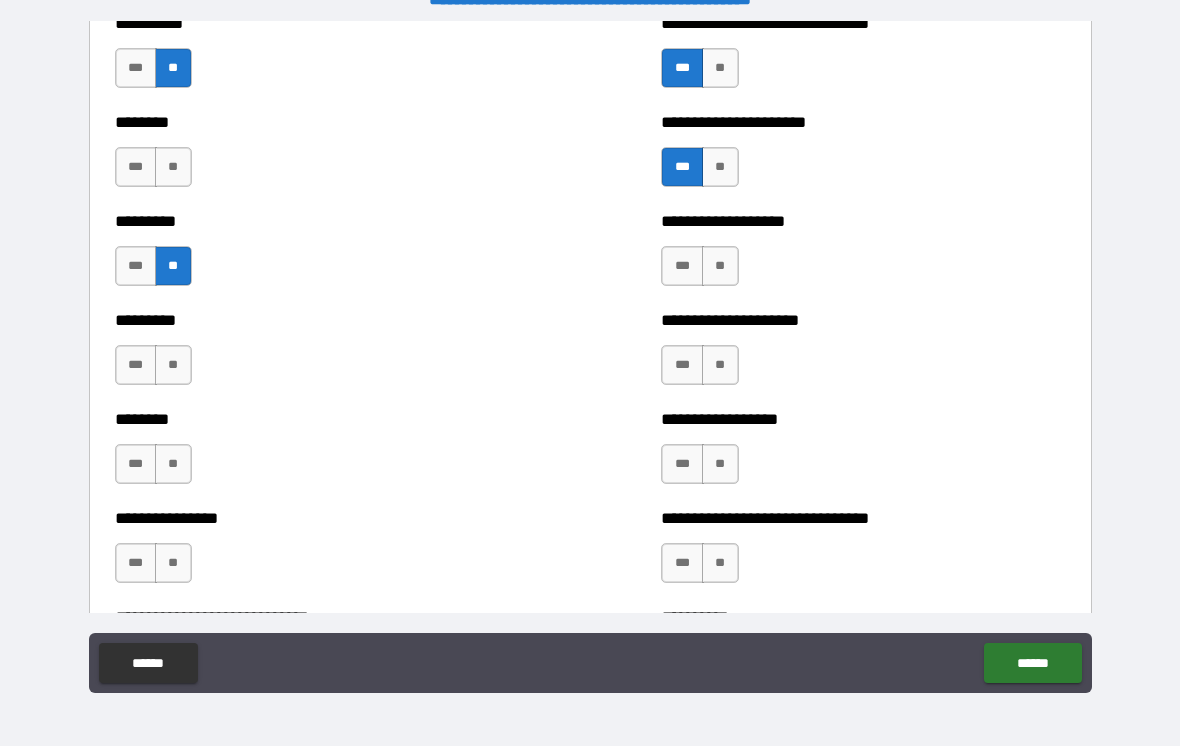 click on "***" at bounding box center [136, 365] 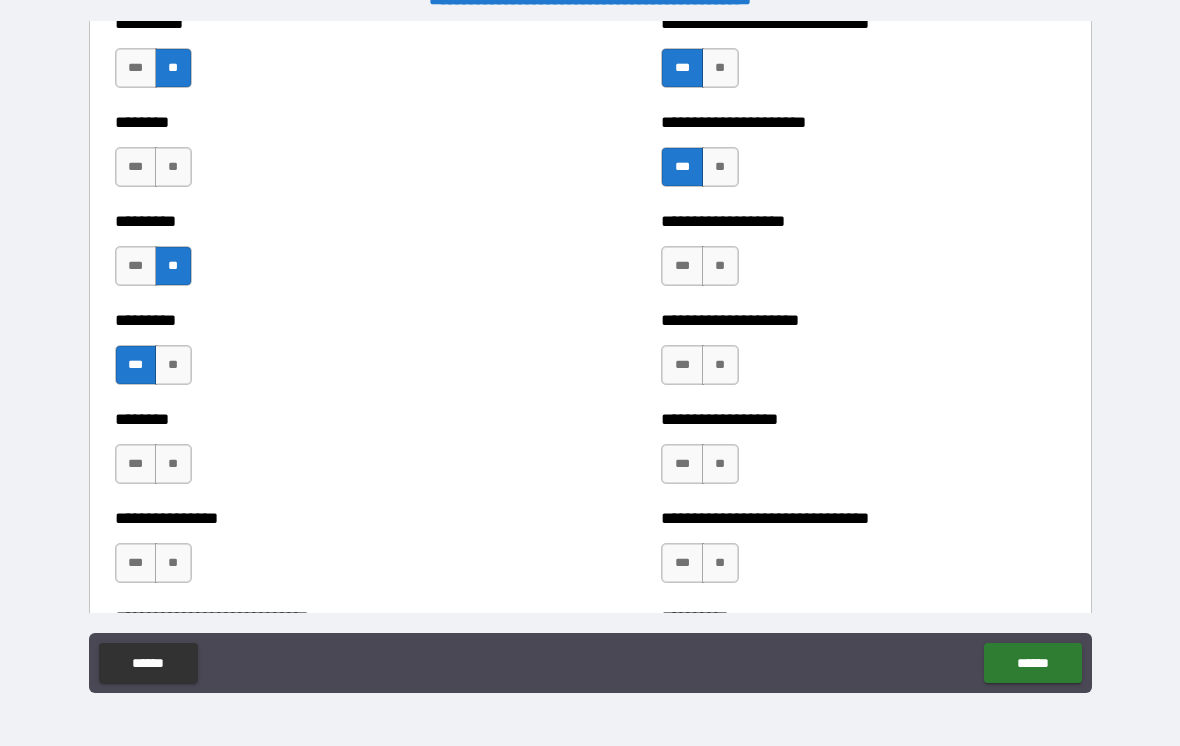 click on "**" at bounding box center (720, 266) 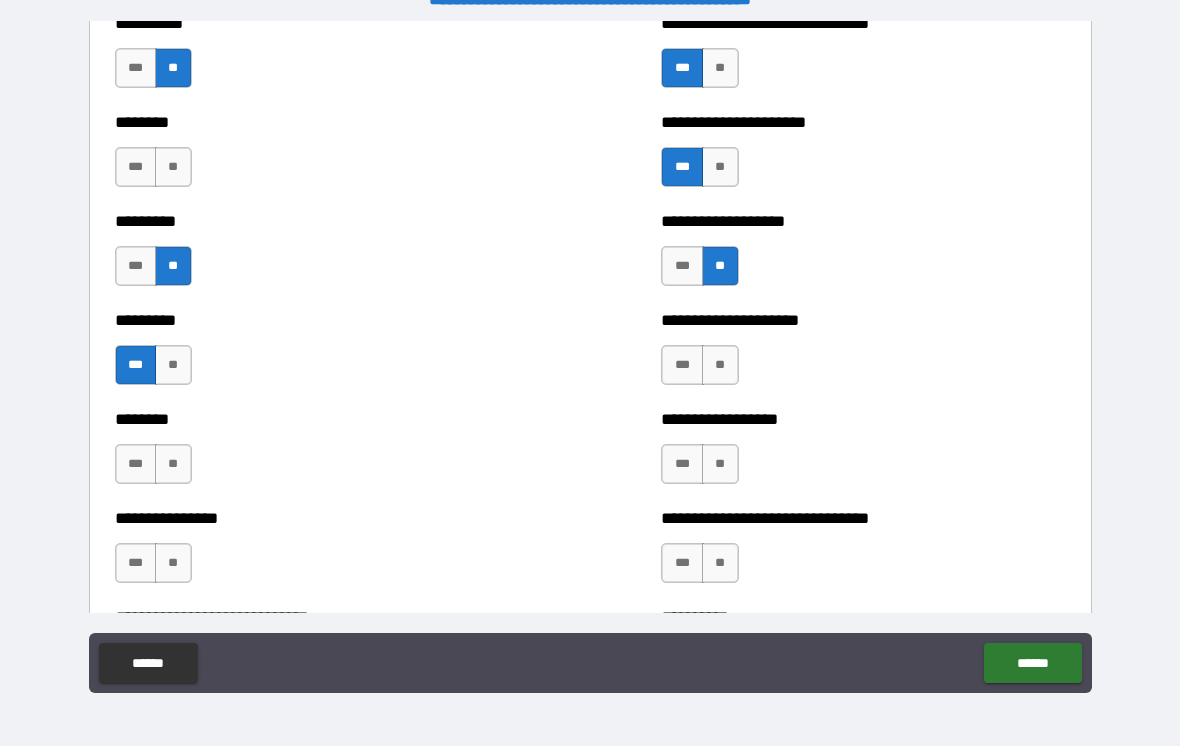 click on "***" at bounding box center [682, 266] 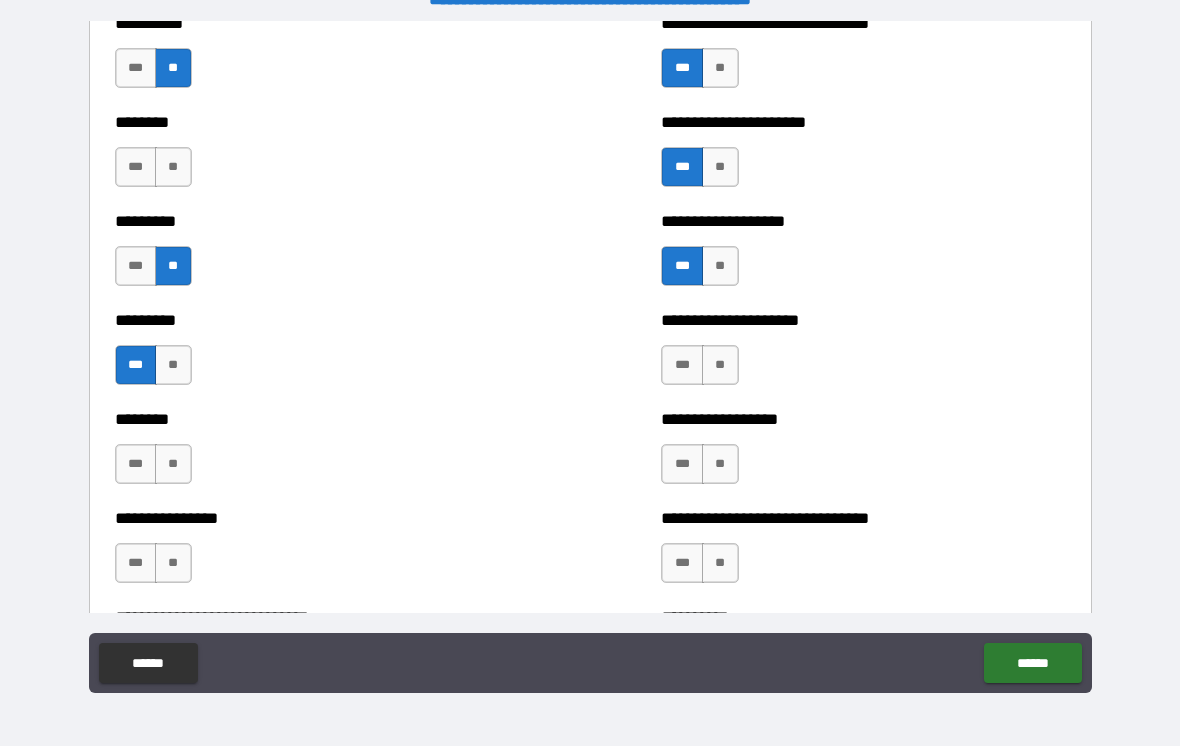 click on "**" at bounding box center [720, 365] 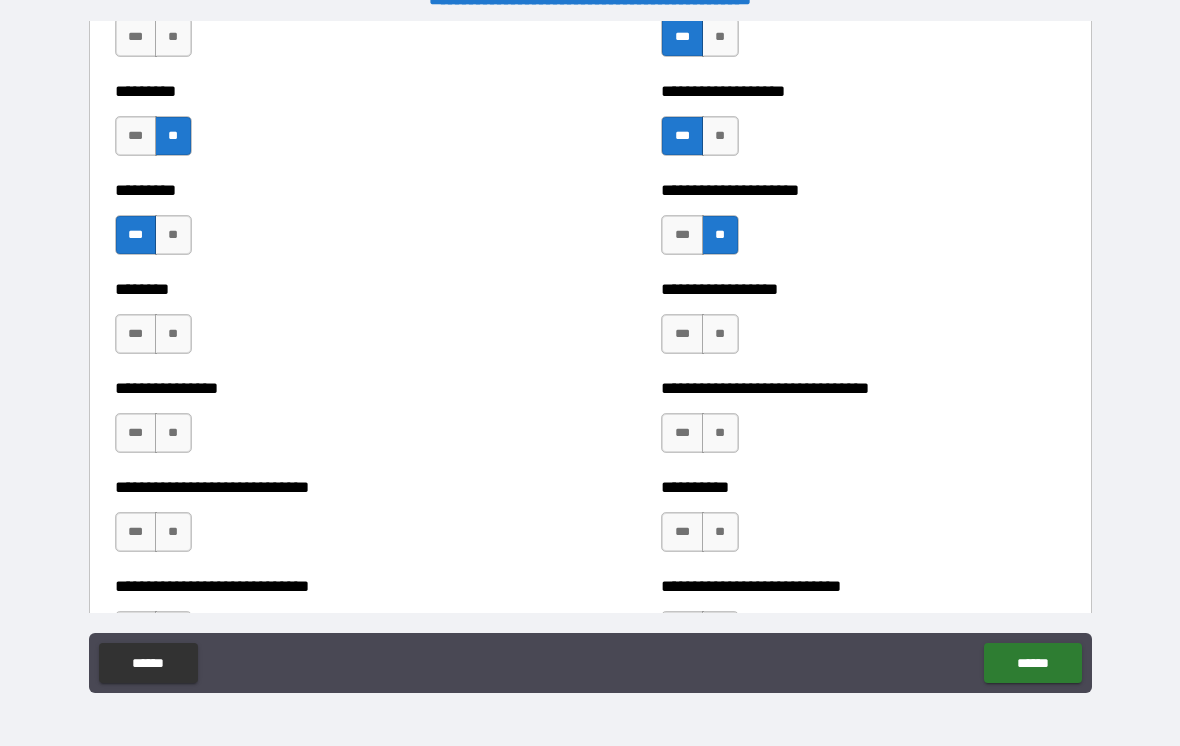 scroll, scrollTop: 7135, scrollLeft: 0, axis: vertical 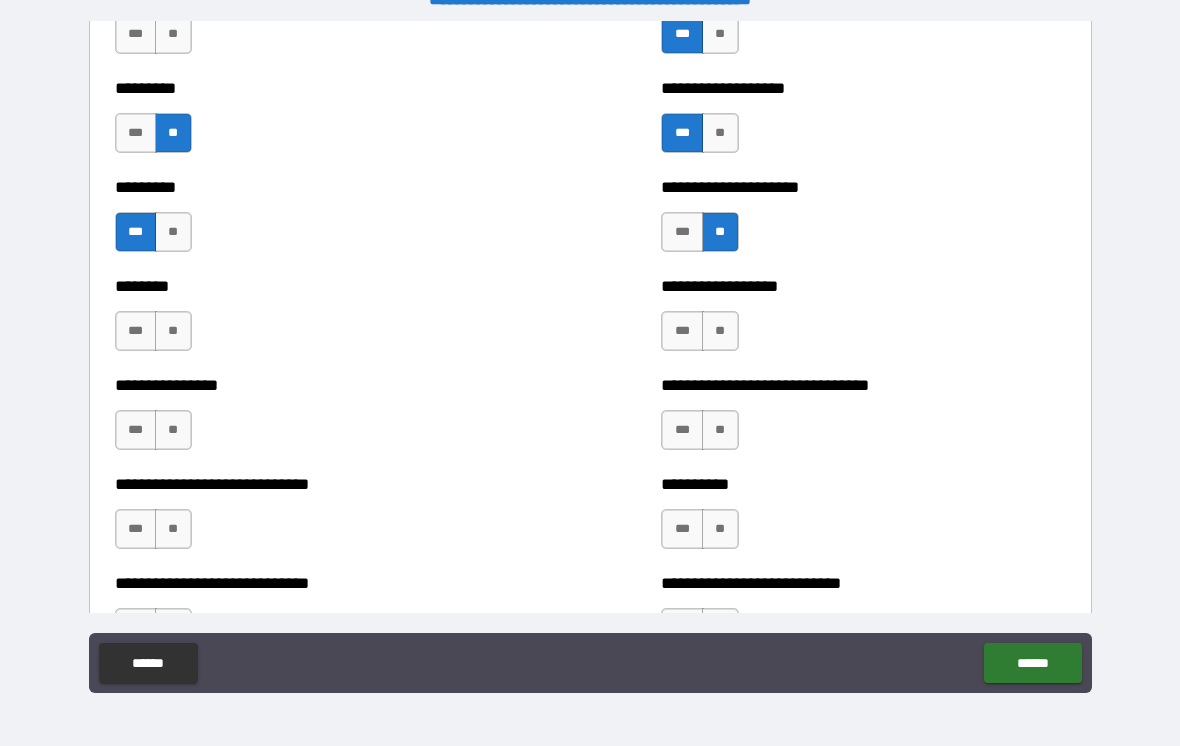 click on "**" at bounding box center [173, 331] 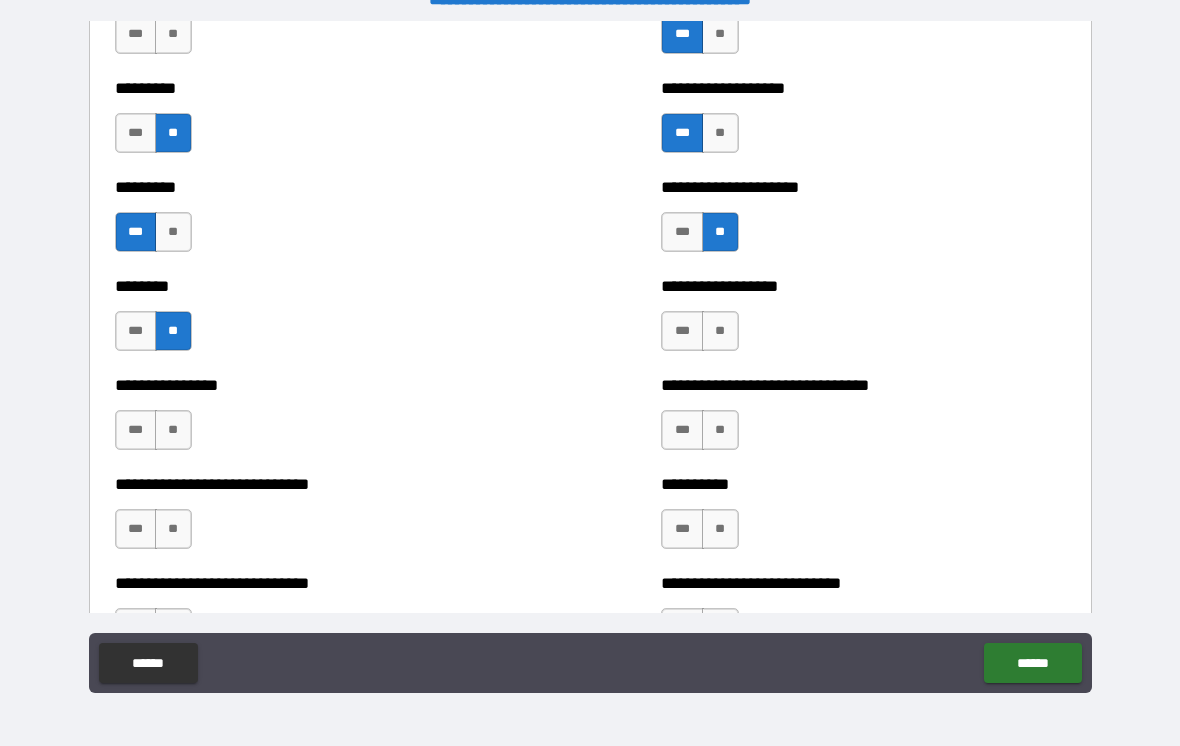 click on "***" at bounding box center [136, 331] 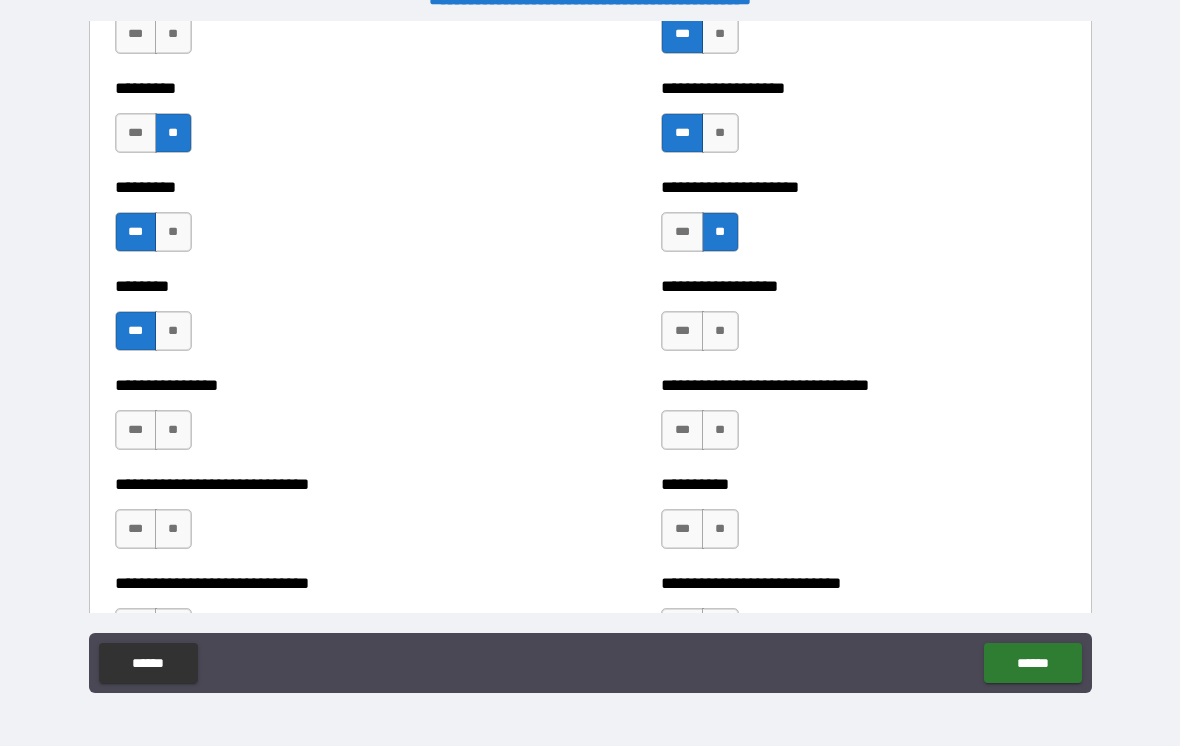 click on "**" at bounding box center (720, 331) 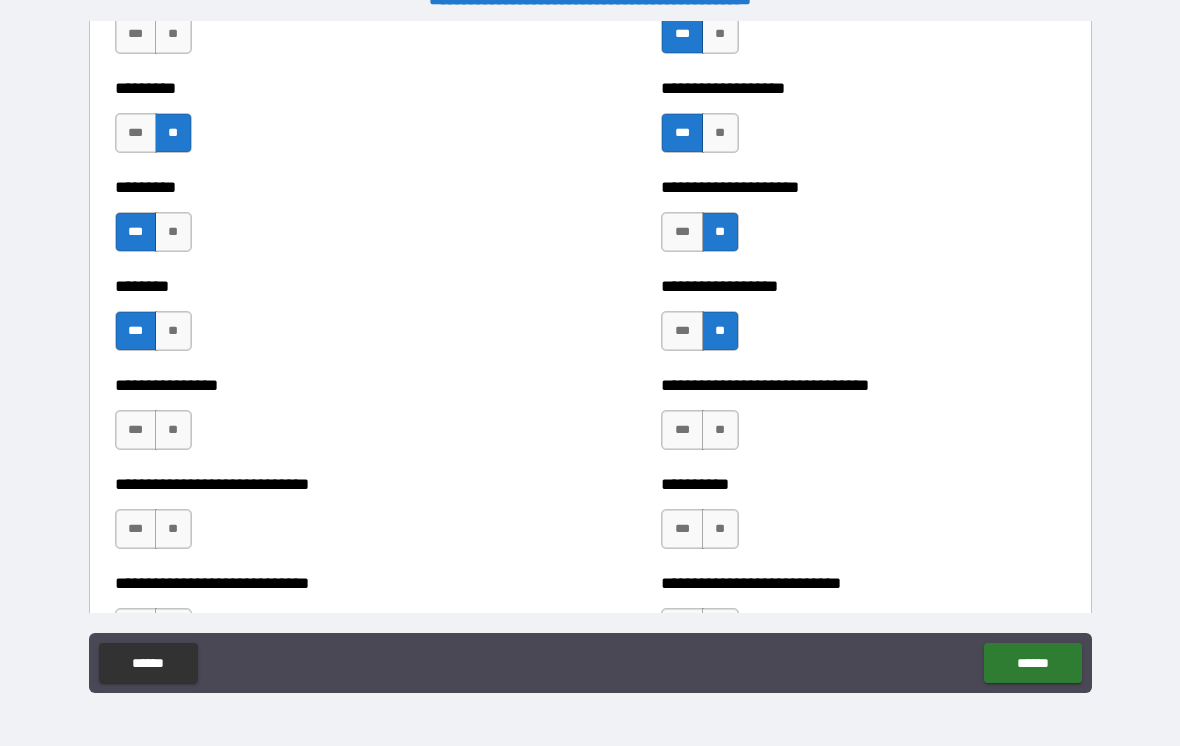 click on "**" at bounding box center [173, 430] 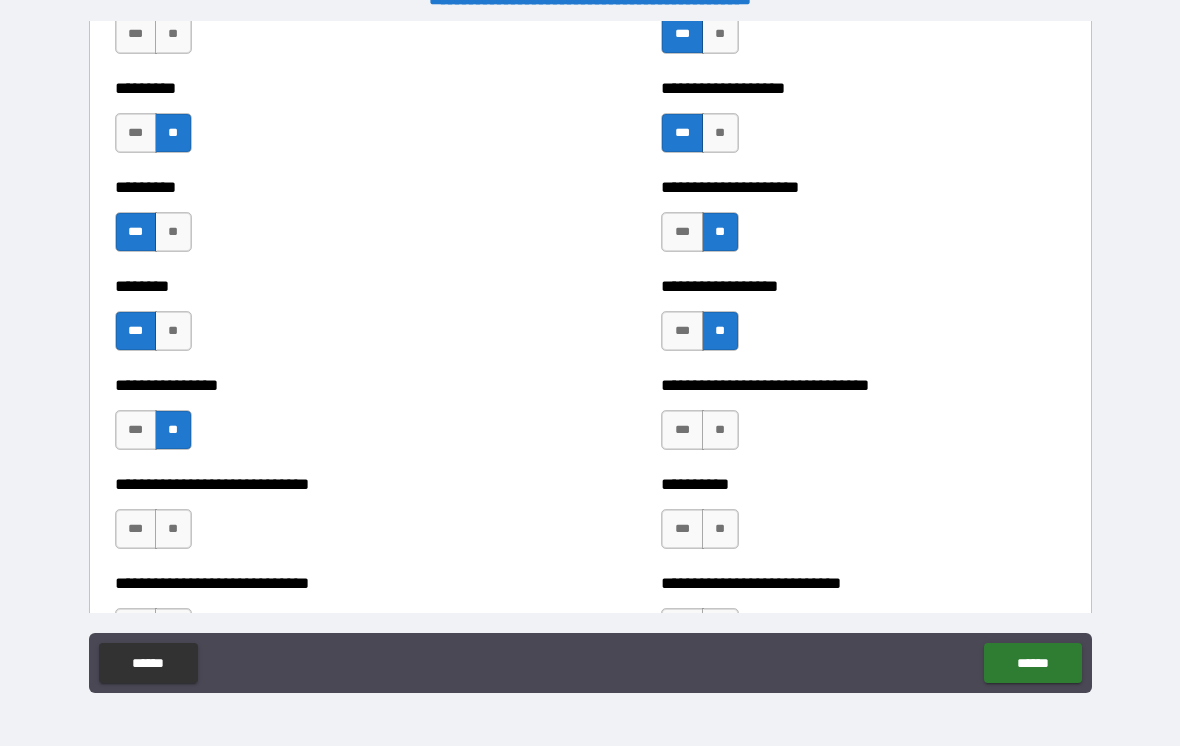 click on "***" at bounding box center (682, 430) 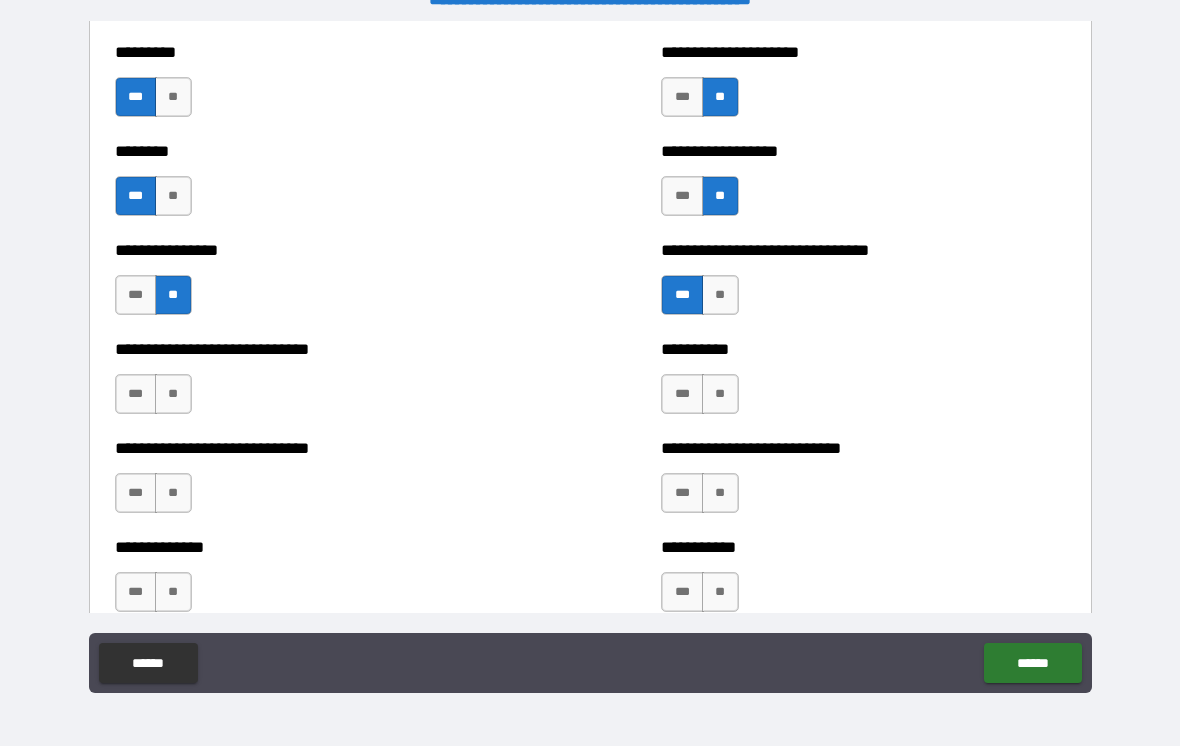 scroll, scrollTop: 7328, scrollLeft: 0, axis: vertical 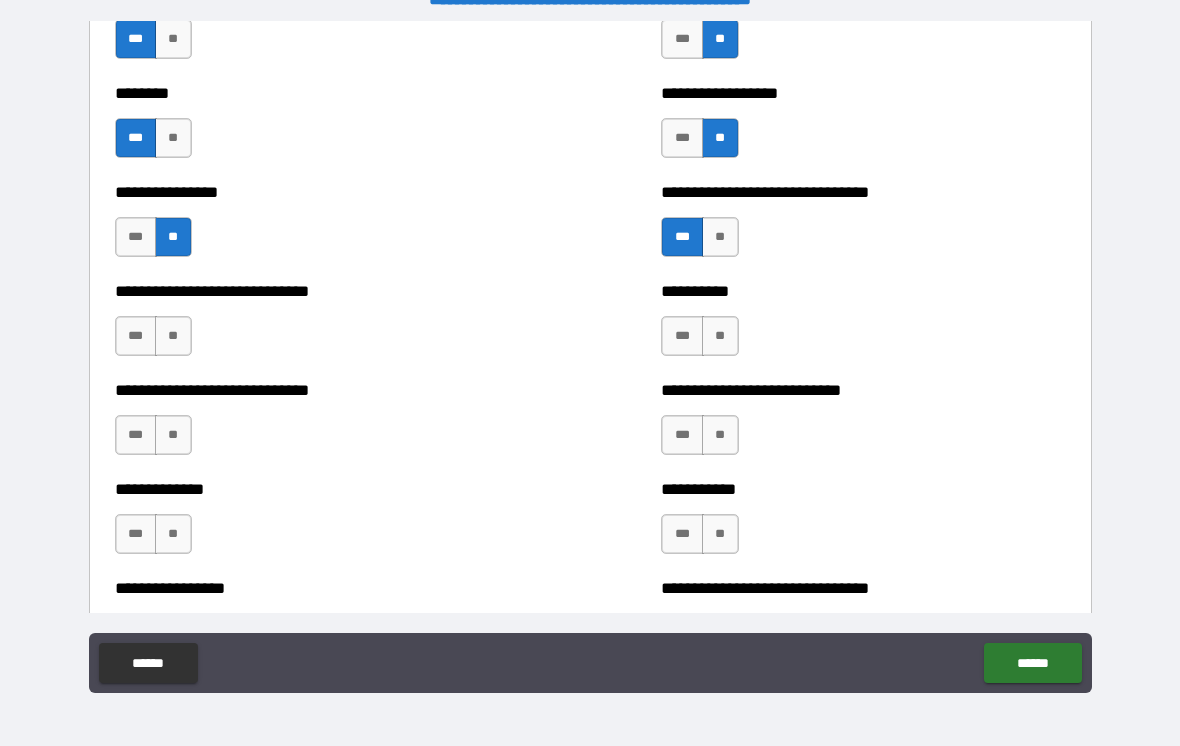 click on "**" at bounding box center [173, 336] 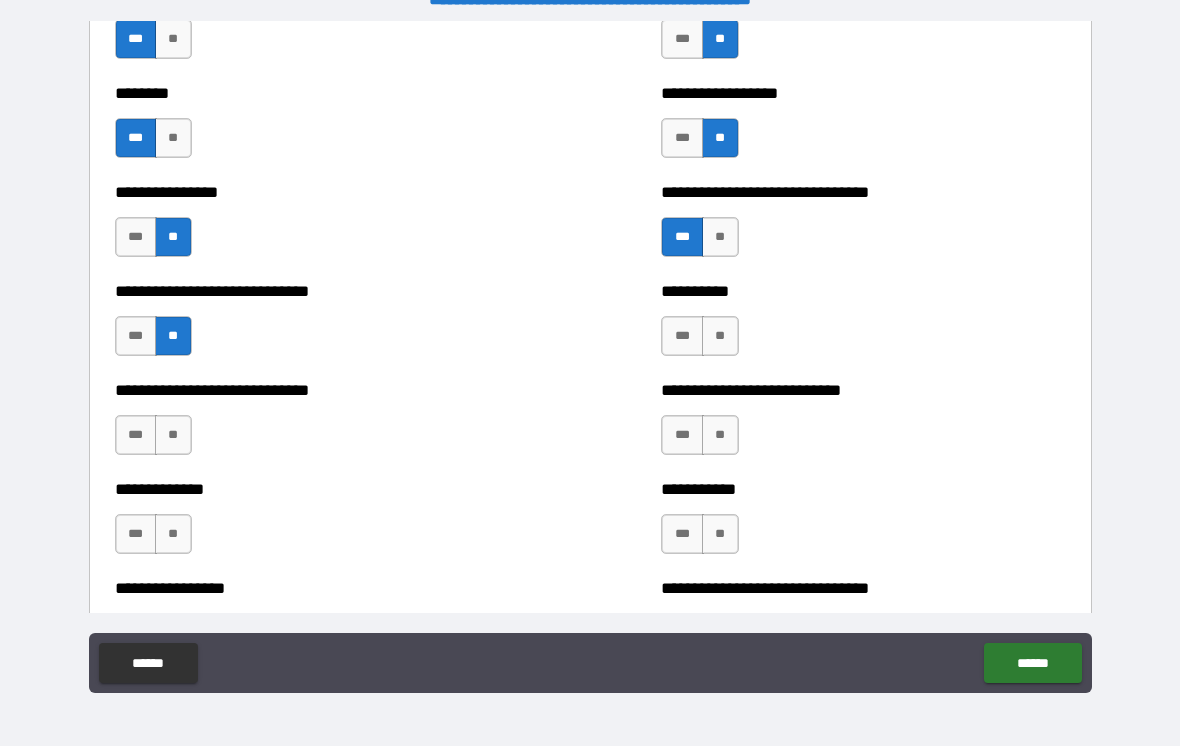 click on "***" at bounding box center (682, 336) 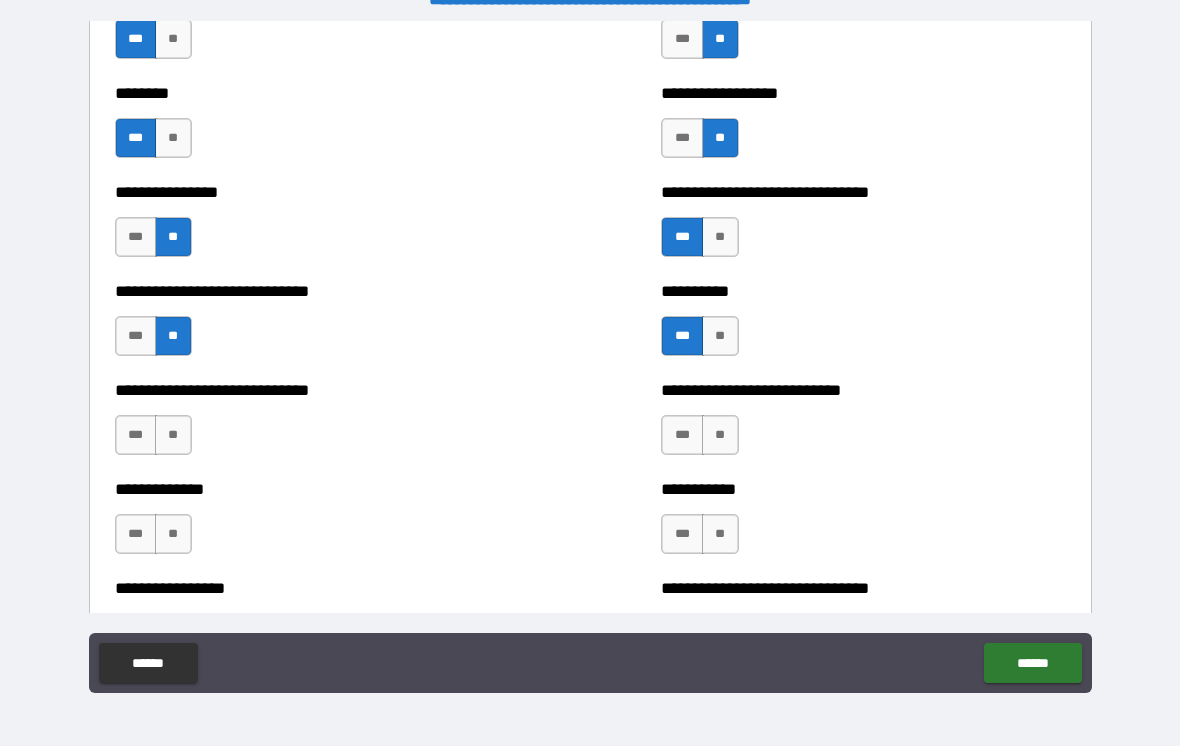 click on "**" at bounding box center [173, 435] 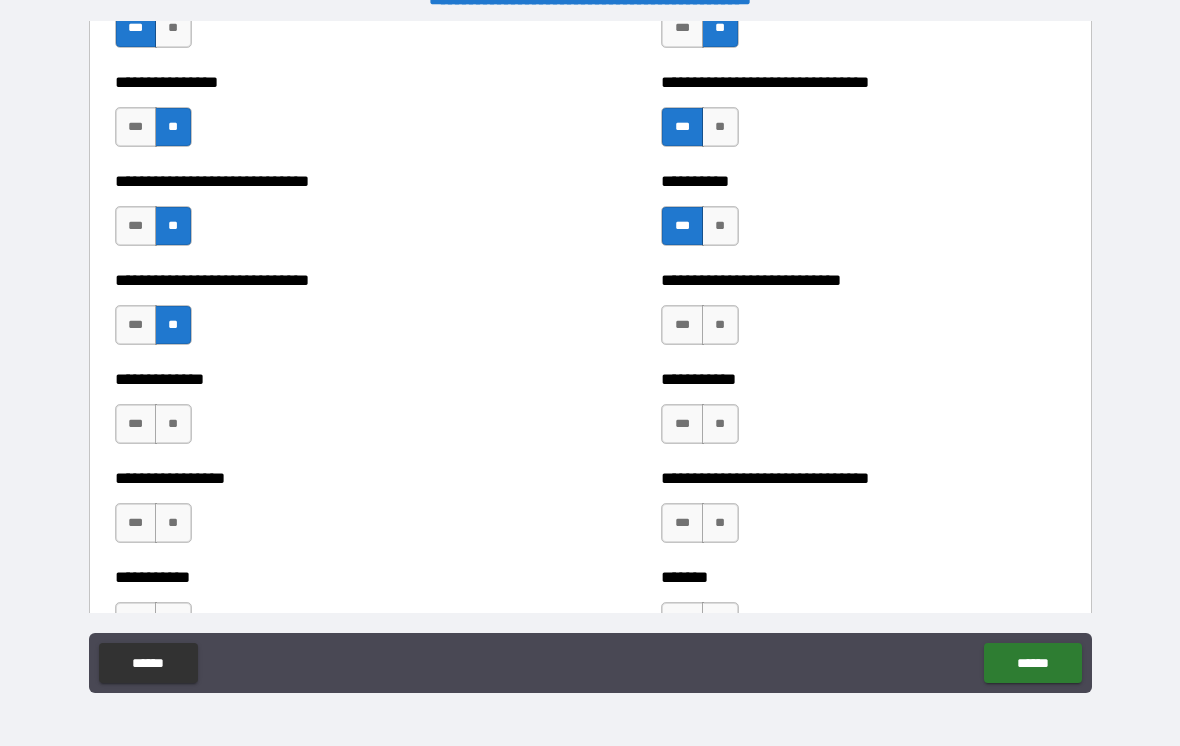 scroll, scrollTop: 7455, scrollLeft: 0, axis: vertical 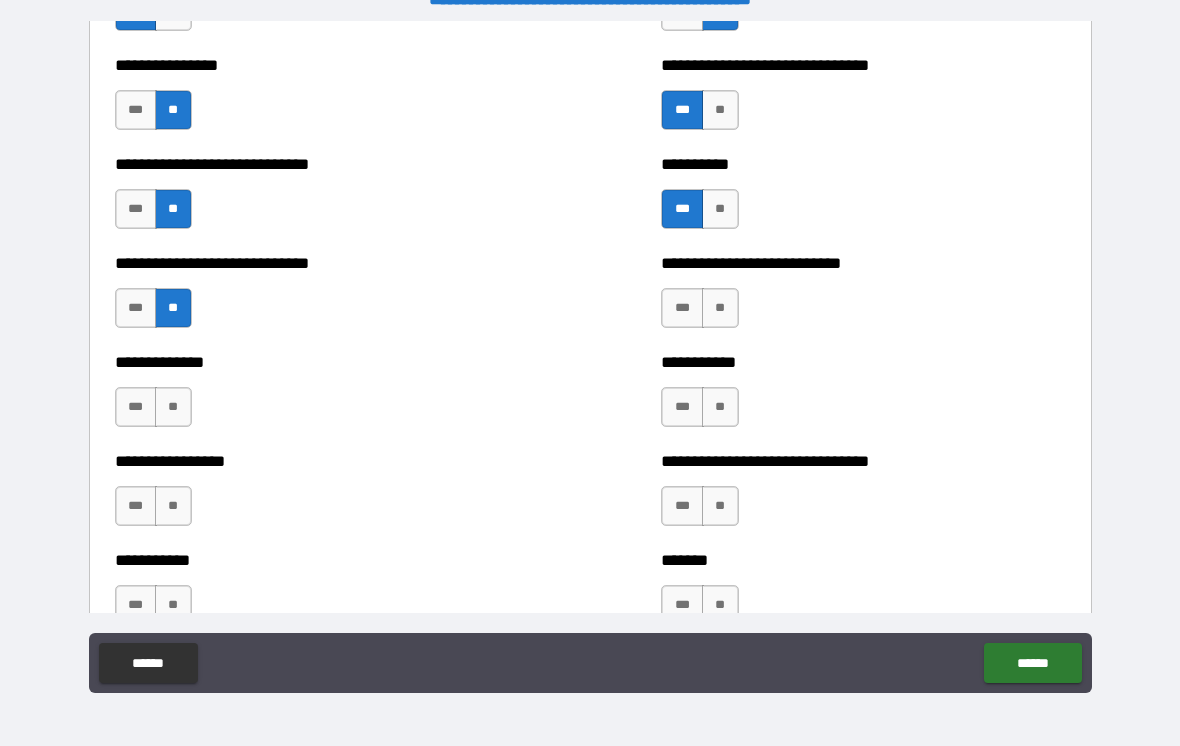 click on "**" at bounding box center (720, 308) 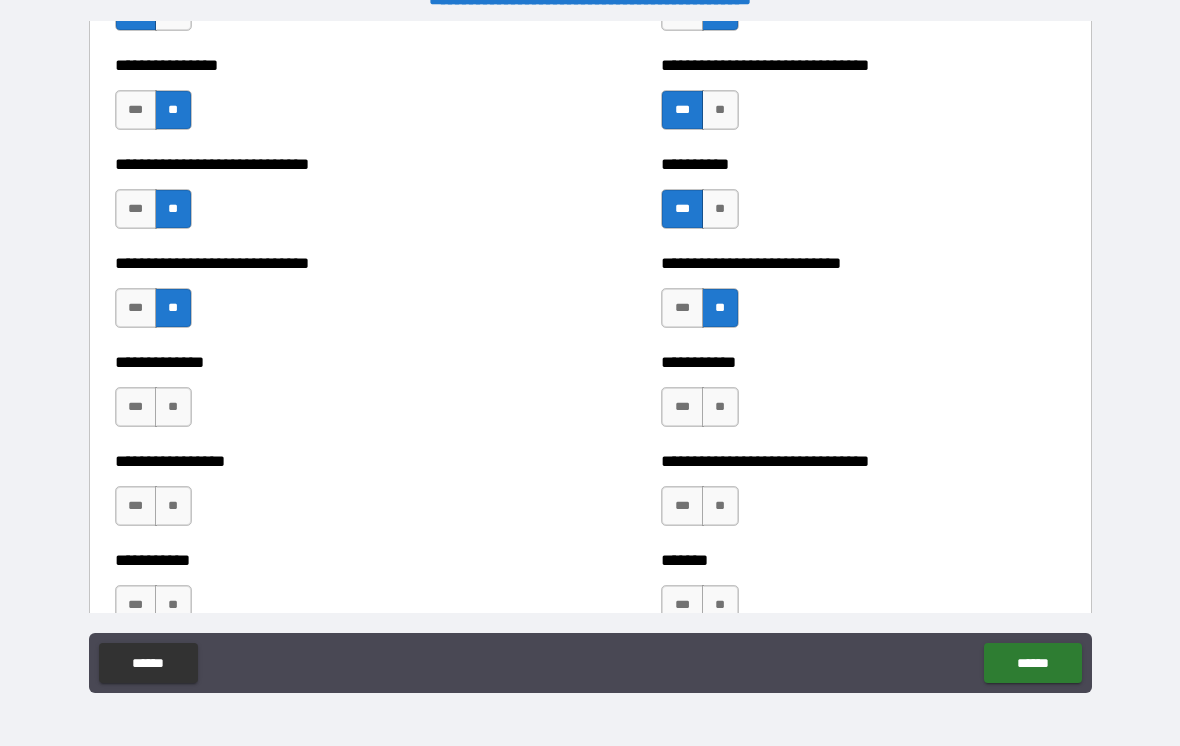 click on "**" at bounding box center (173, 407) 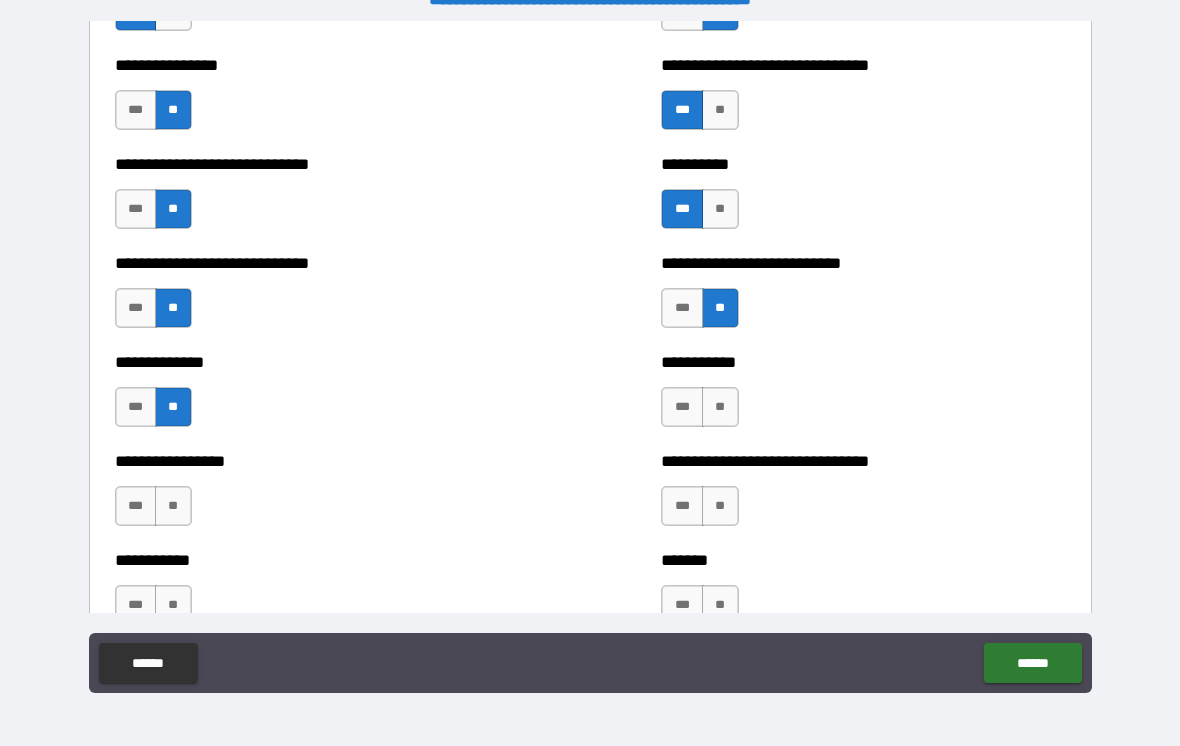 click on "***" at bounding box center [136, 605] 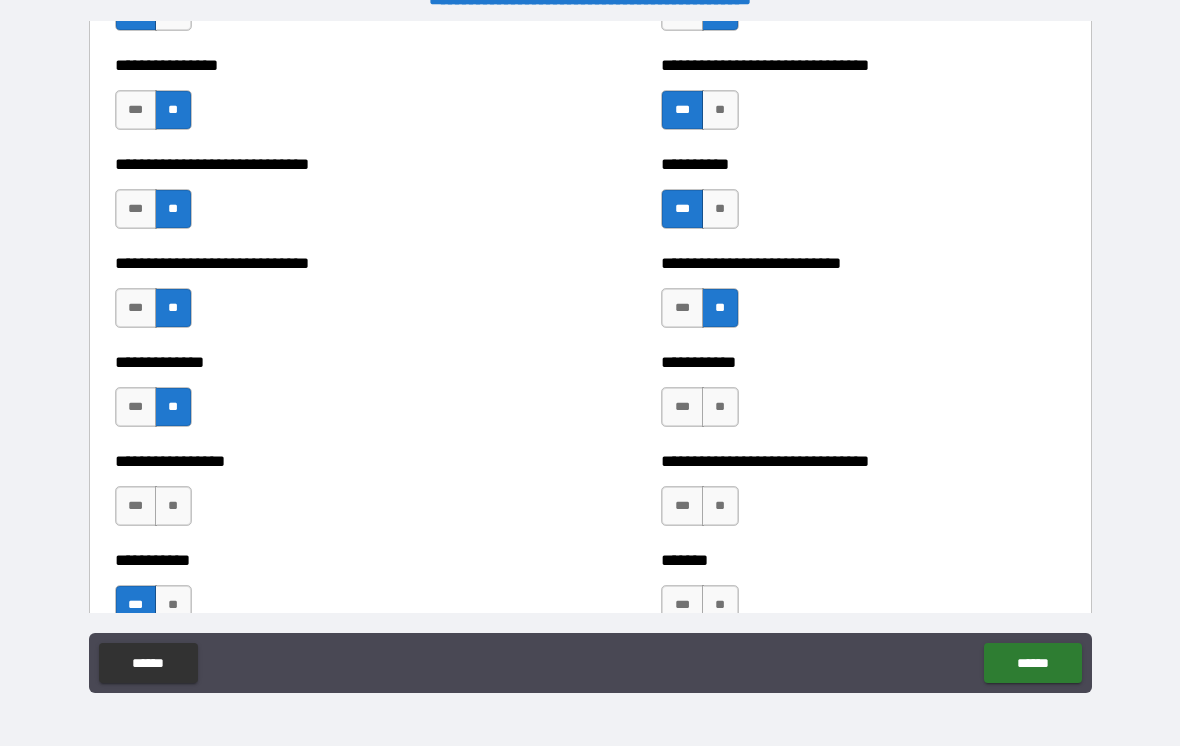 click on "***" at bounding box center [136, 506] 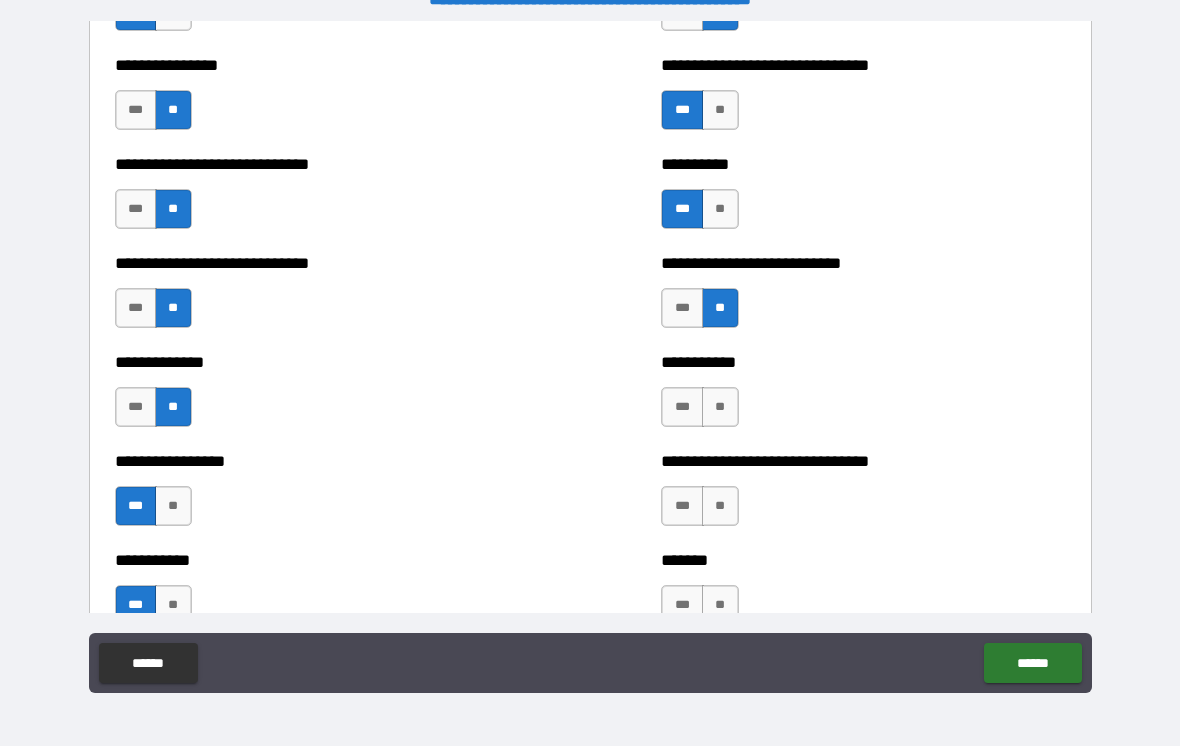 click on "**" at bounding box center (720, 407) 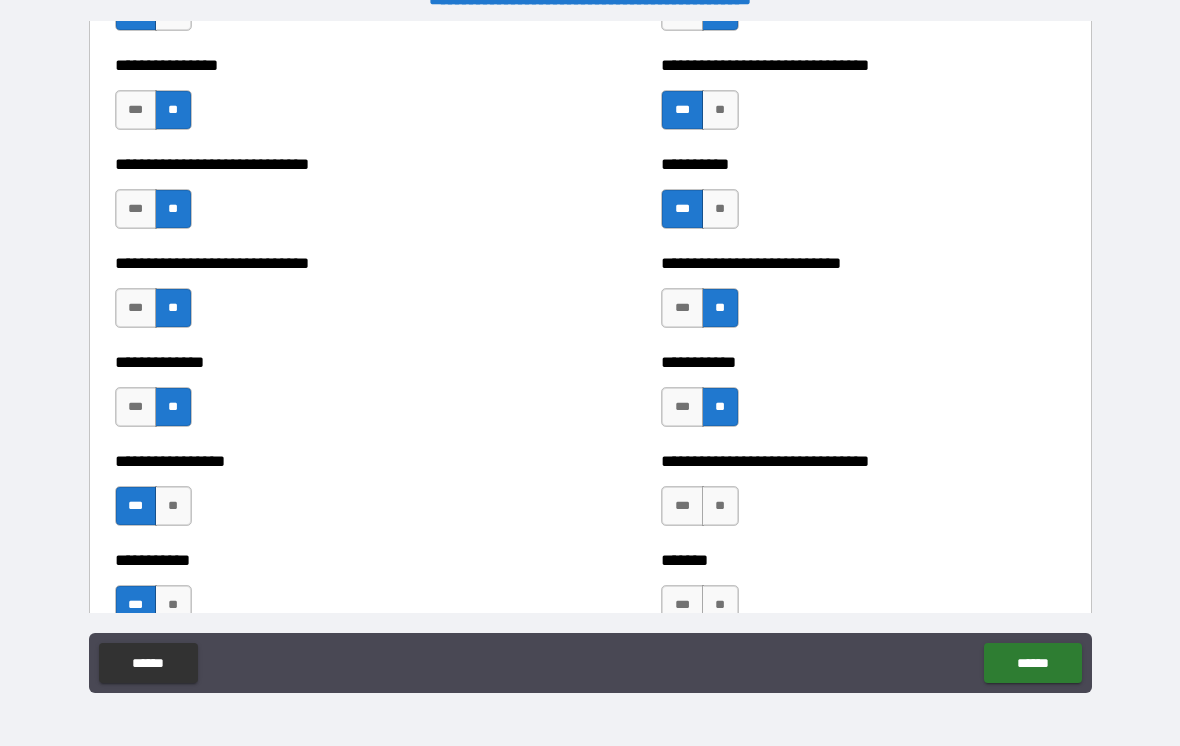 click on "**" at bounding box center (720, 506) 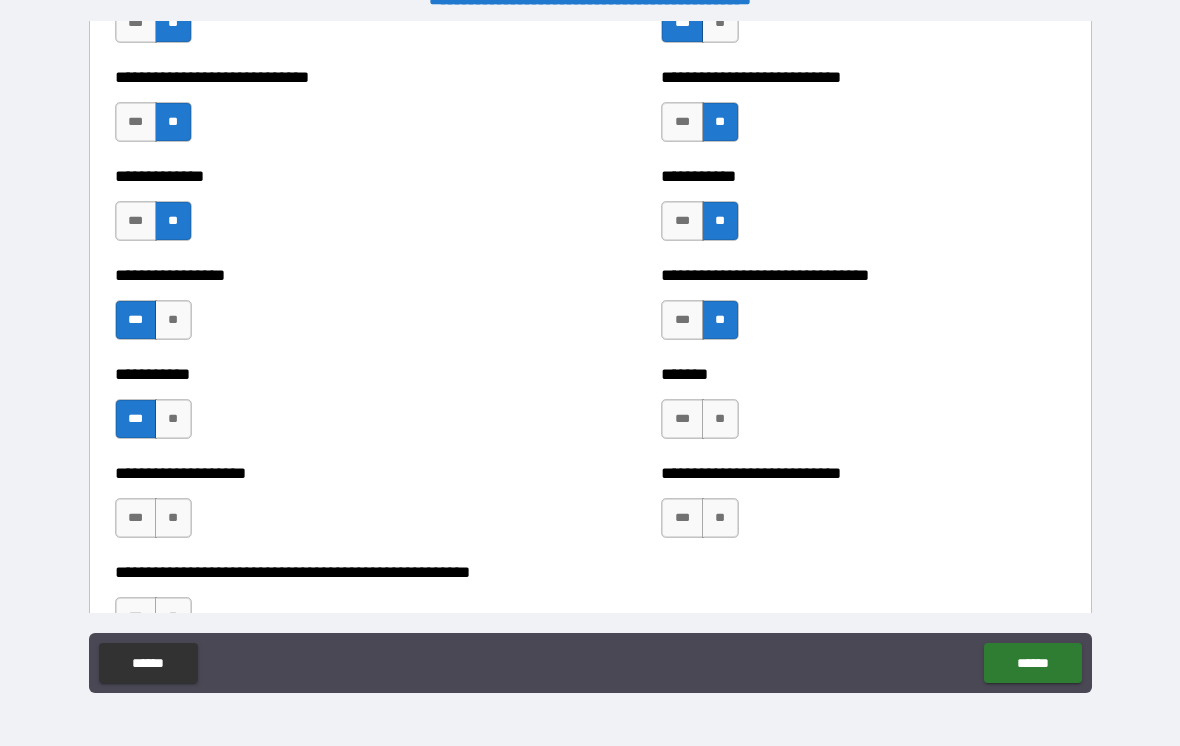 scroll, scrollTop: 7642, scrollLeft: 0, axis: vertical 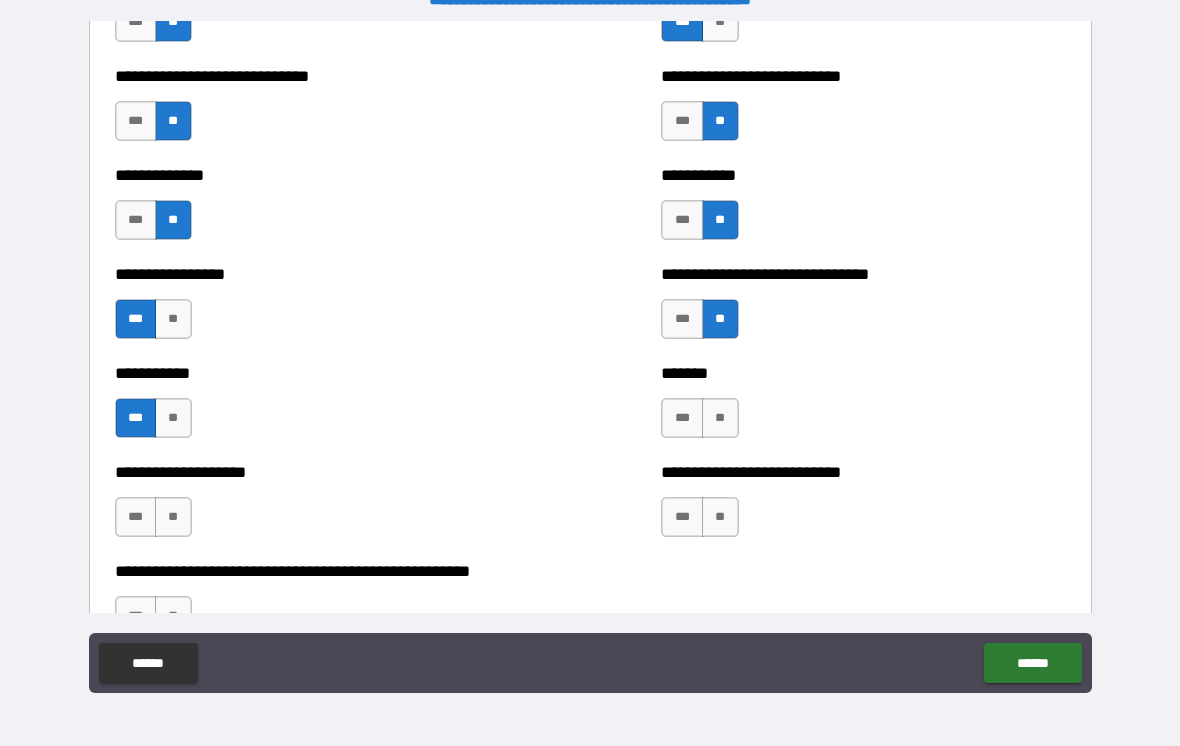 click on "***" at bounding box center (682, 418) 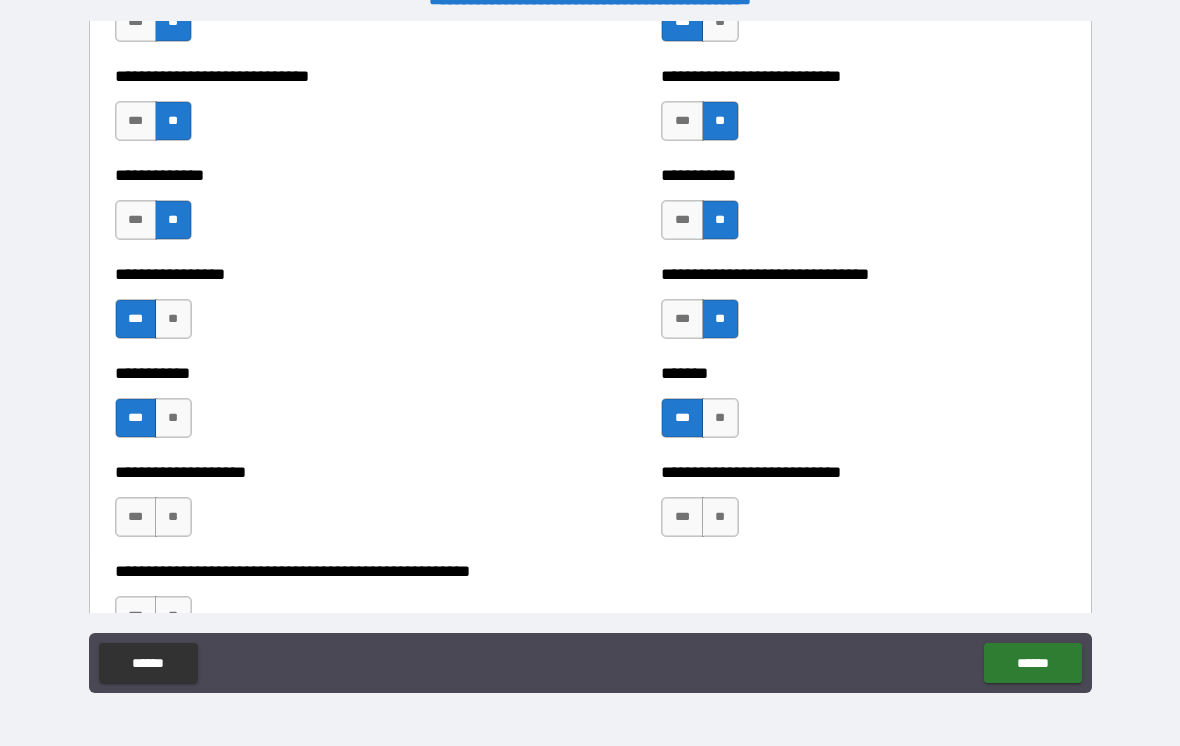 click on "**" at bounding box center (720, 517) 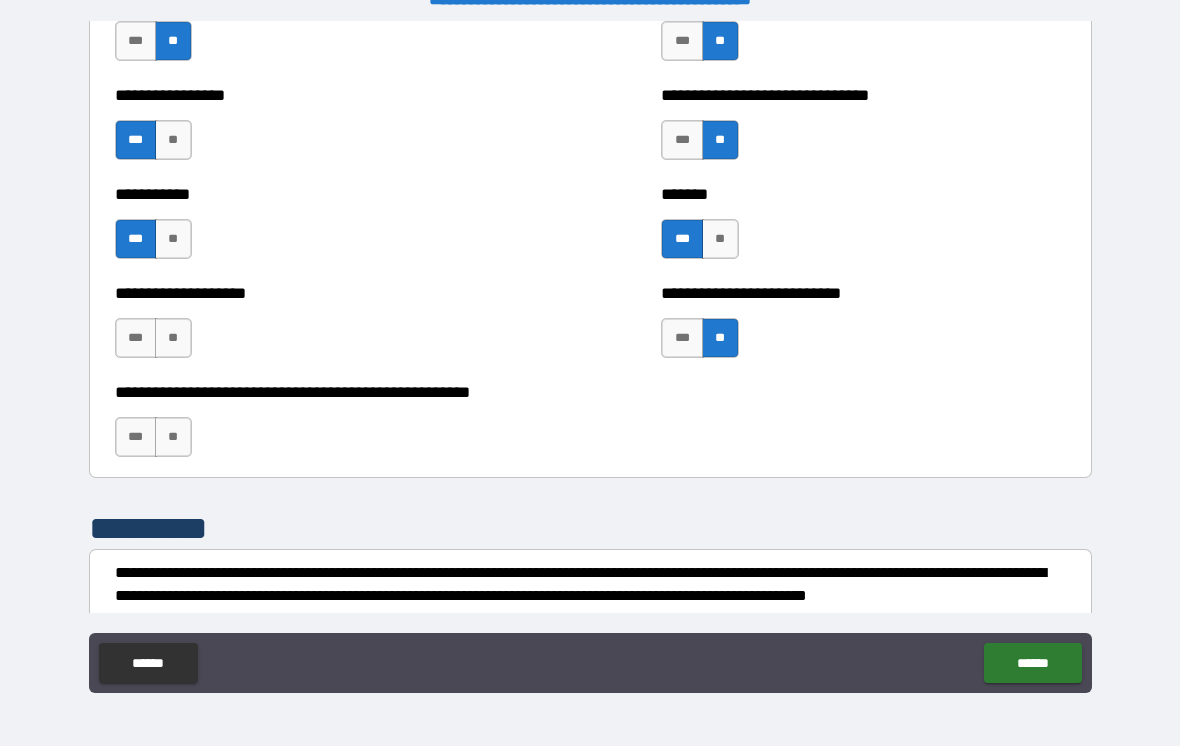 scroll, scrollTop: 7822, scrollLeft: 0, axis: vertical 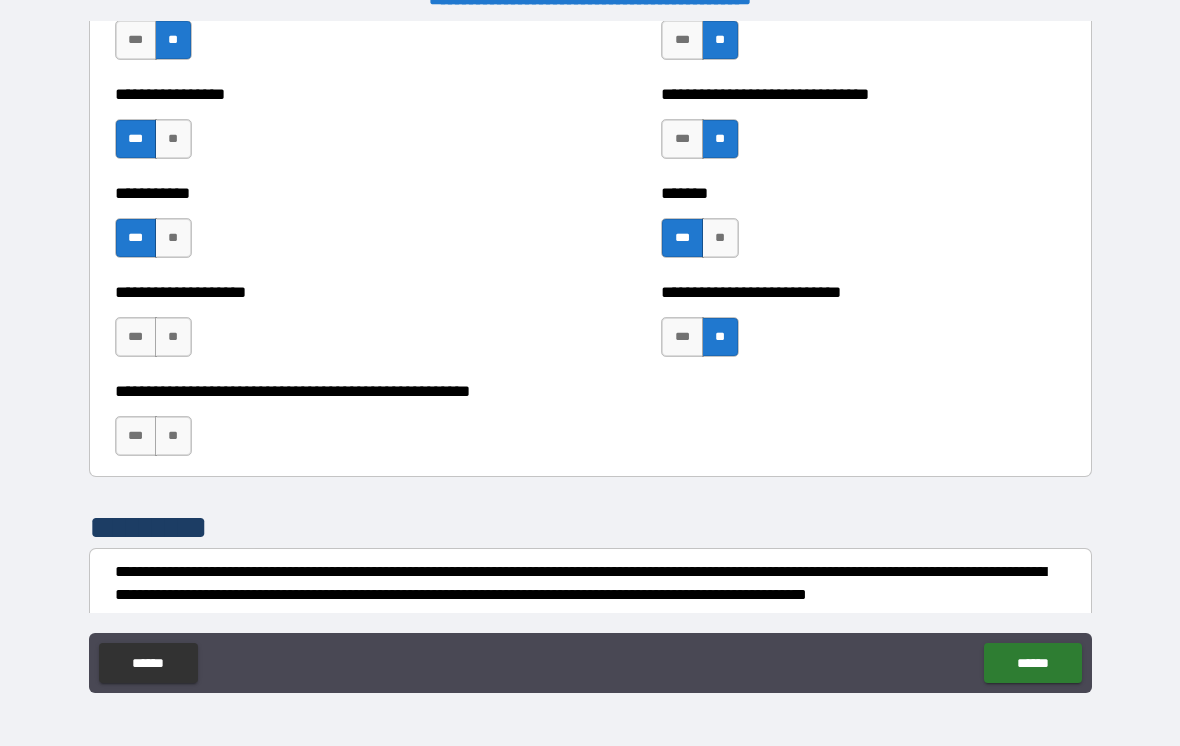 click on "***" at bounding box center (136, 337) 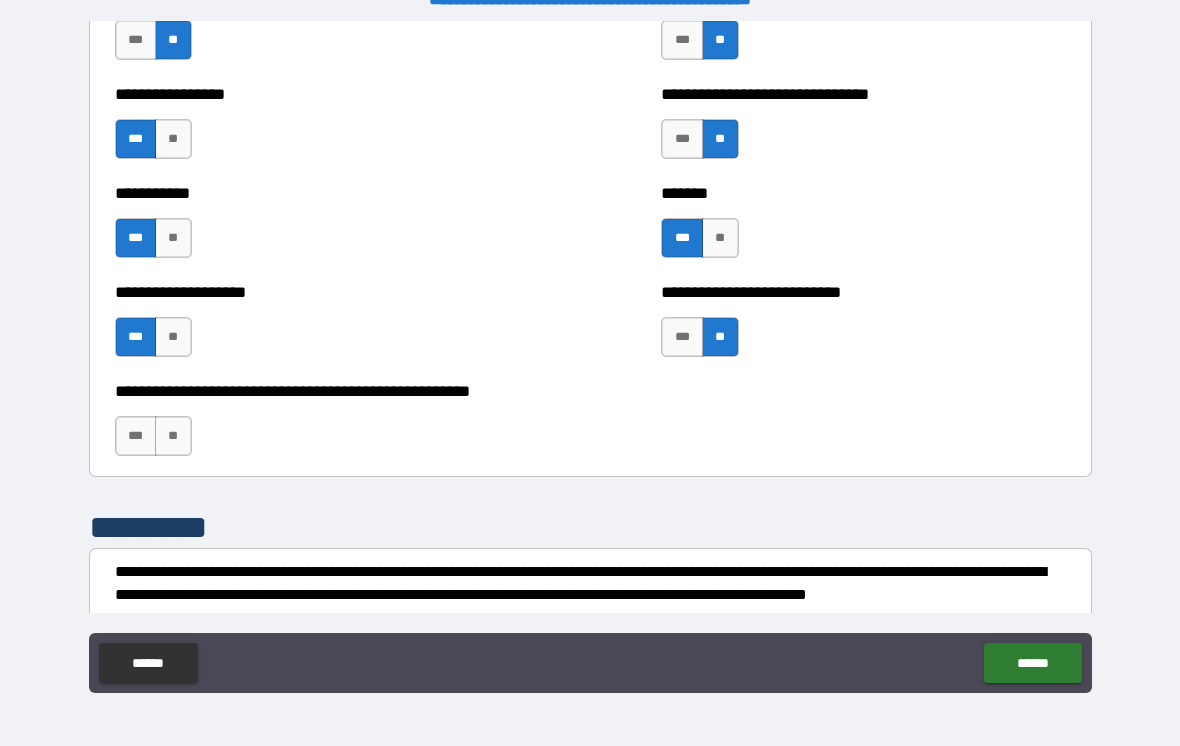 click on "**" at bounding box center [173, 436] 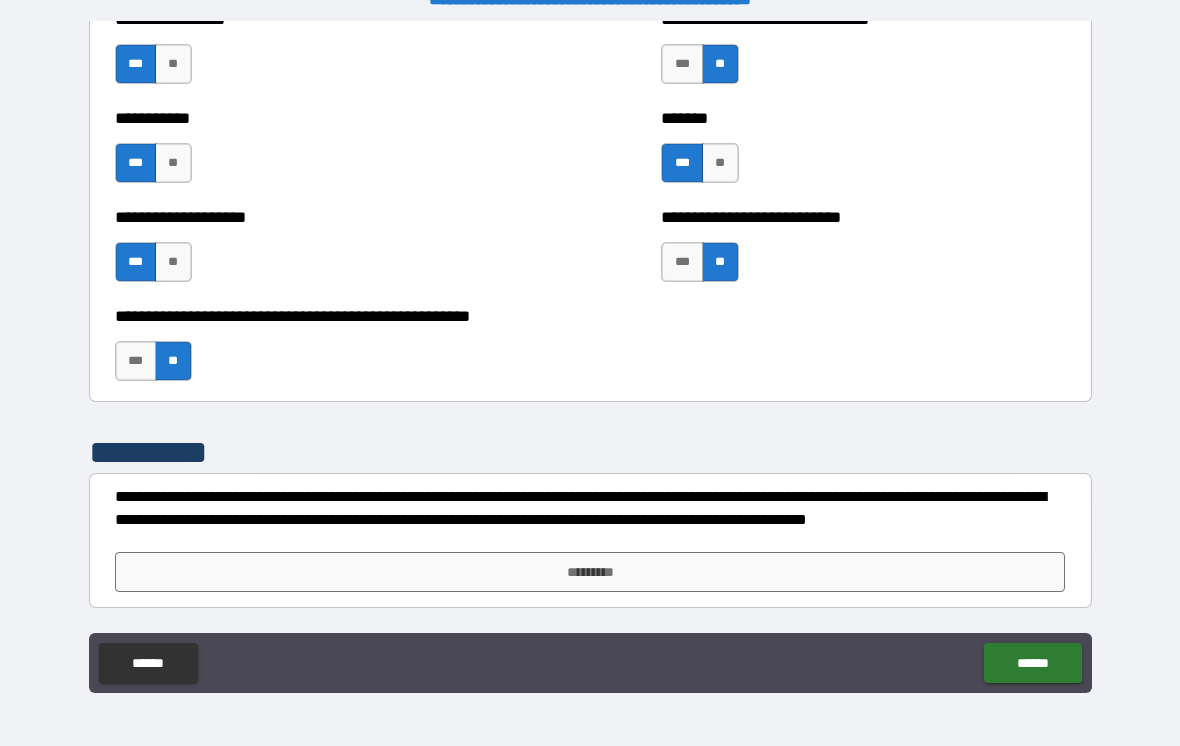 scroll, scrollTop: 7897, scrollLeft: 0, axis: vertical 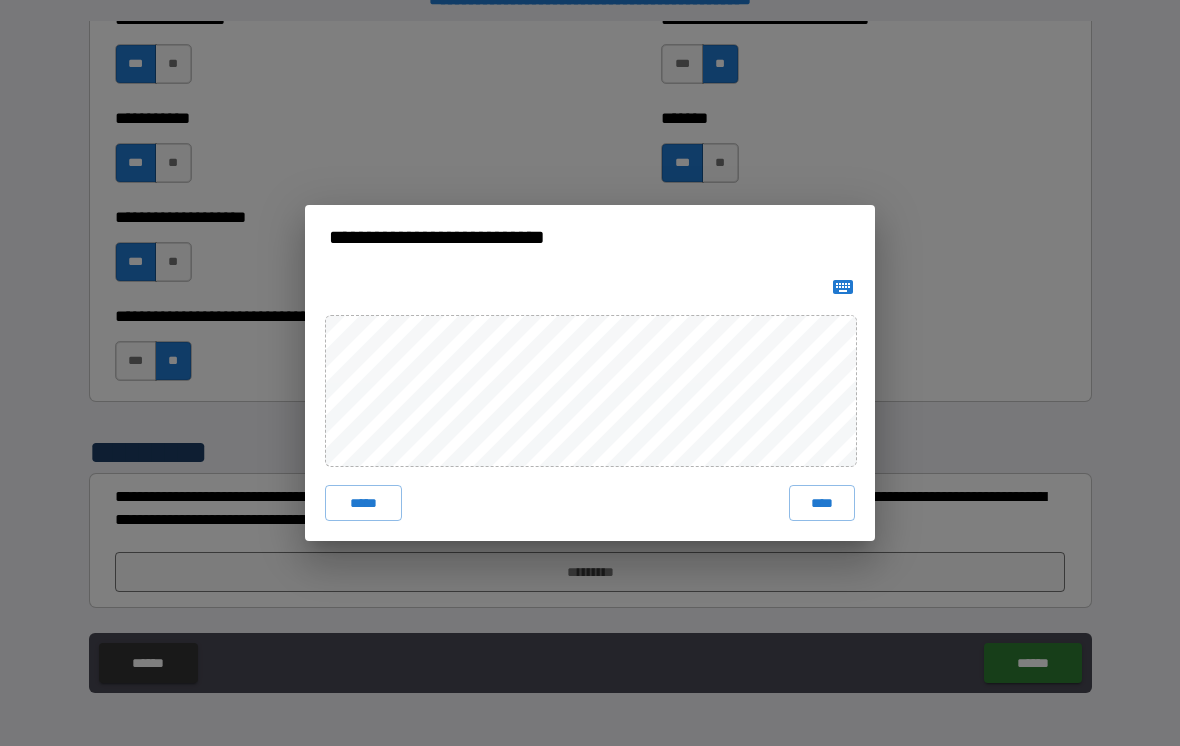 click on "****" at bounding box center (822, 503) 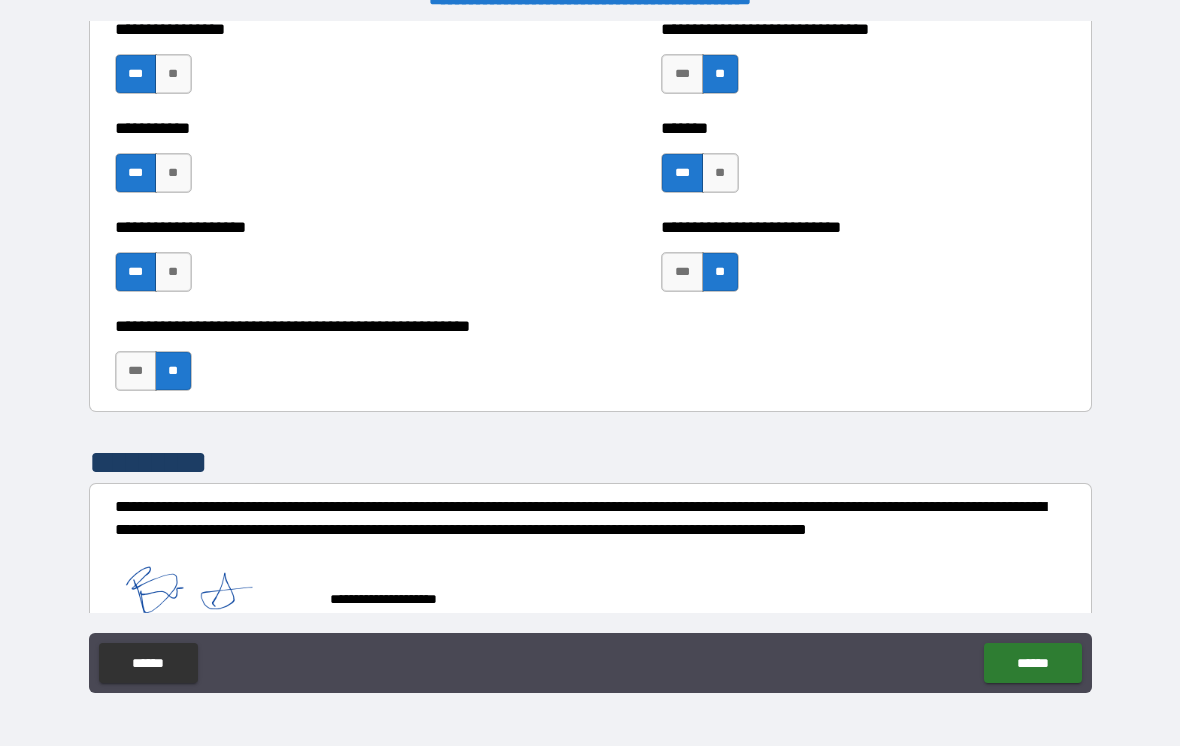click on "******" at bounding box center (1032, 663) 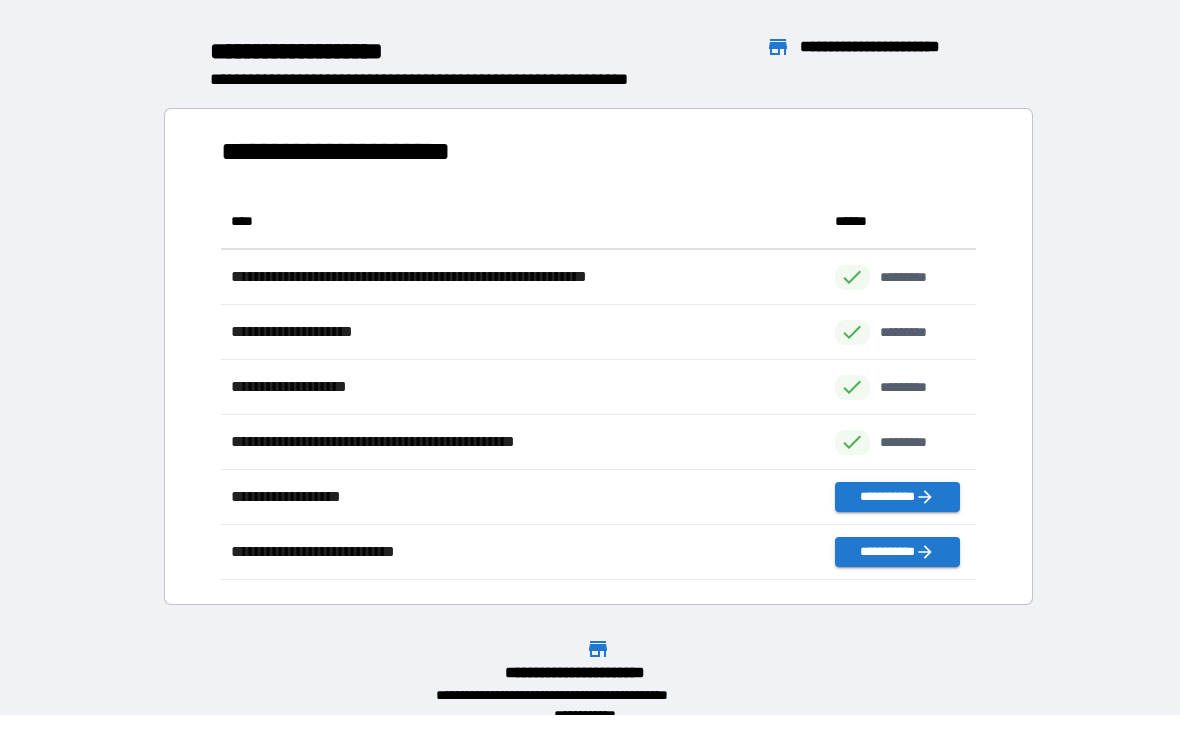 scroll, scrollTop: 1, scrollLeft: 1, axis: both 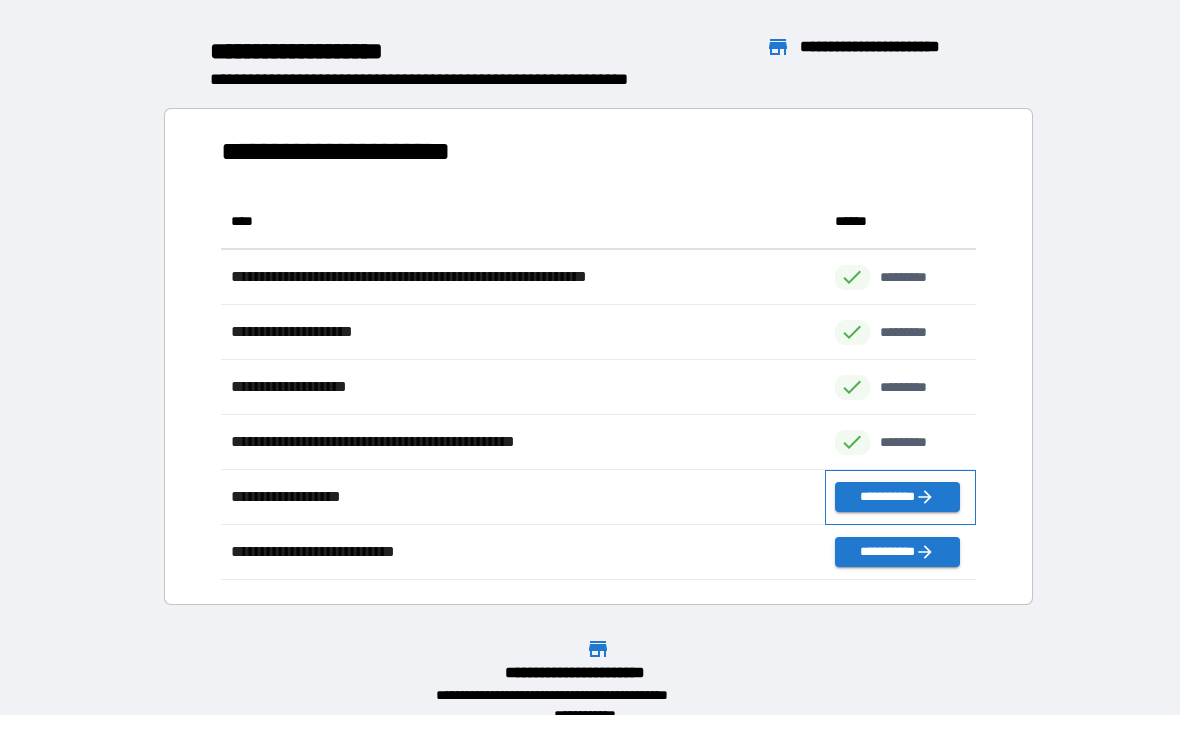 click on "**********" at bounding box center (900, 497) 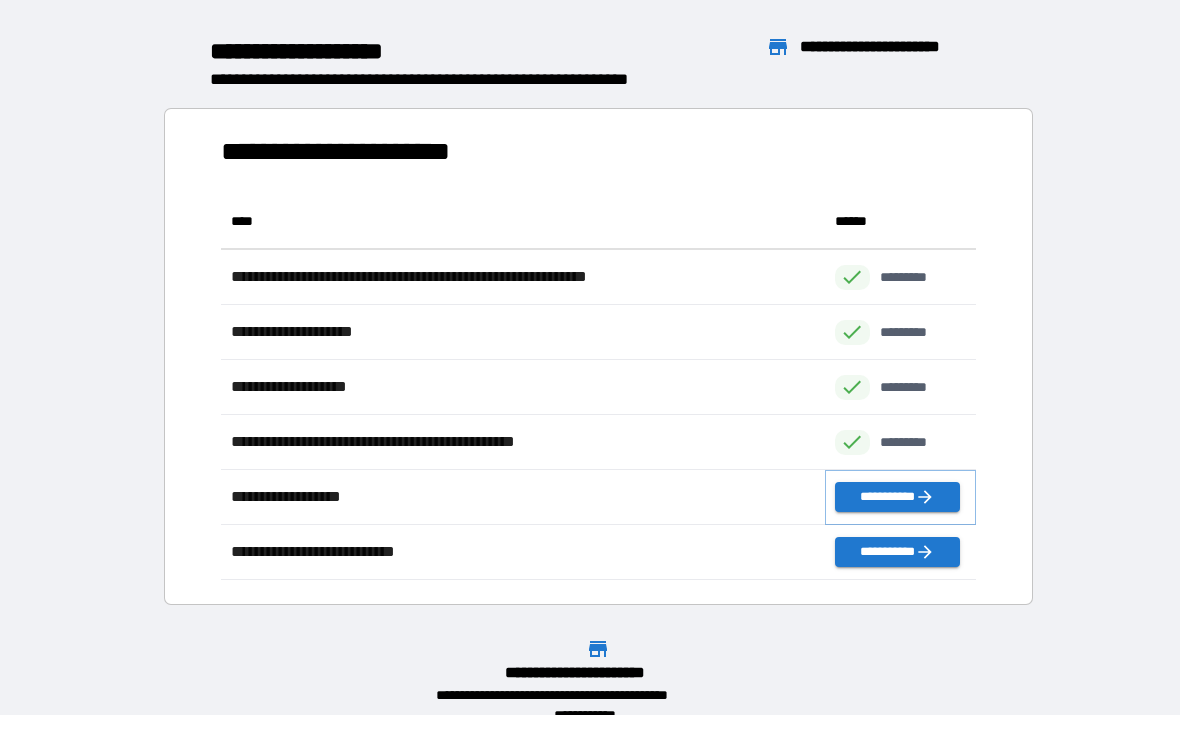 click on "**********" at bounding box center [897, 497] 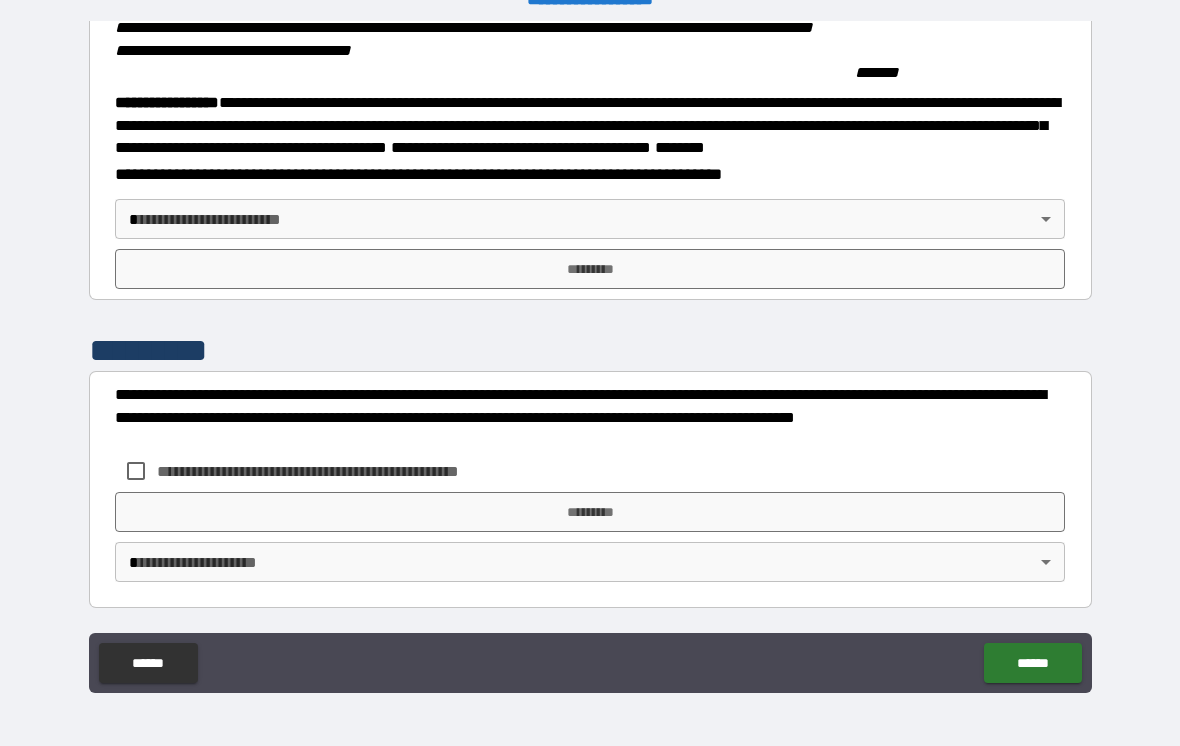 scroll, scrollTop: 2121, scrollLeft: 0, axis: vertical 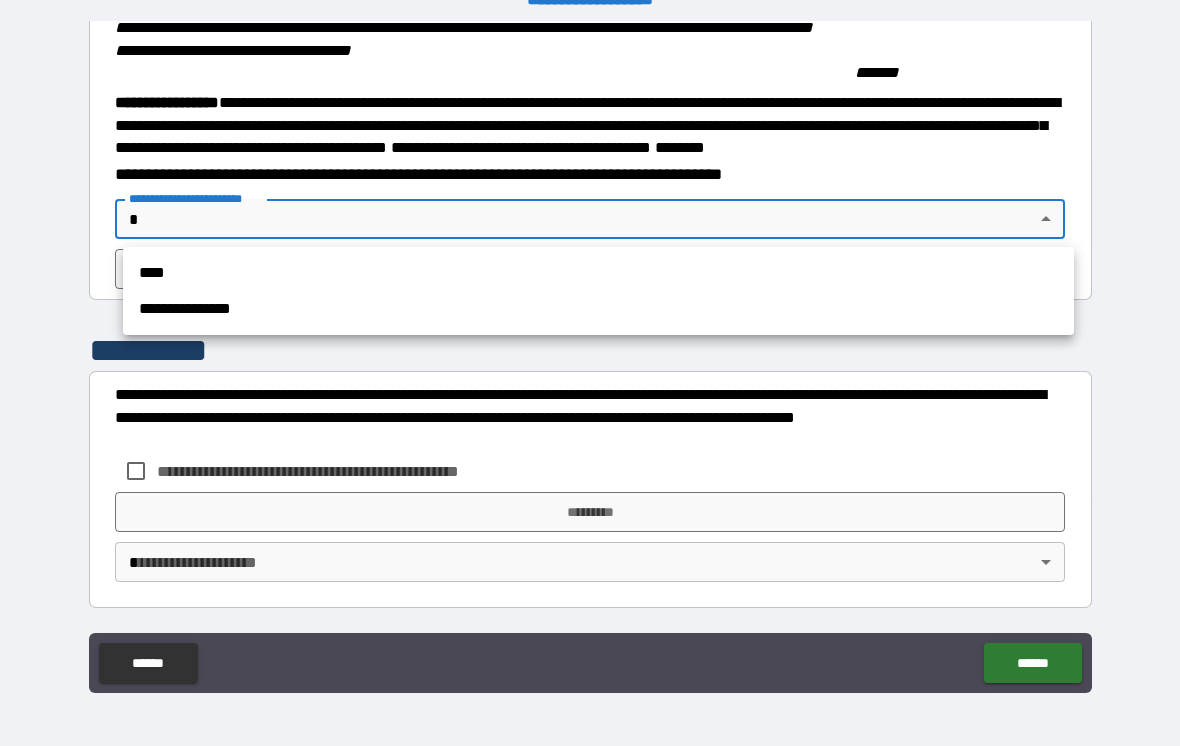click on "****" at bounding box center (598, 273) 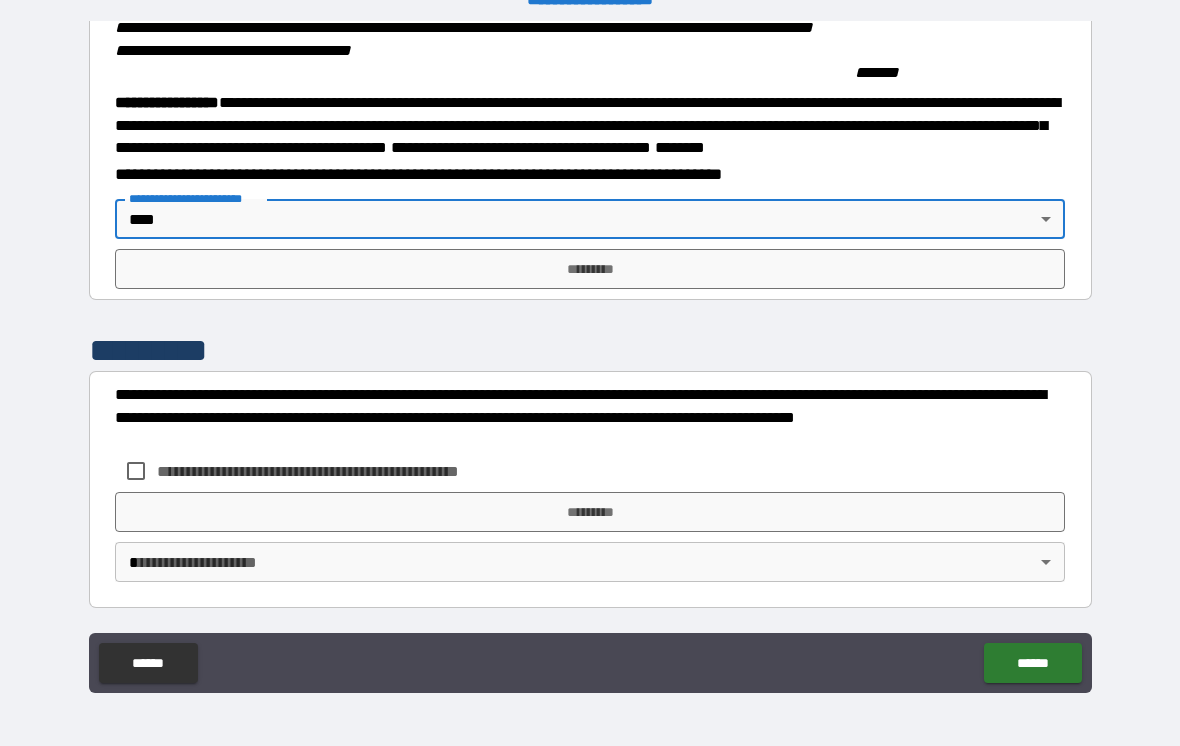 click on "*********" at bounding box center [590, 269] 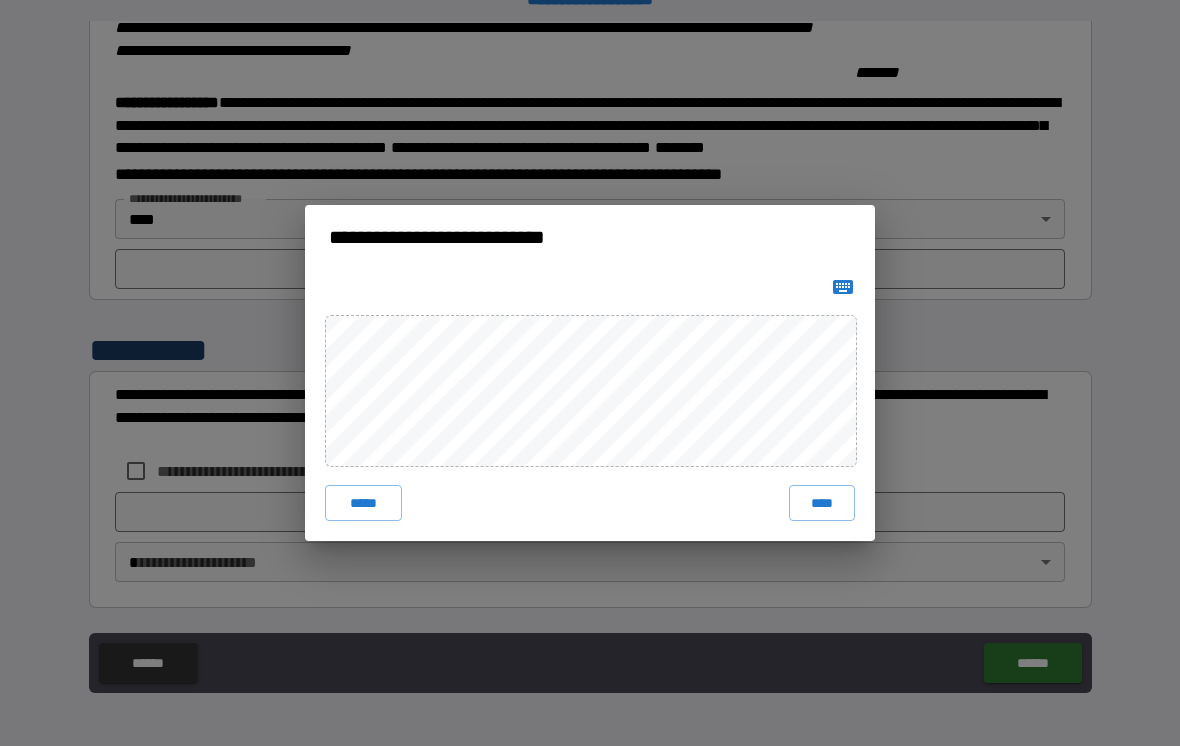 click on "****" at bounding box center (822, 503) 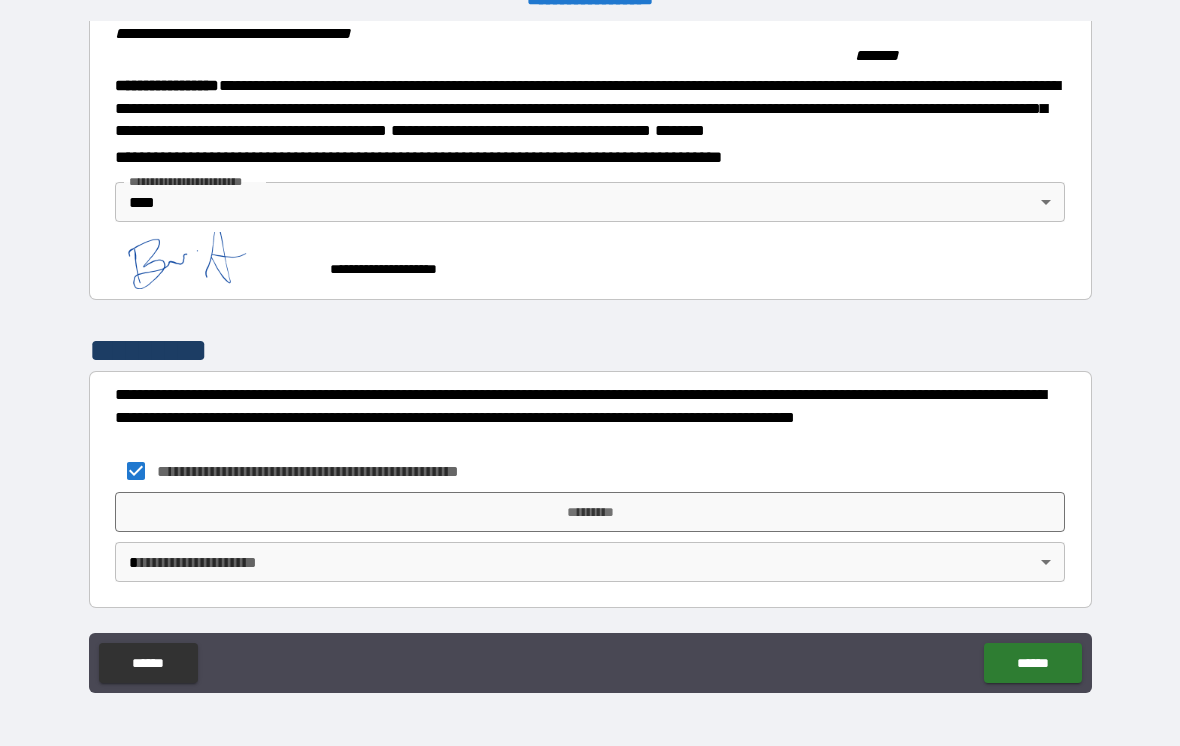 click on "*********" at bounding box center (590, 512) 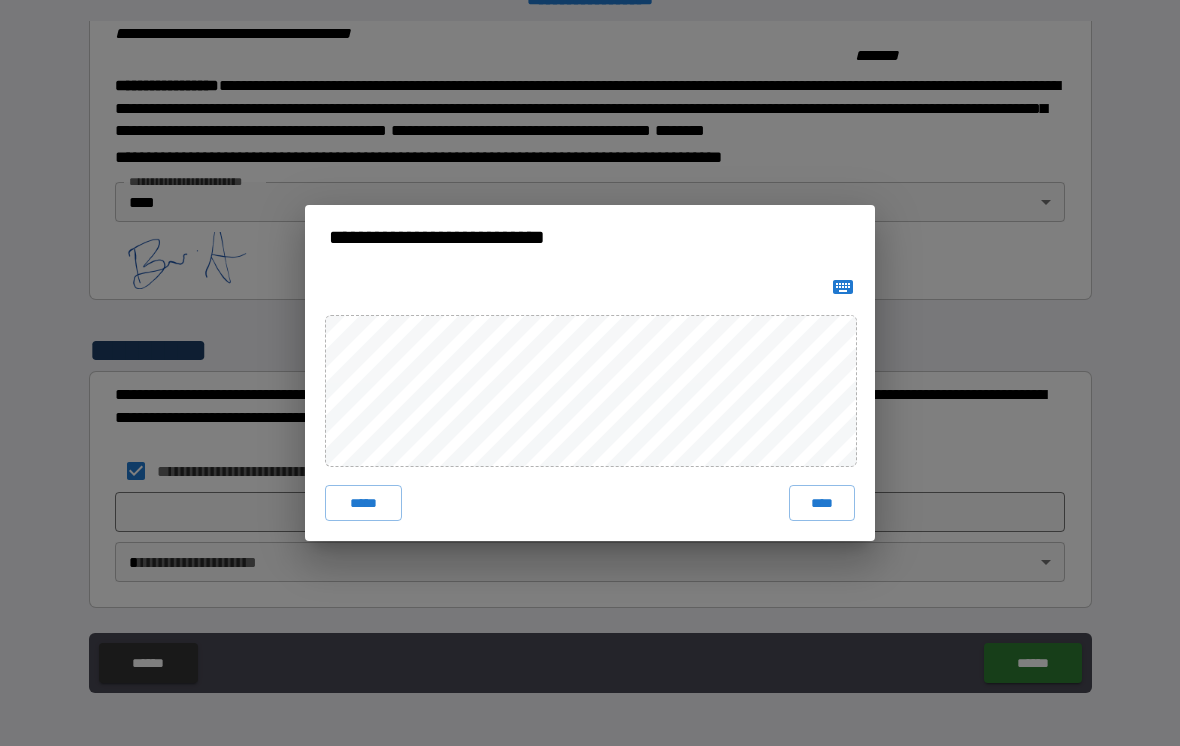 click on "****" at bounding box center (822, 503) 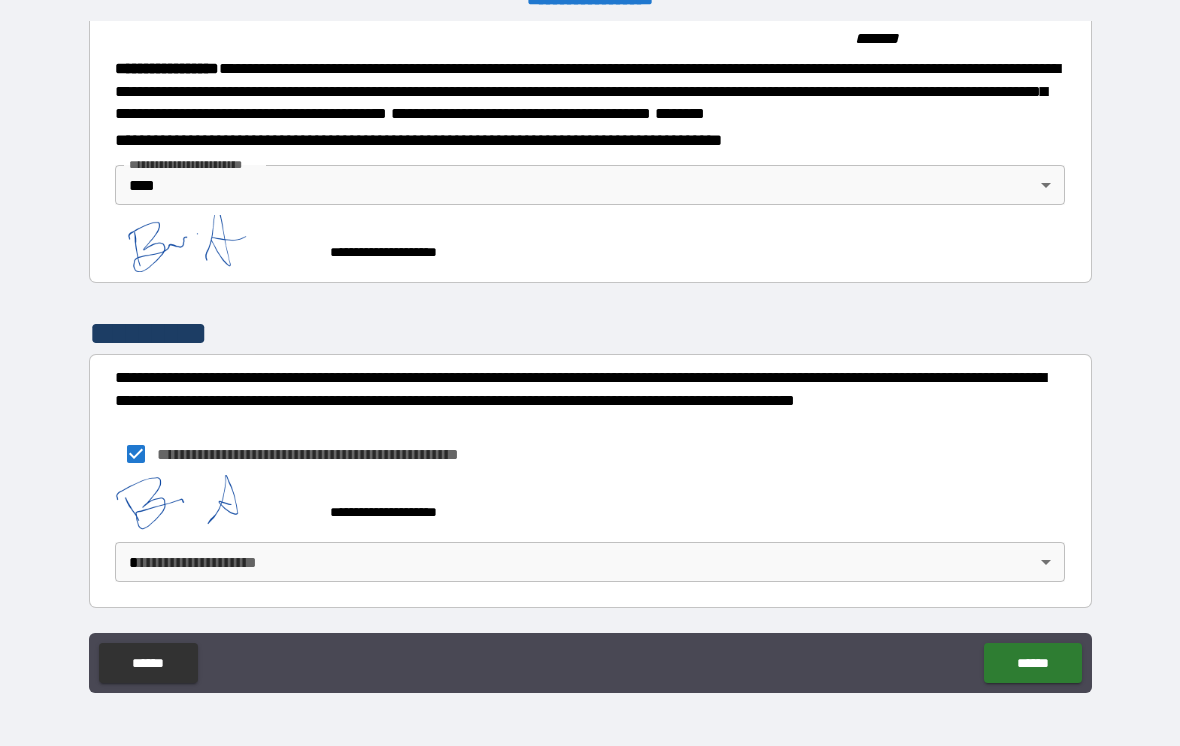 click on "******" at bounding box center (1032, 663) 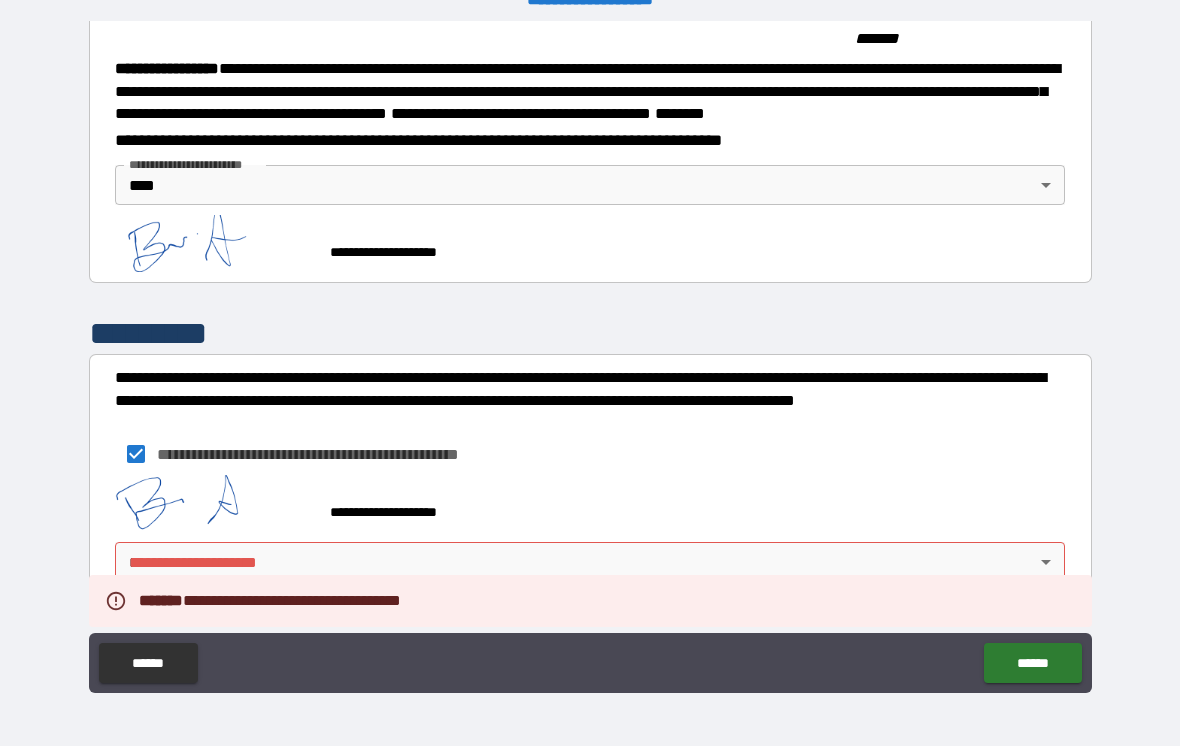 click on "**********" at bounding box center [590, 357] 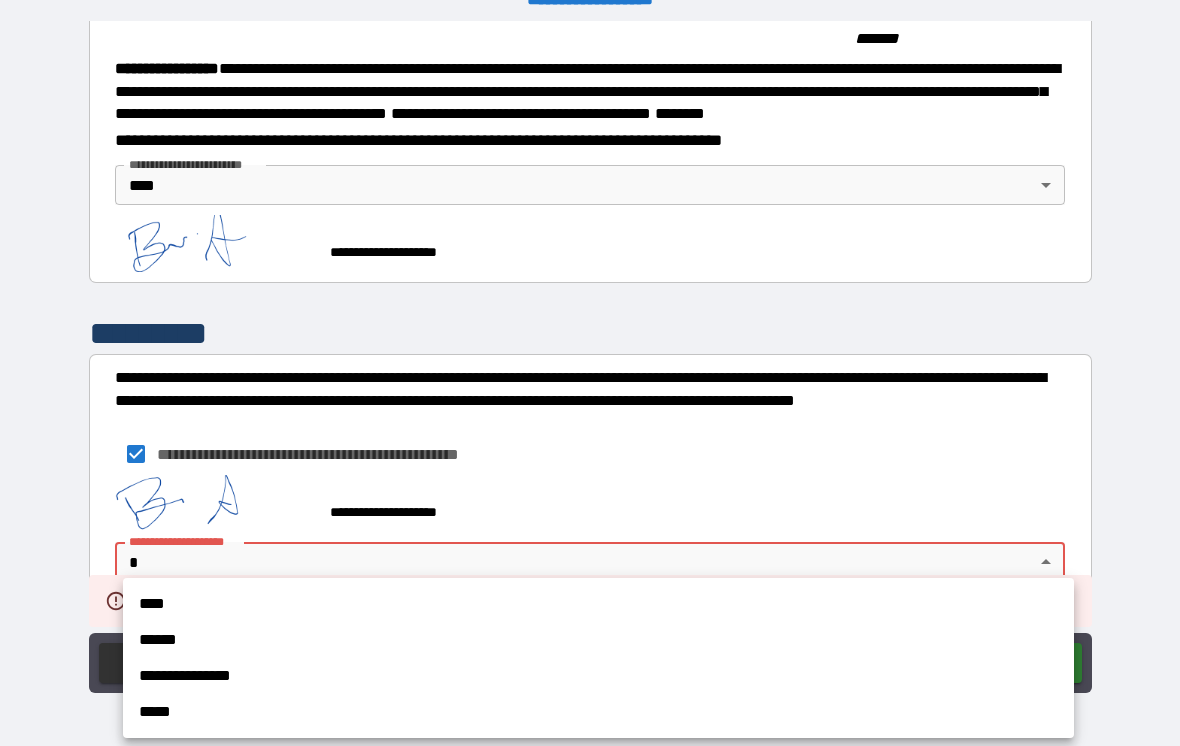 click on "****" at bounding box center [598, 604] 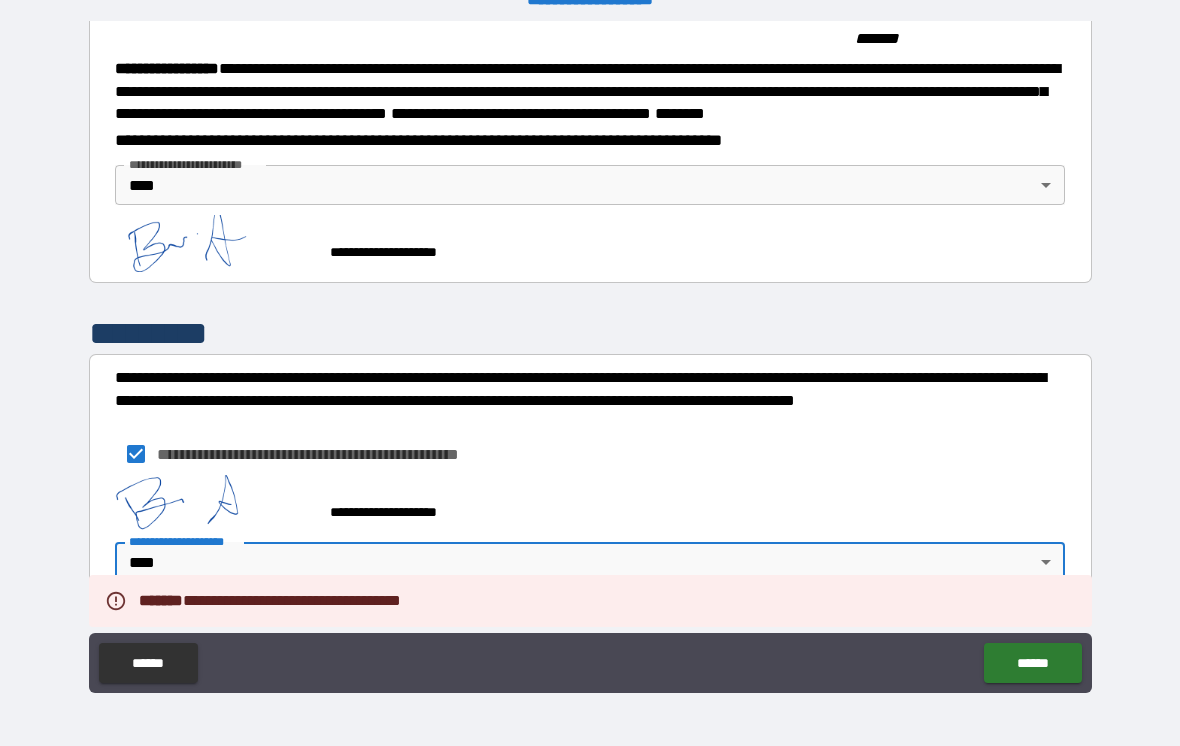 click on "******" at bounding box center [1032, 663] 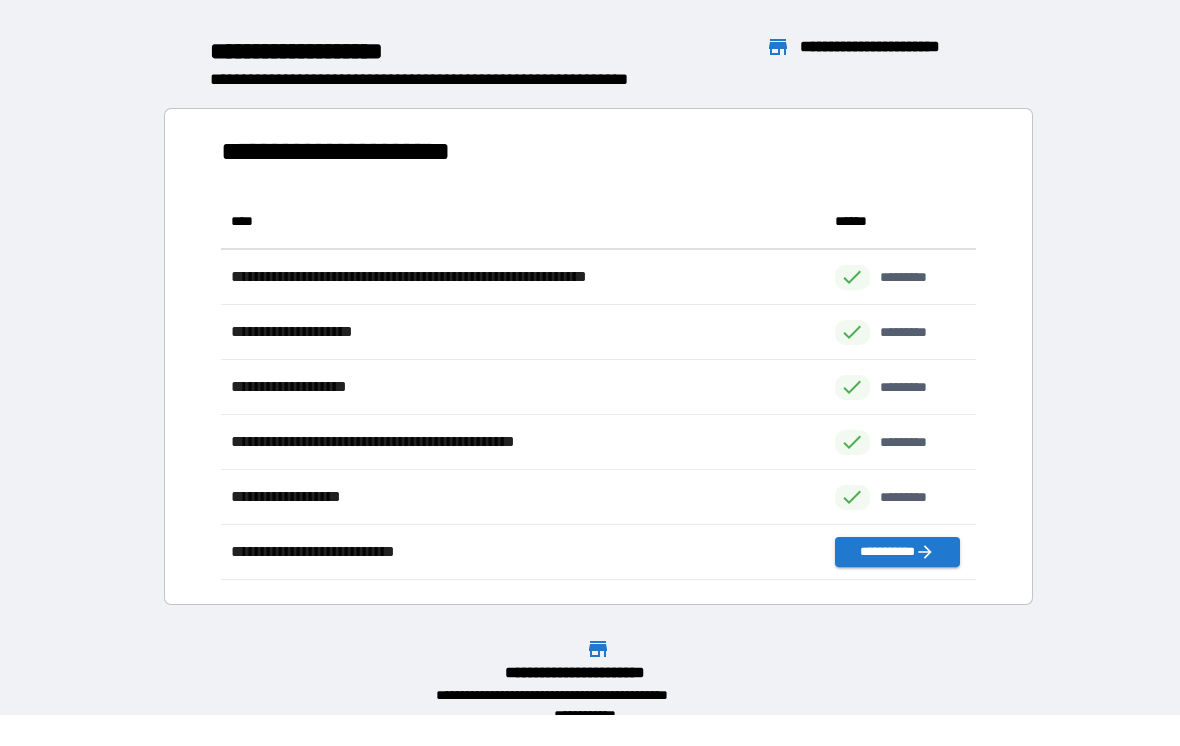 scroll, scrollTop: 1, scrollLeft: 1, axis: both 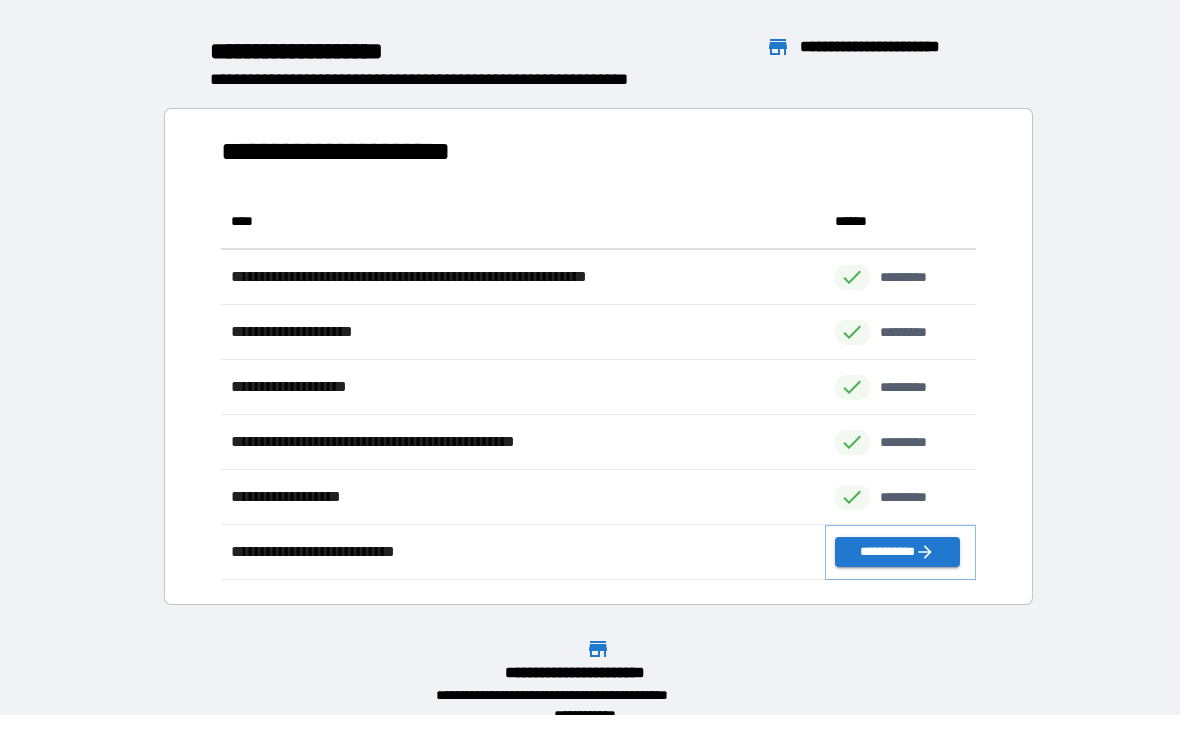 click on "**********" at bounding box center (897, 552) 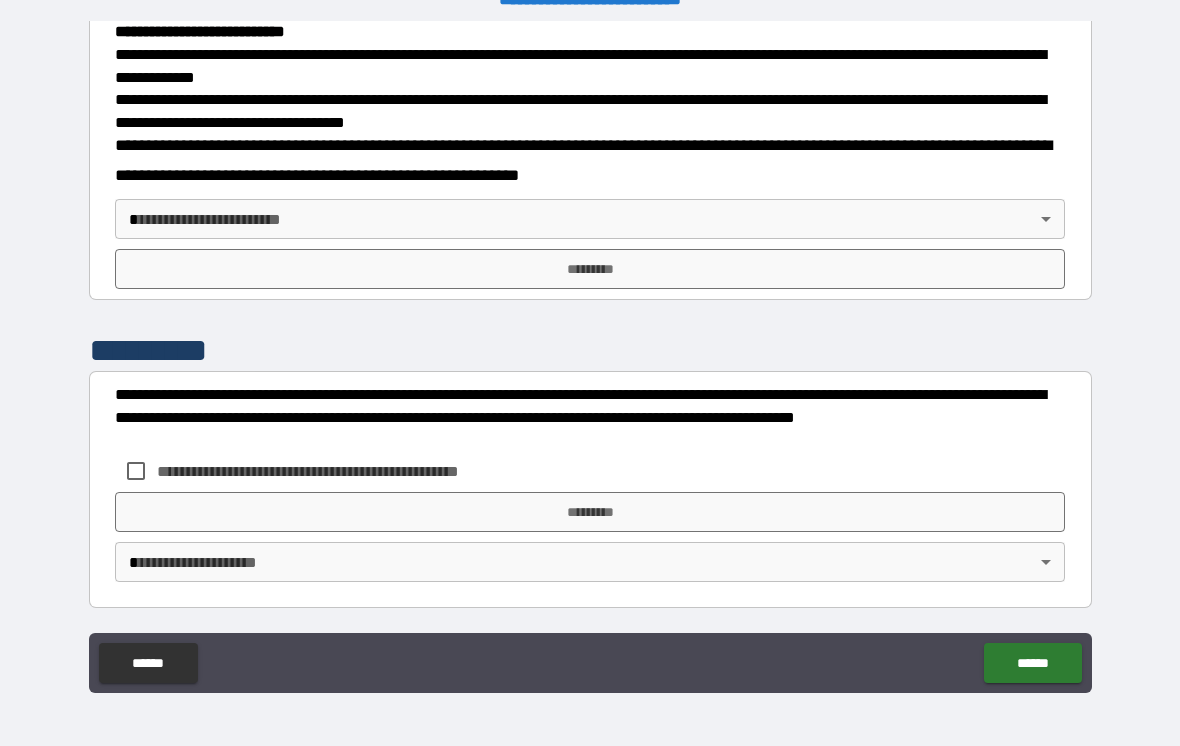 scroll, scrollTop: 693, scrollLeft: 0, axis: vertical 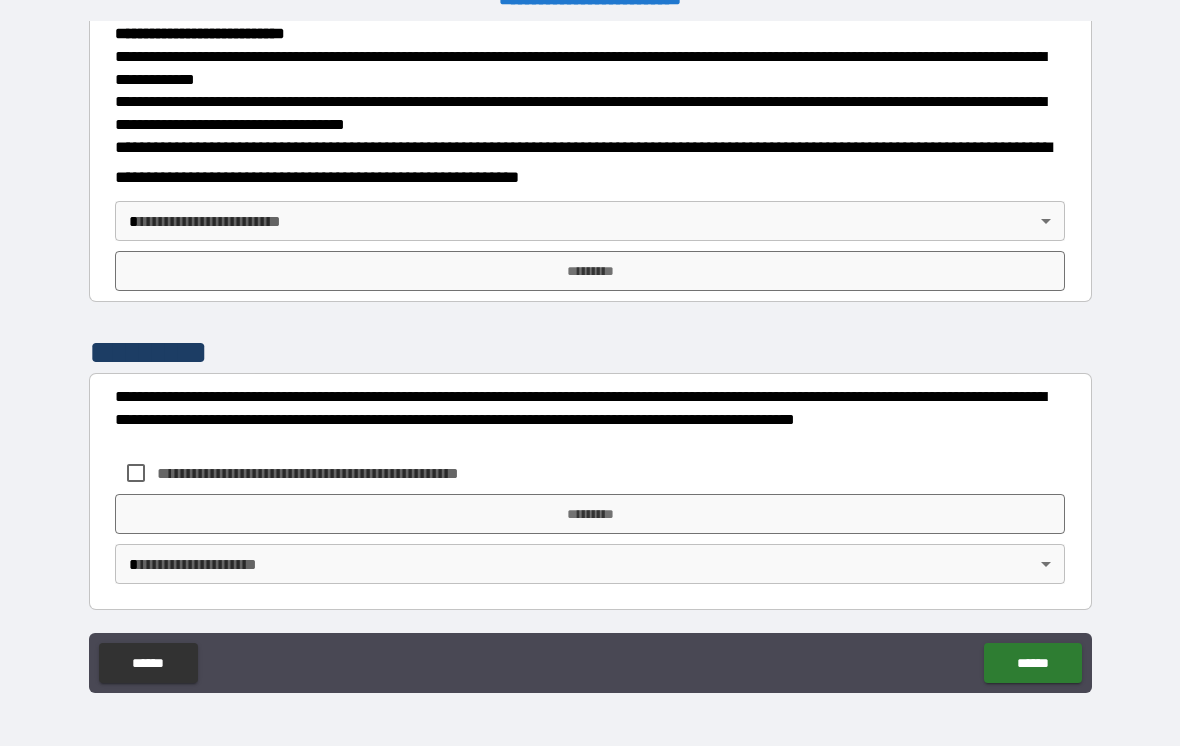 click on "**********" at bounding box center (590, 357) 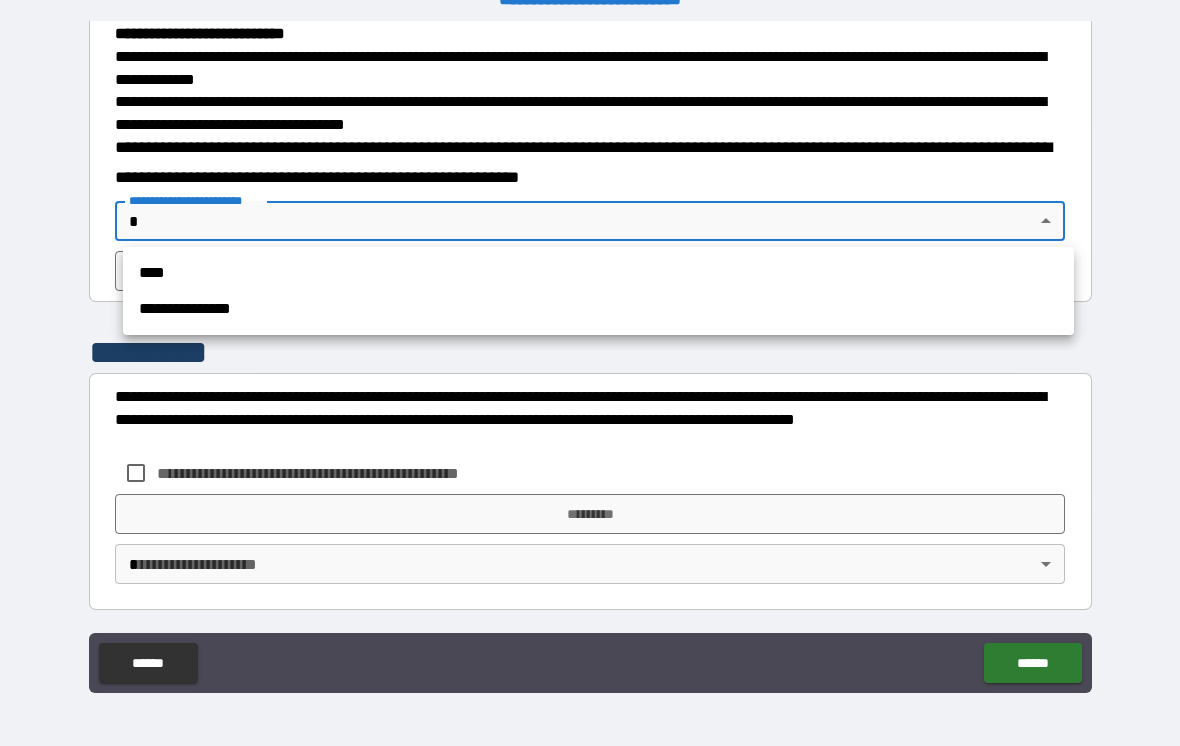 click on "****" at bounding box center [598, 273] 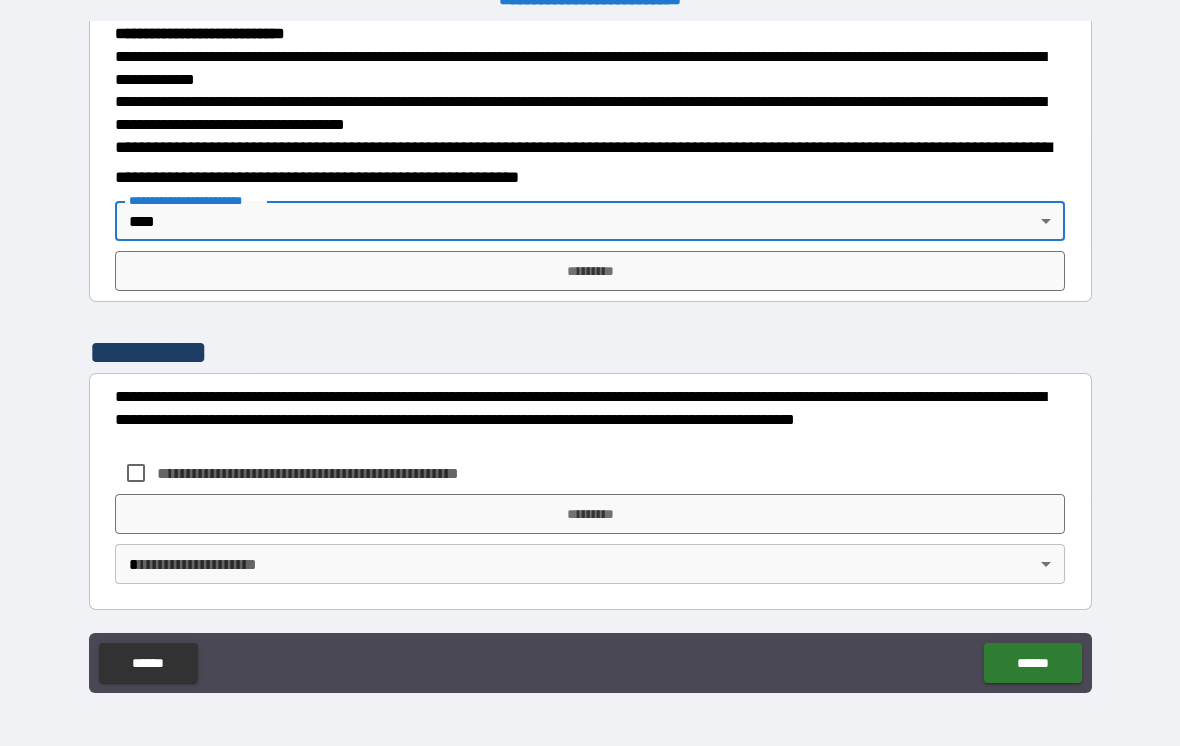 click on "*********" at bounding box center [590, 271] 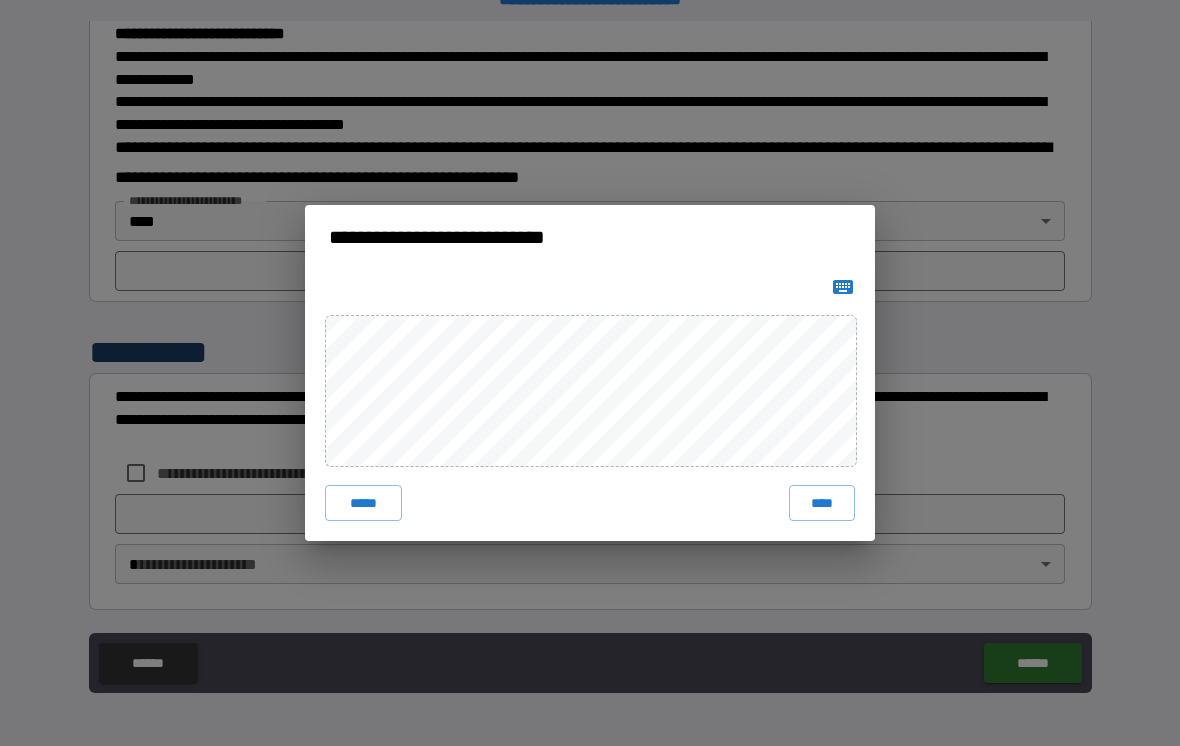 click on "****" at bounding box center (822, 503) 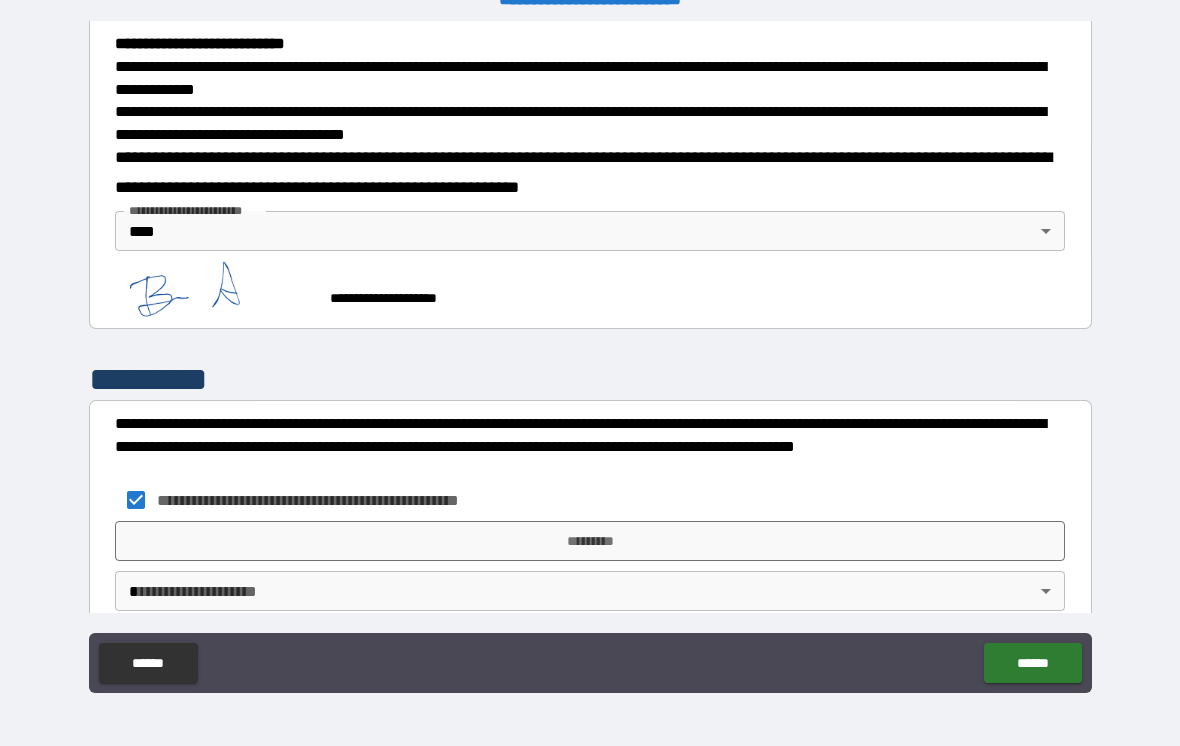 click on "**********" at bounding box center [590, 357] 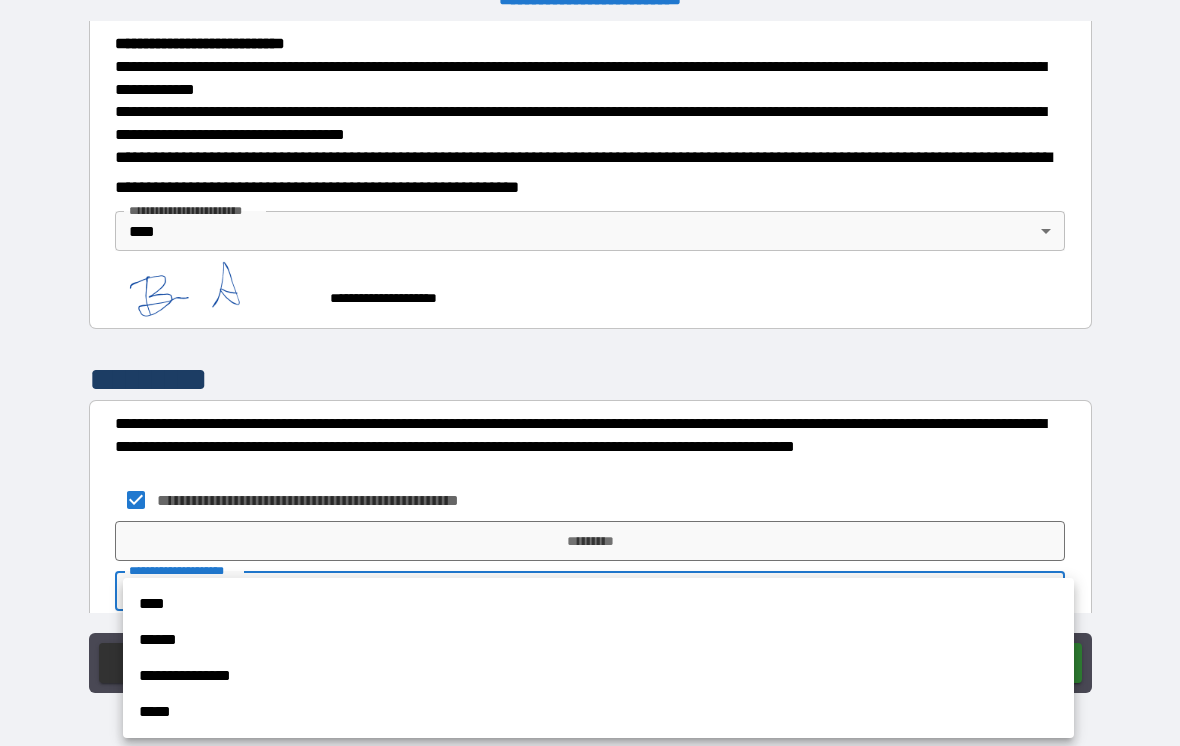click on "****" at bounding box center [598, 604] 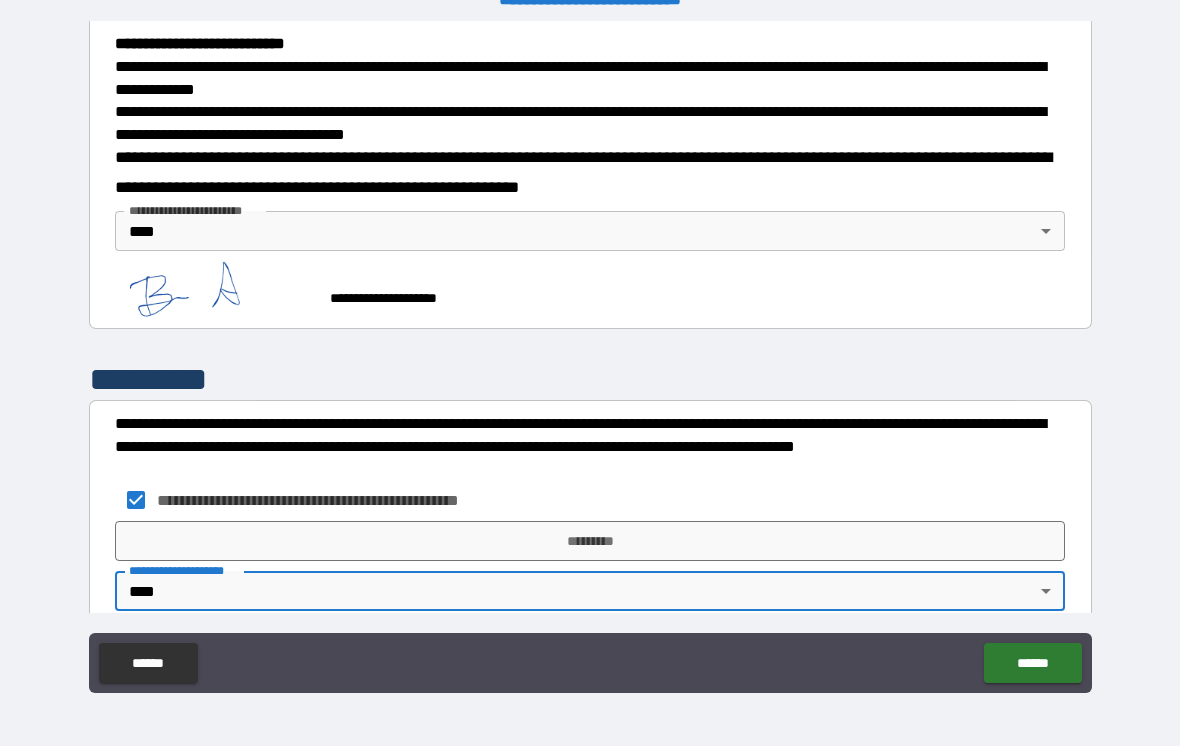 click on "*********" at bounding box center [590, 541] 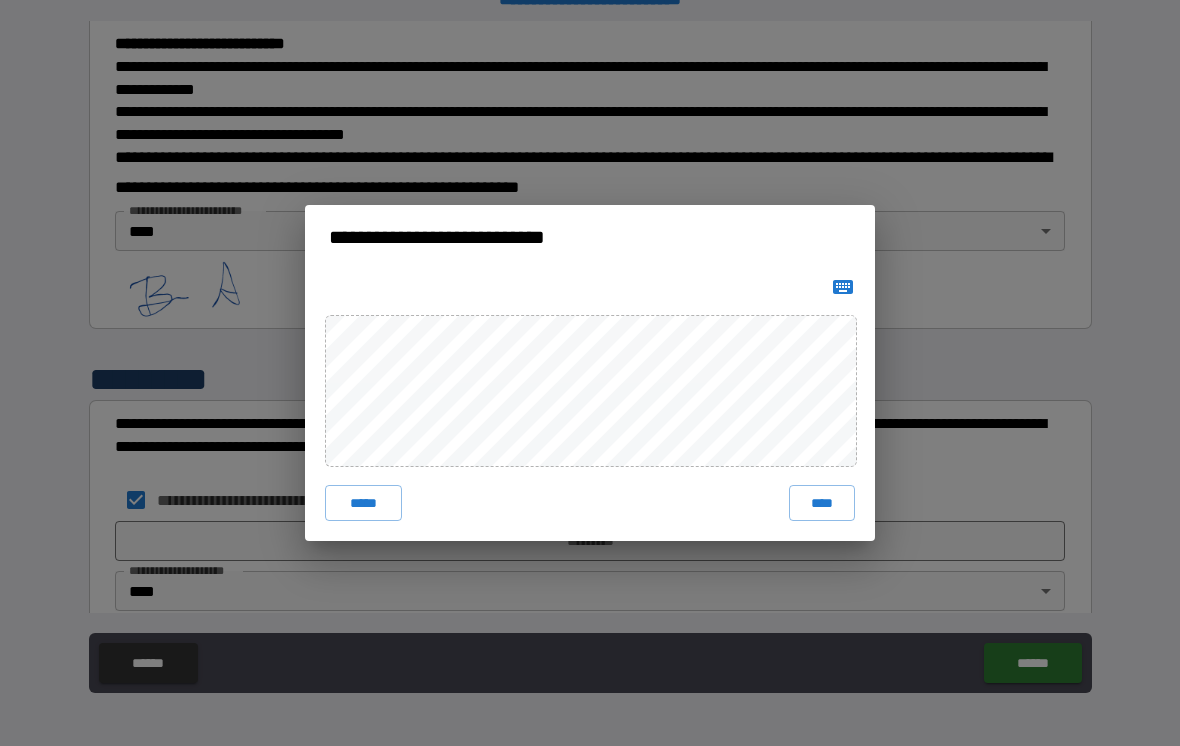 click on "****" at bounding box center [822, 503] 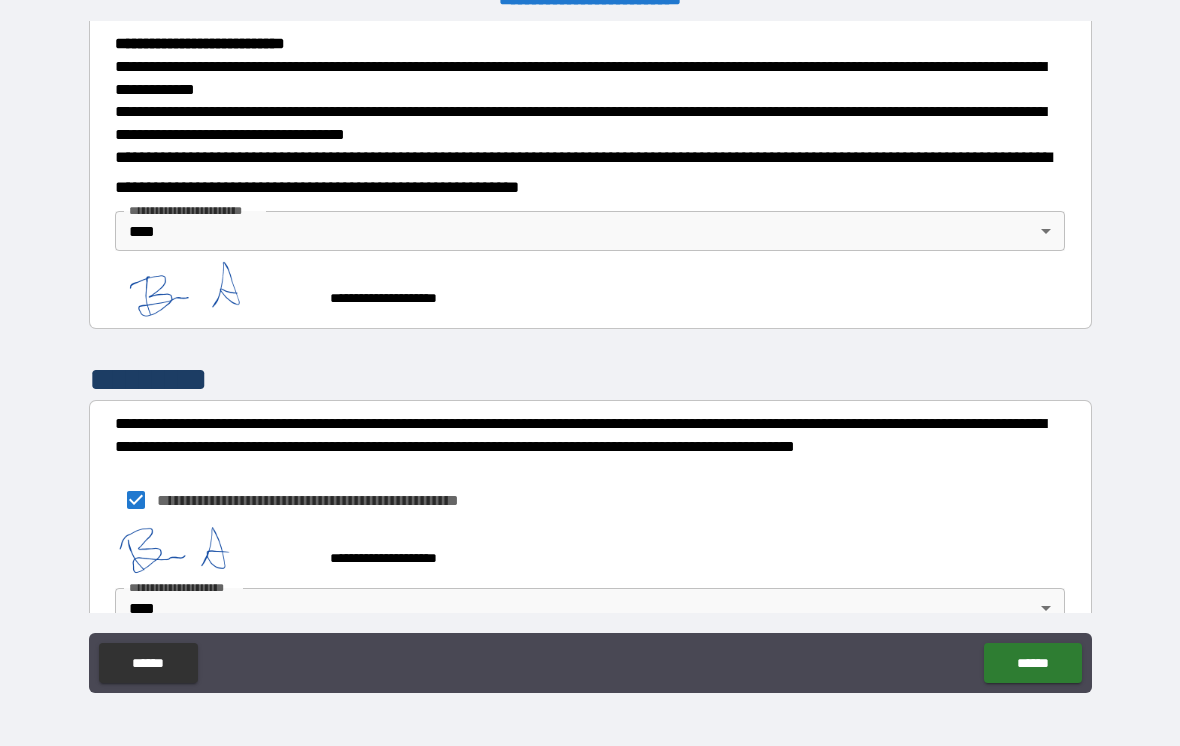 click on "******" at bounding box center [1032, 663] 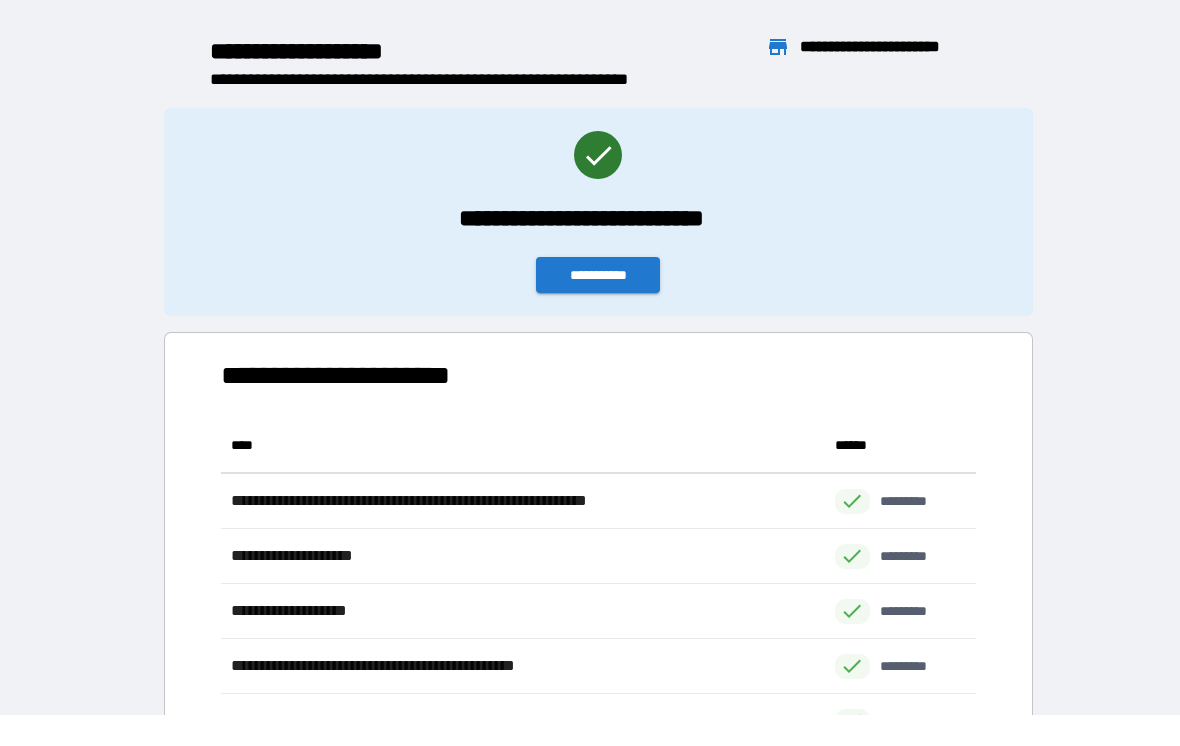 scroll, scrollTop: 386, scrollLeft: 755, axis: both 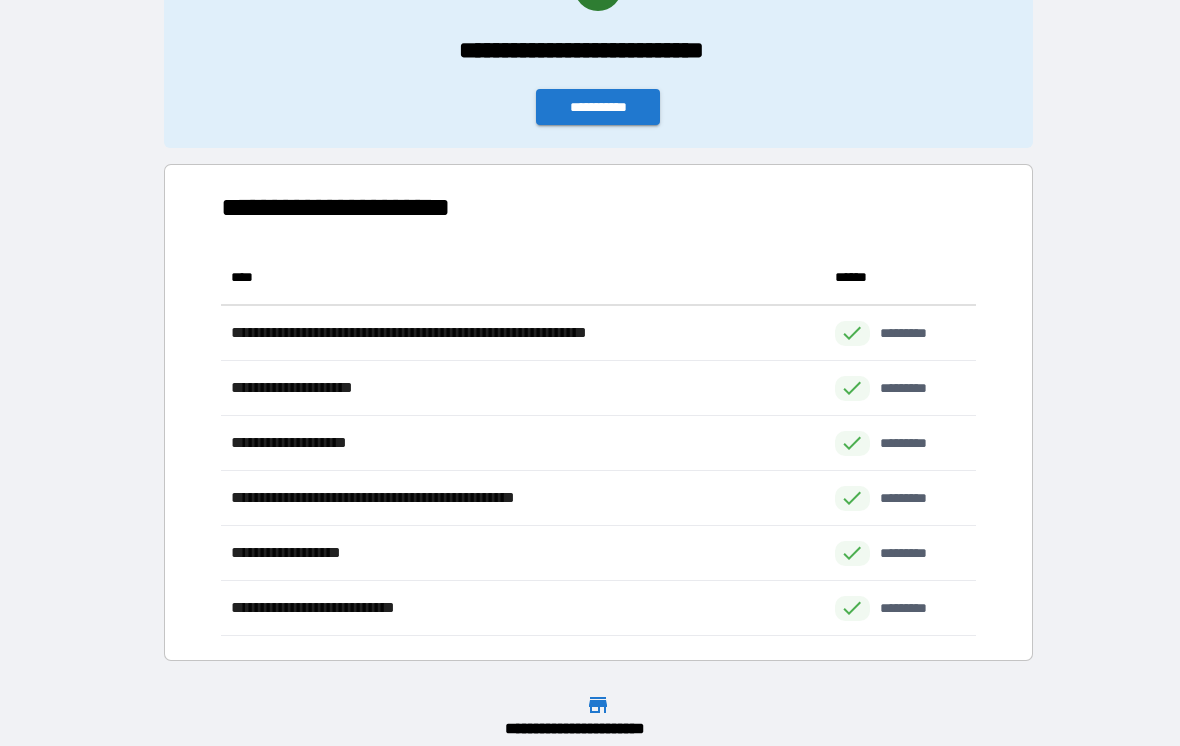 click on "**********" at bounding box center [598, 107] 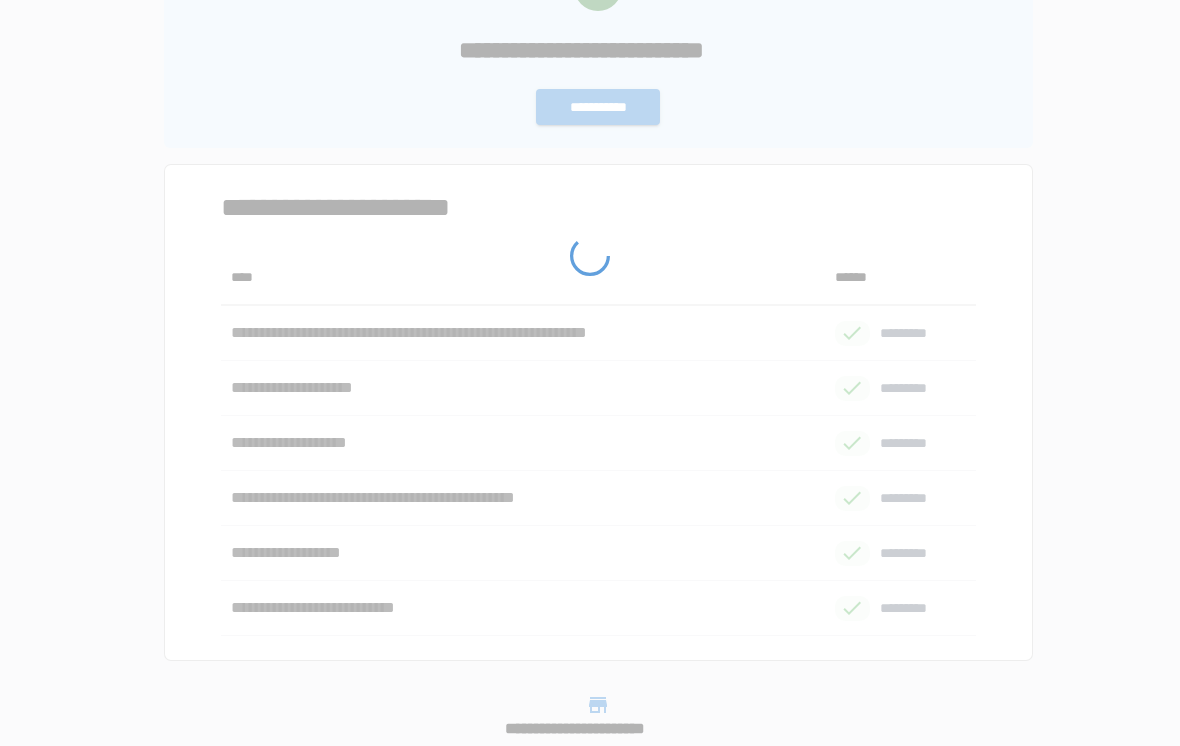 scroll, scrollTop: 0, scrollLeft: 0, axis: both 